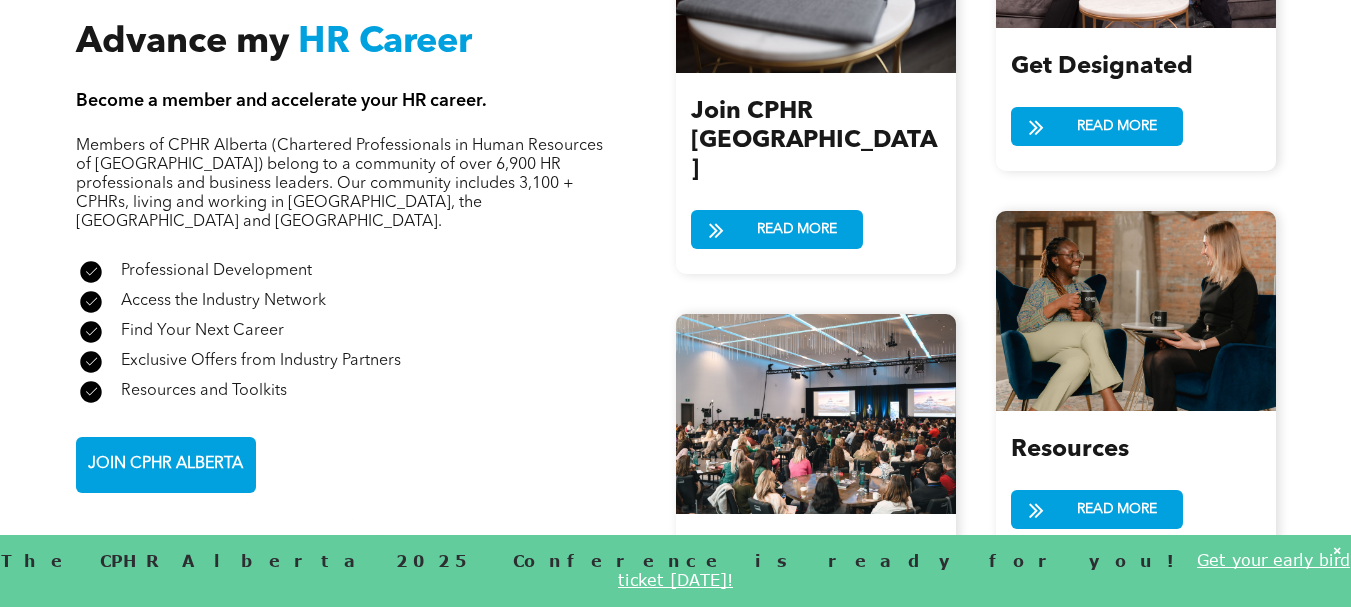 scroll, scrollTop: 2459, scrollLeft: 0, axis: vertical 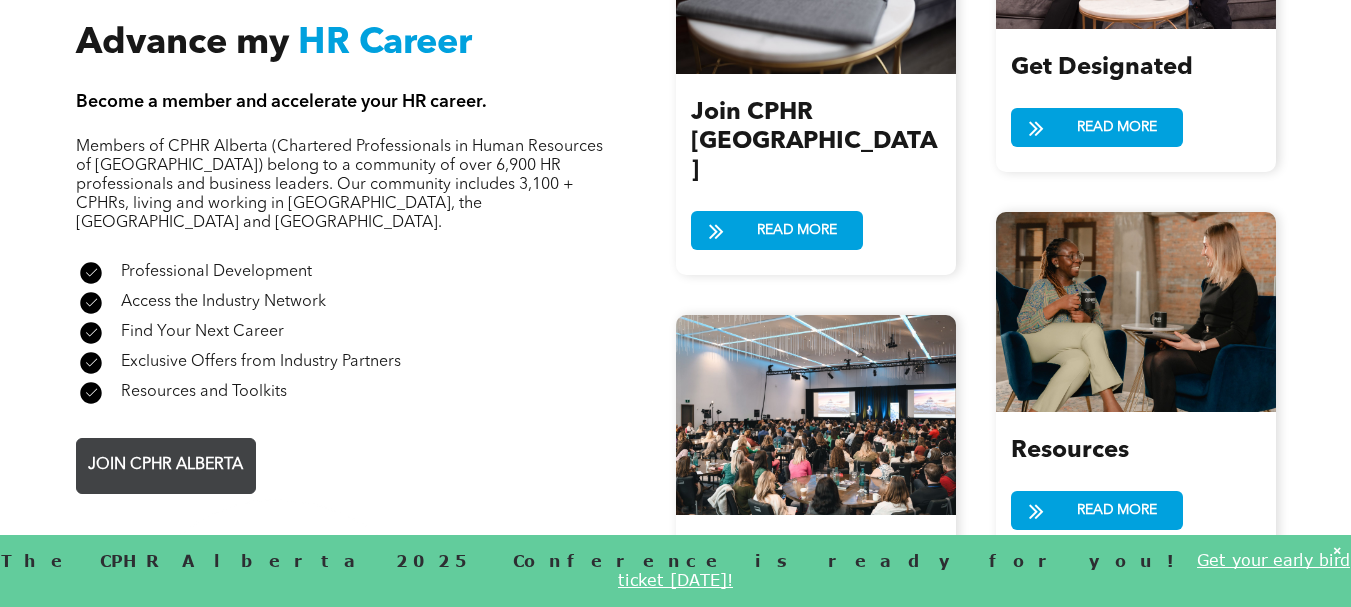click on "JOIN CPHR ALBERTA" at bounding box center [165, 465] 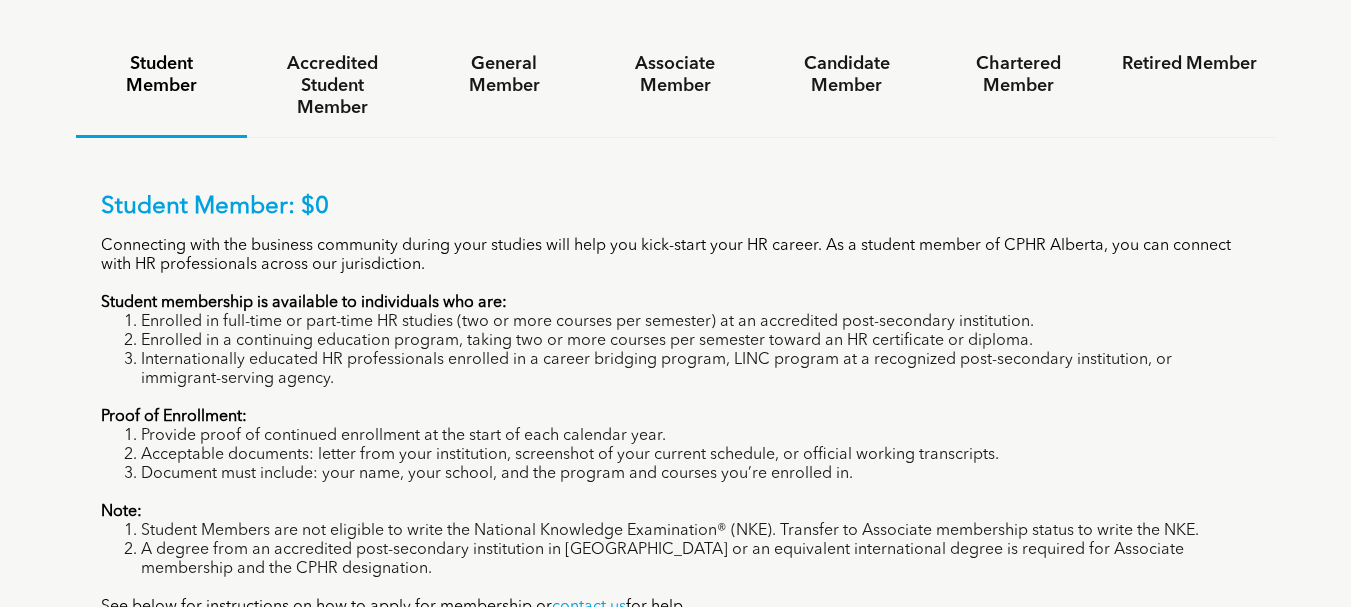 scroll, scrollTop: 1378, scrollLeft: 0, axis: vertical 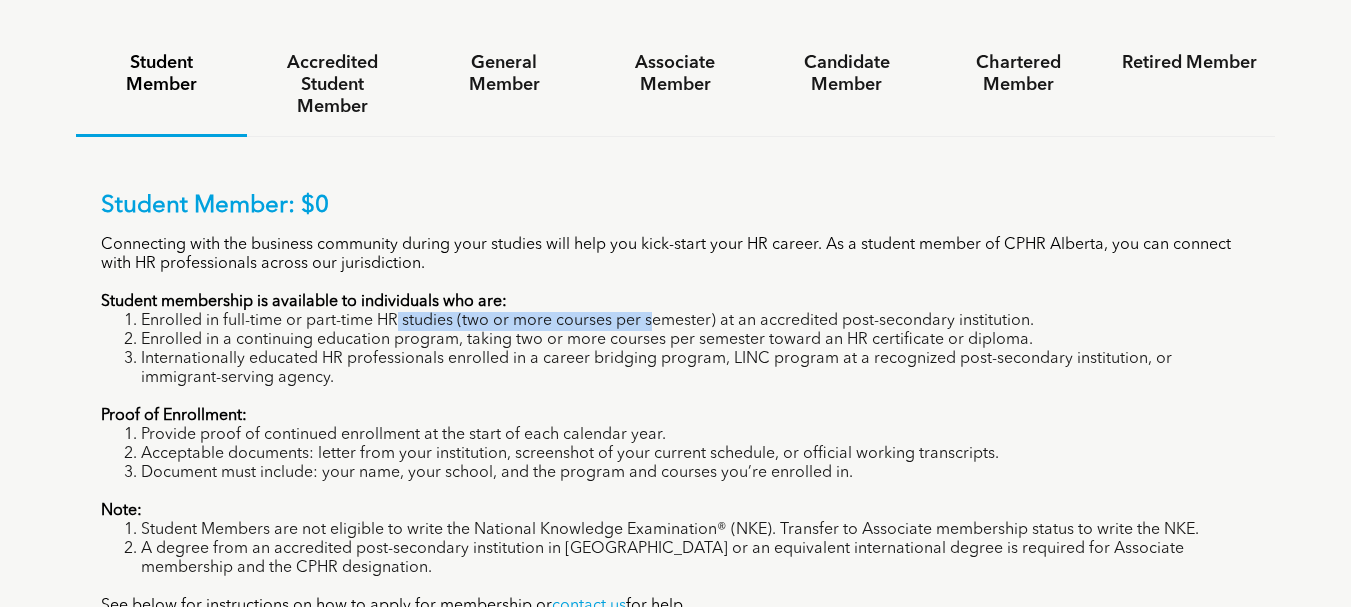 drag, startPoint x: 396, startPoint y: 225, endPoint x: 655, endPoint y: 220, distance: 259.04825 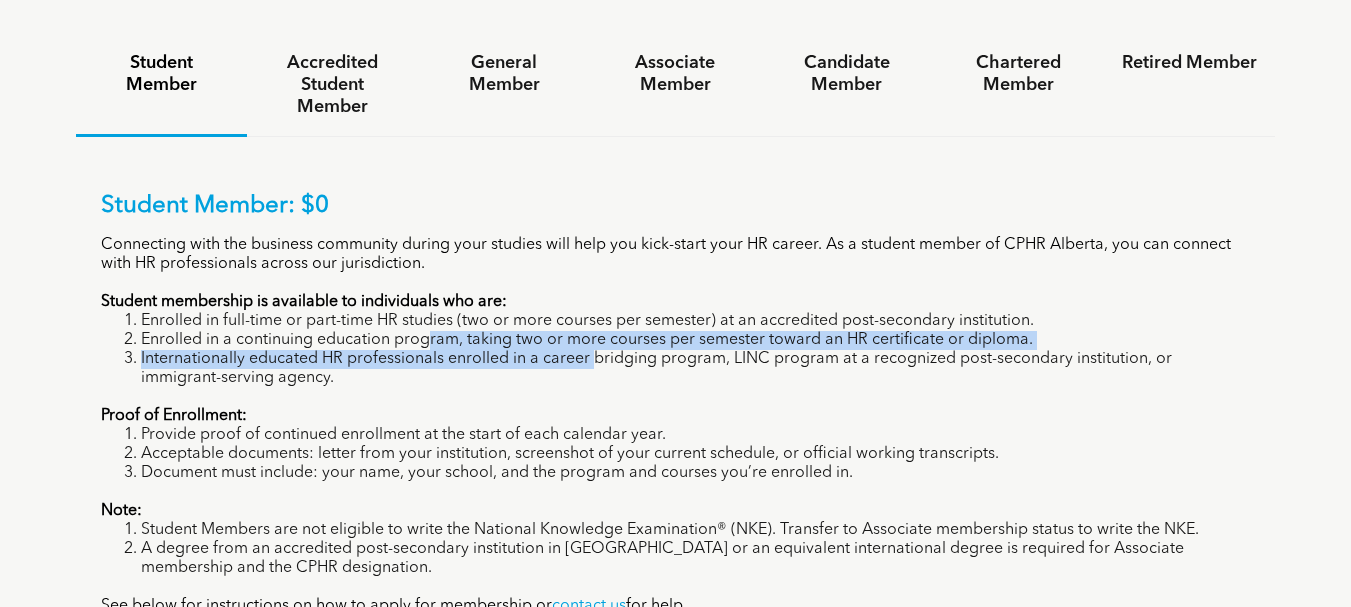 drag, startPoint x: 433, startPoint y: 250, endPoint x: 590, endPoint y: 252, distance: 157.01274 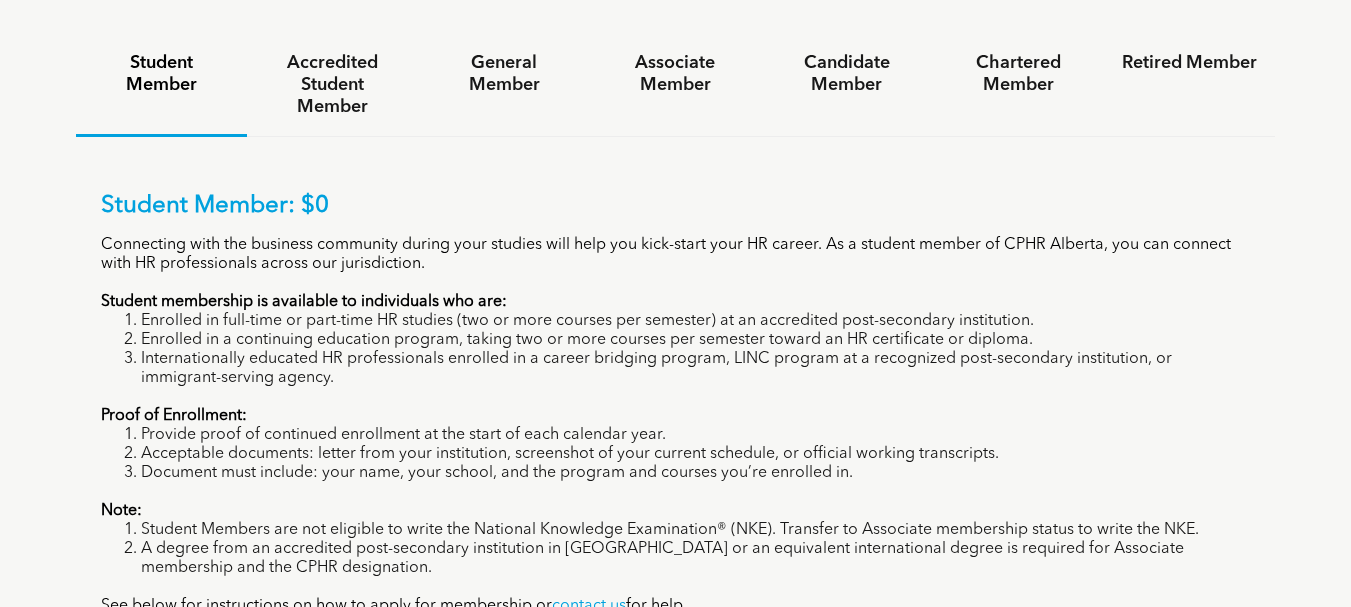 click on "Internationally educated HR professionals enrolled in a career bridging program, LINC program at a recognized post-secondary institution, or immigrant-serving agency." at bounding box center (696, 369) 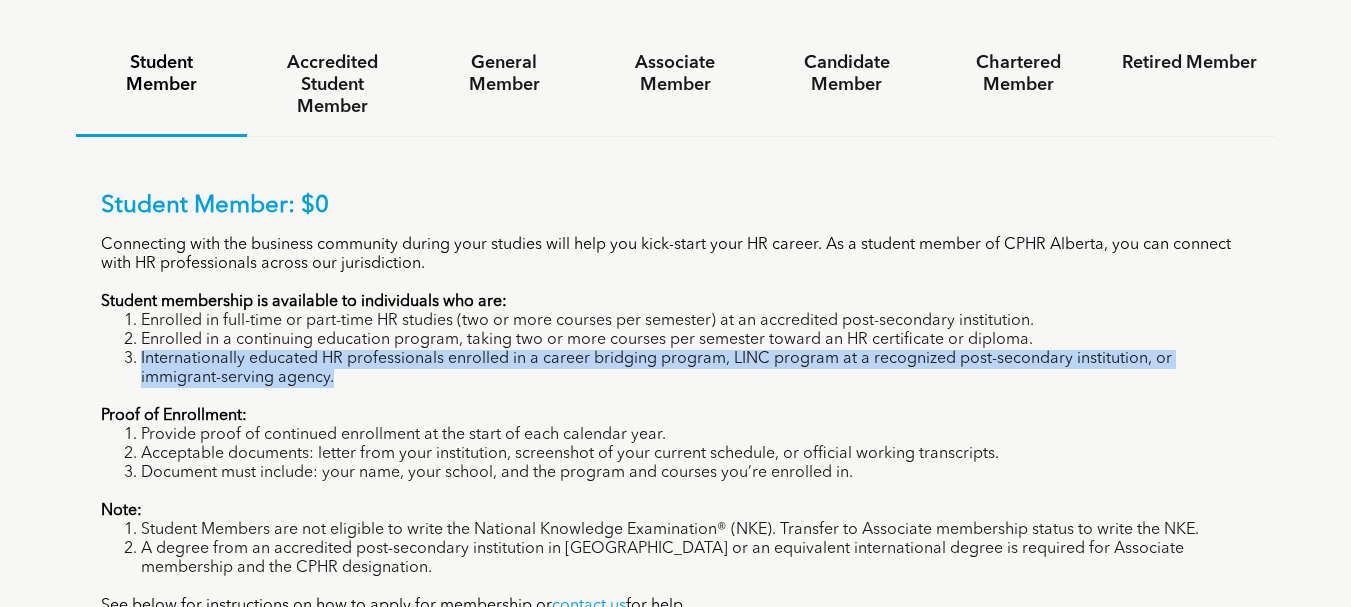 drag, startPoint x: 498, startPoint y: 285, endPoint x: 222, endPoint y: 253, distance: 277.84888 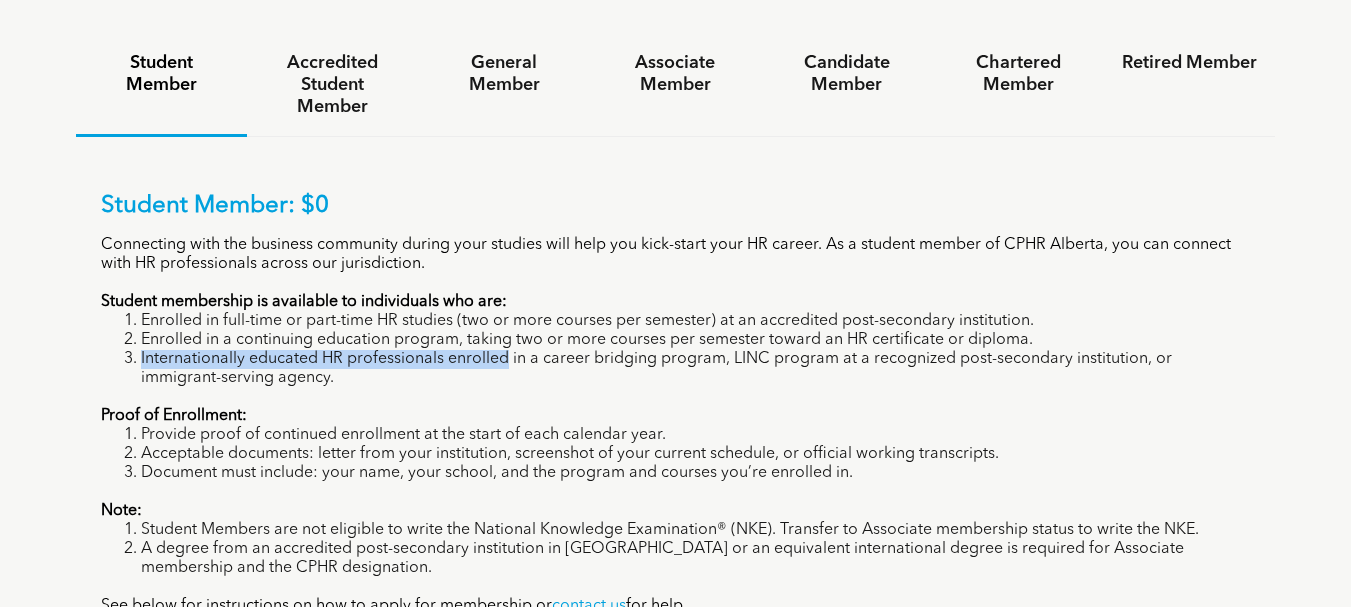 drag, startPoint x: 151, startPoint y: 261, endPoint x: 473, endPoint y: 263, distance: 322.00623 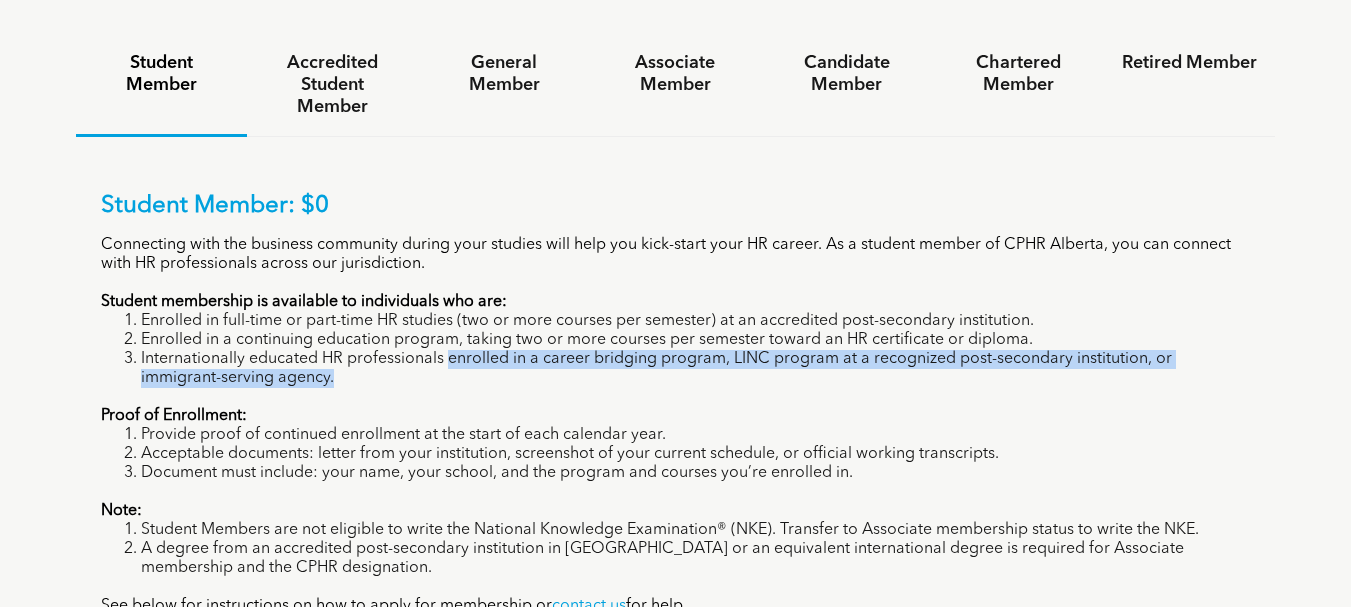 drag, startPoint x: 473, startPoint y: 263, endPoint x: 481, endPoint y: 274, distance: 13.601471 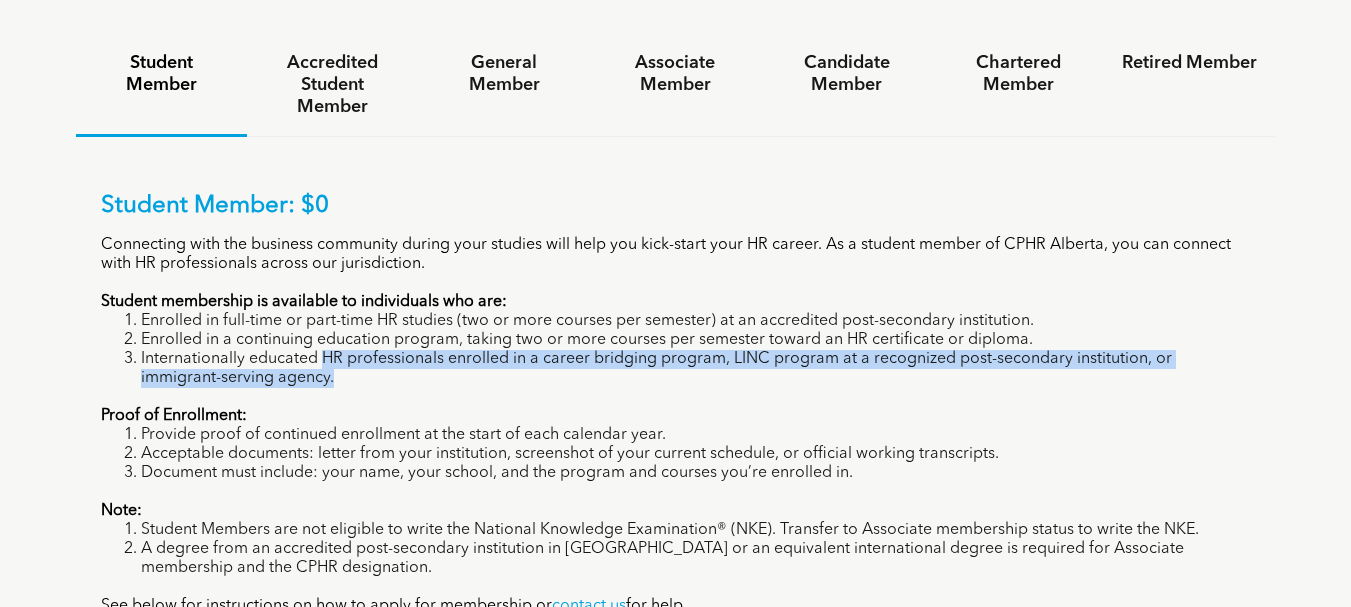 drag, startPoint x: 481, startPoint y: 274, endPoint x: 321, endPoint y: 255, distance: 161.12418 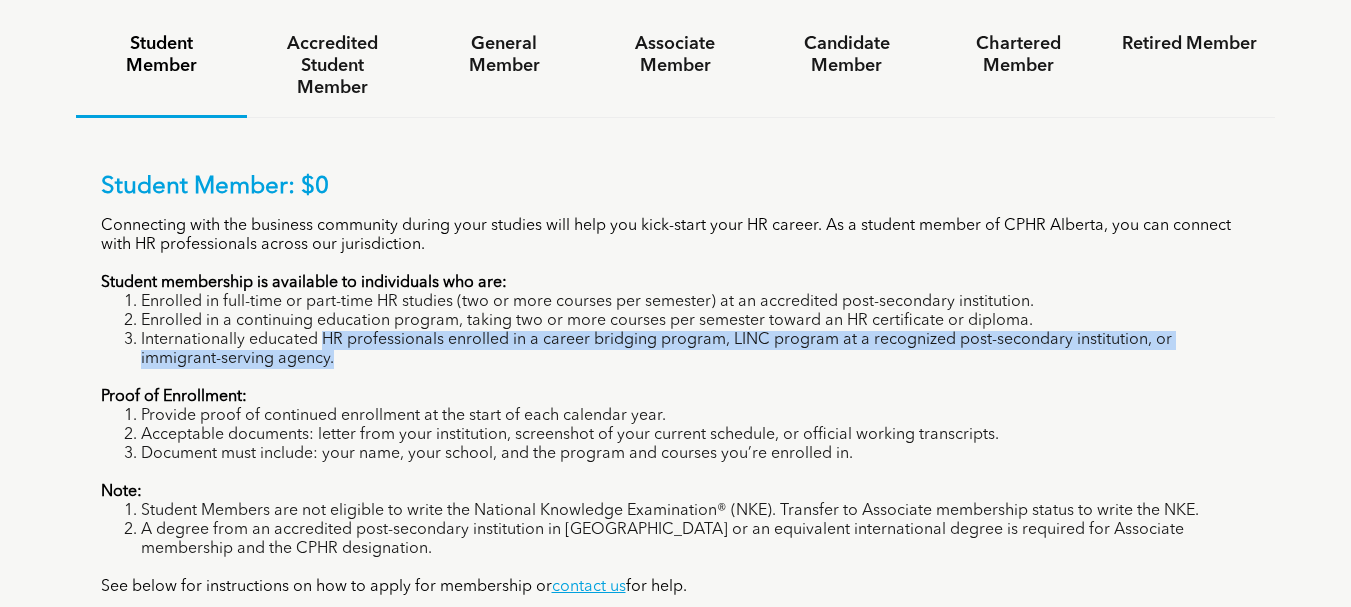 scroll, scrollTop: 1398, scrollLeft: 0, axis: vertical 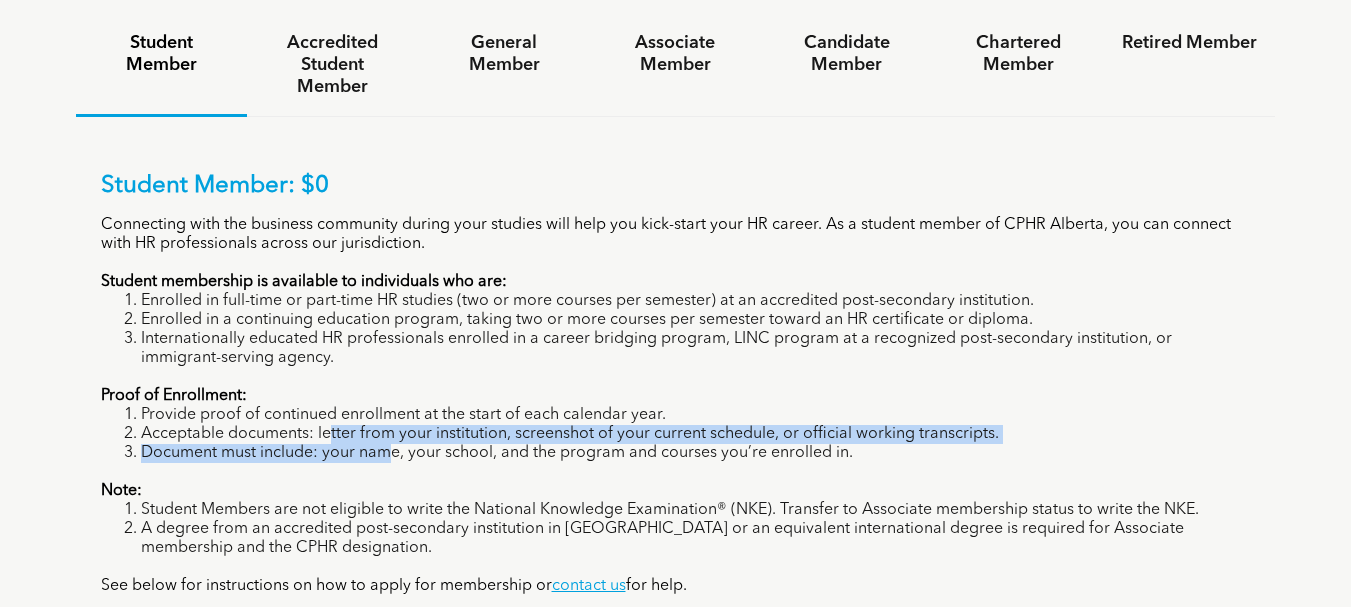 drag, startPoint x: 330, startPoint y: 341, endPoint x: 391, endPoint y: 356, distance: 62.817196 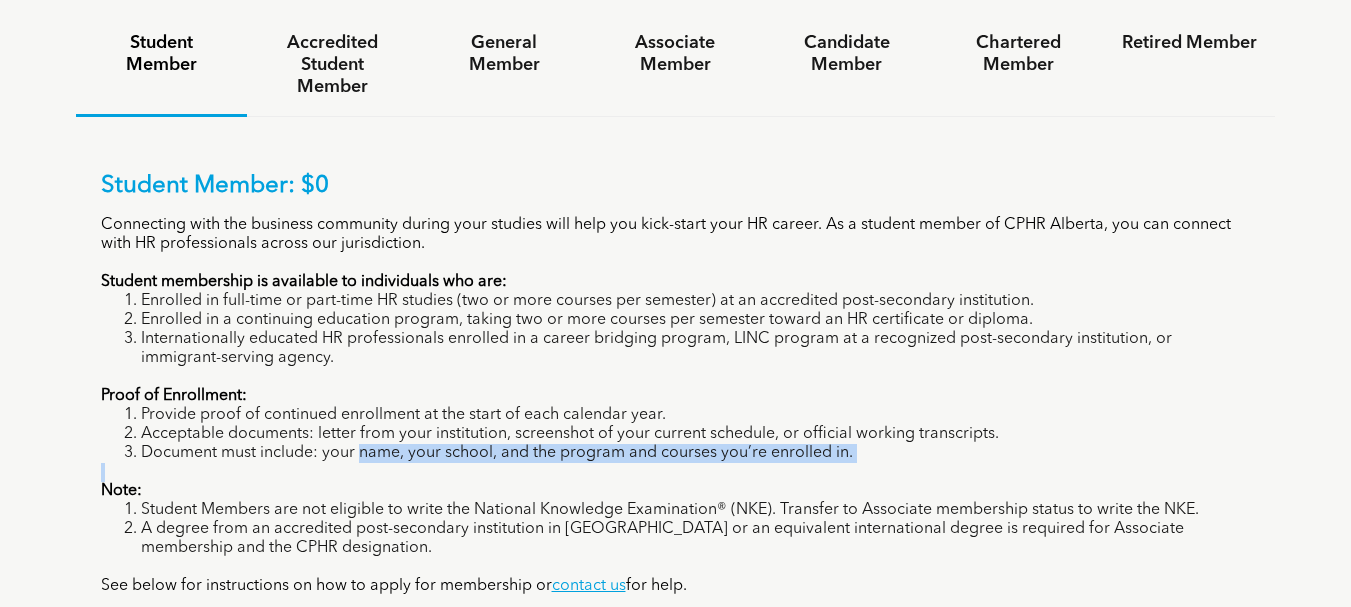 drag, startPoint x: 391, startPoint y: 356, endPoint x: 539, endPoint y: 368, distance: 148.48569 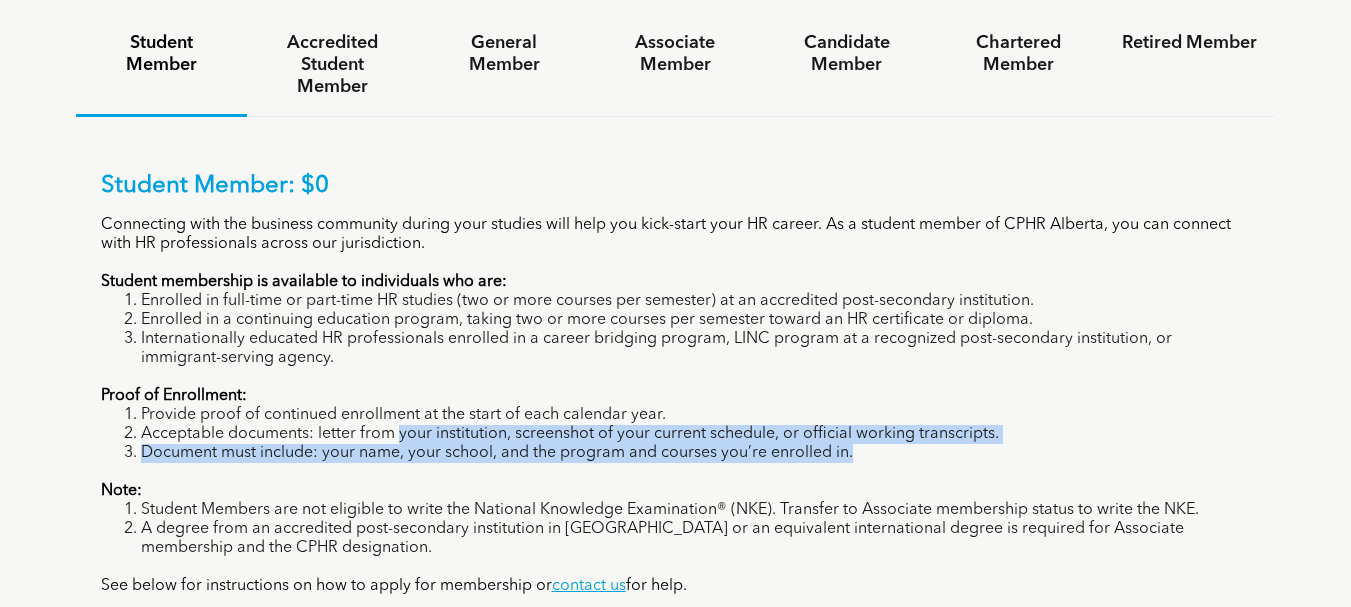 drag, startPoint x: 539, startPoint y: 368, endPoint x: 411, endPoint y: 330, distance: 133.52153 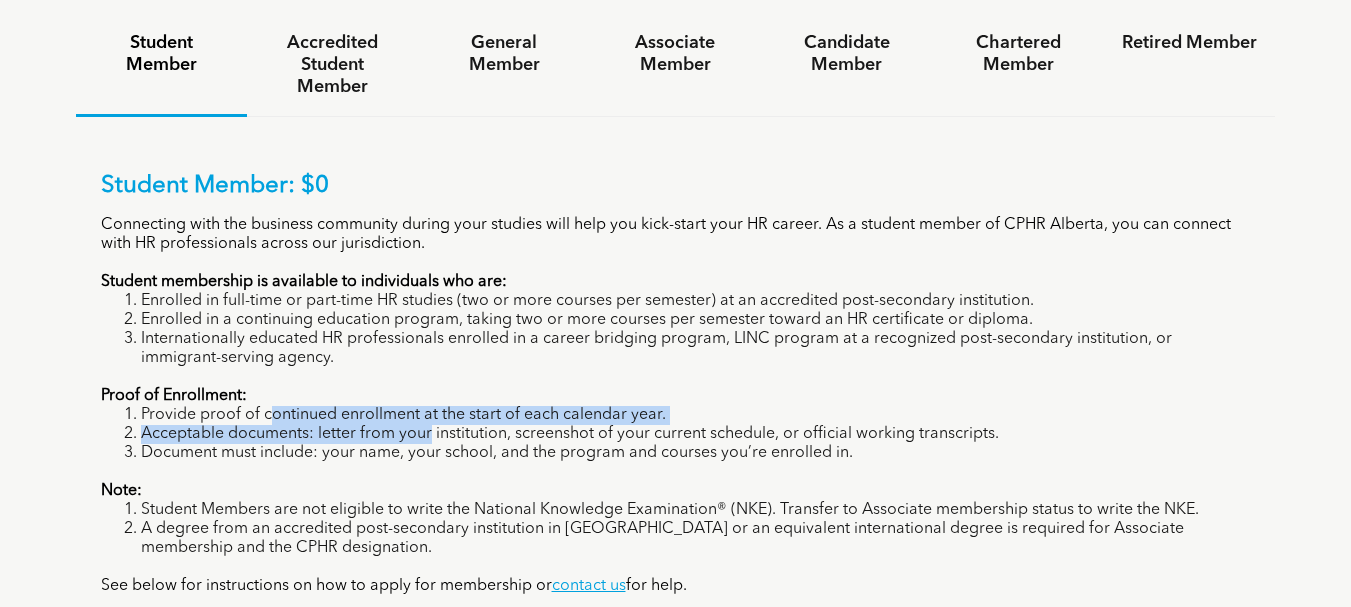 drag, startPoint x: 411, startPoint y: 330, endPoint x: 298, endPoint y: 323, distance: 113.216606 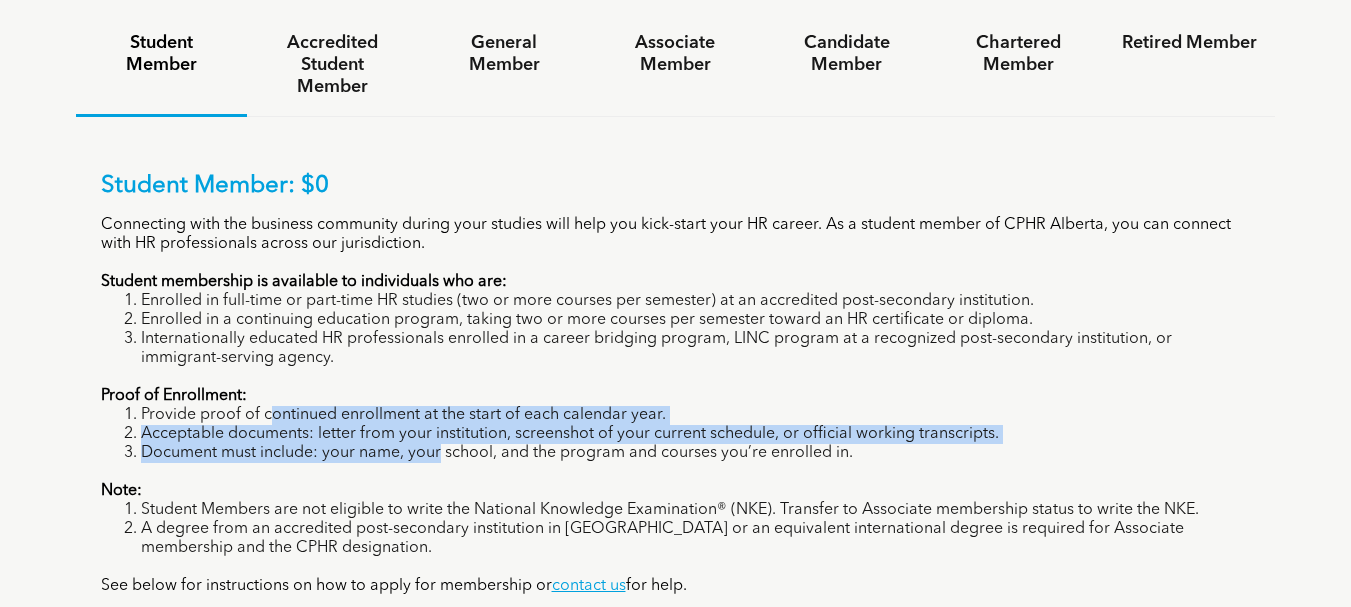drag, startPoint x: 298, startPoint y: 323, endPoint x: 438, endPoint y: 347, distance: 142.04225 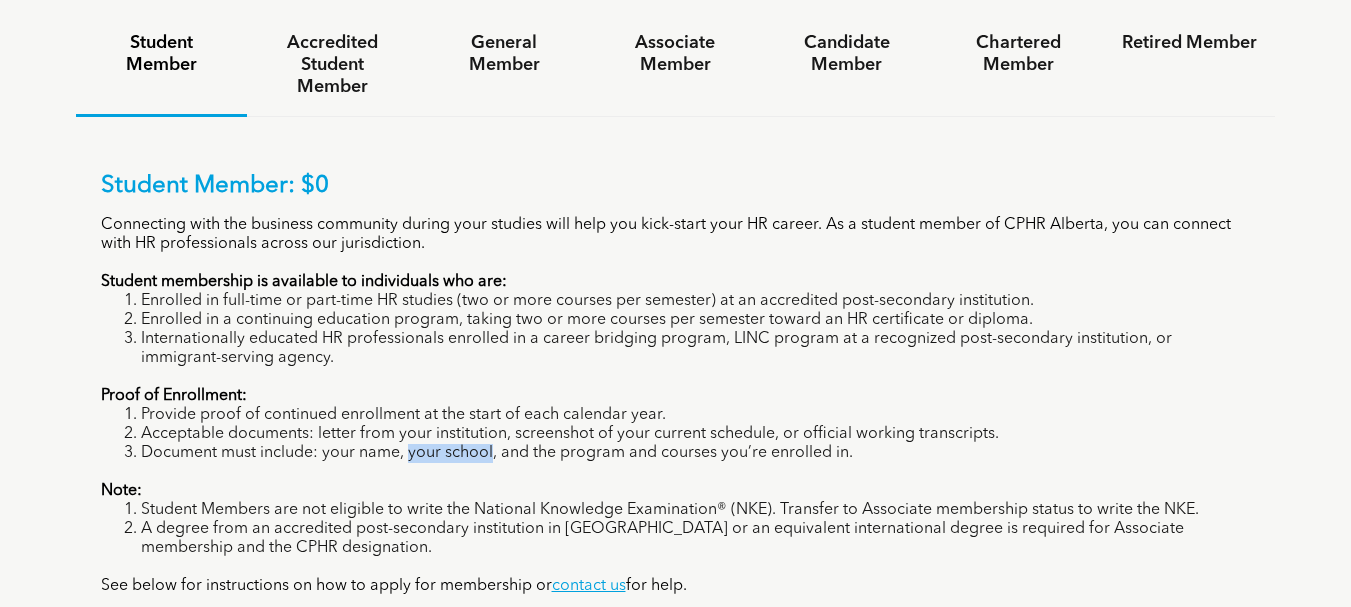 drag, startPoint x: 438, startPoint y: 347, endPoint x: 487, endPoint y: 361, distance: 50.96077 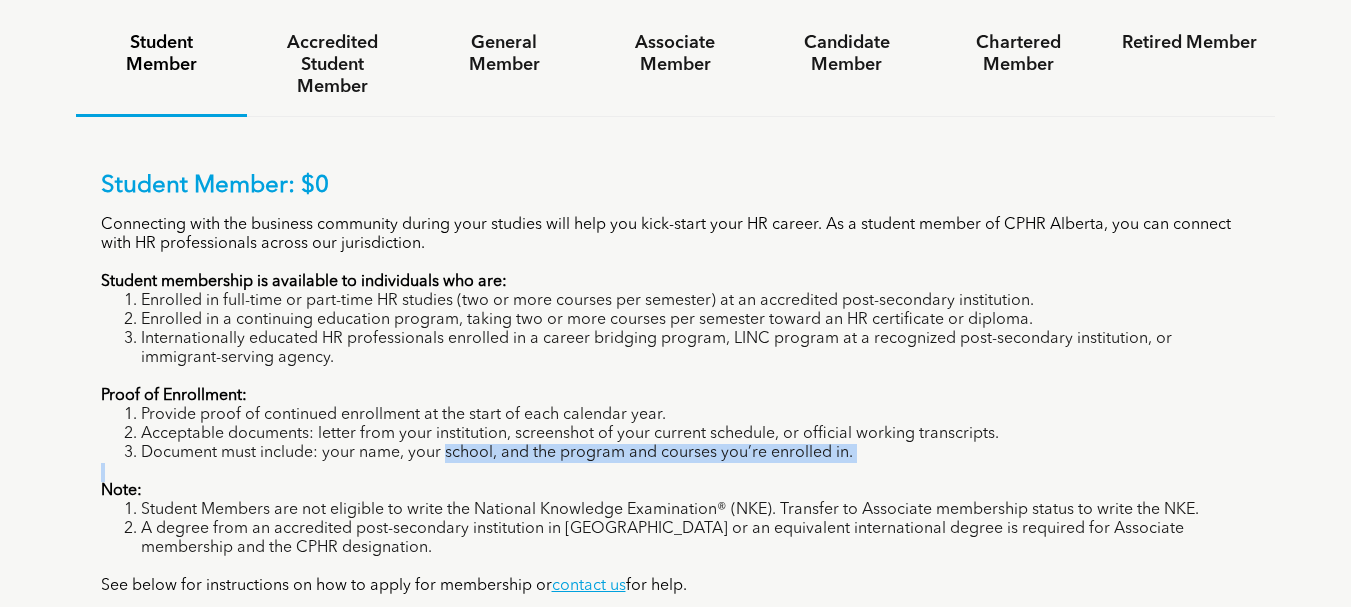 drag, startPoint x: 487, startPoint y: 361, endPoint x: 522, endPoint y: 375, distance: 37.696156 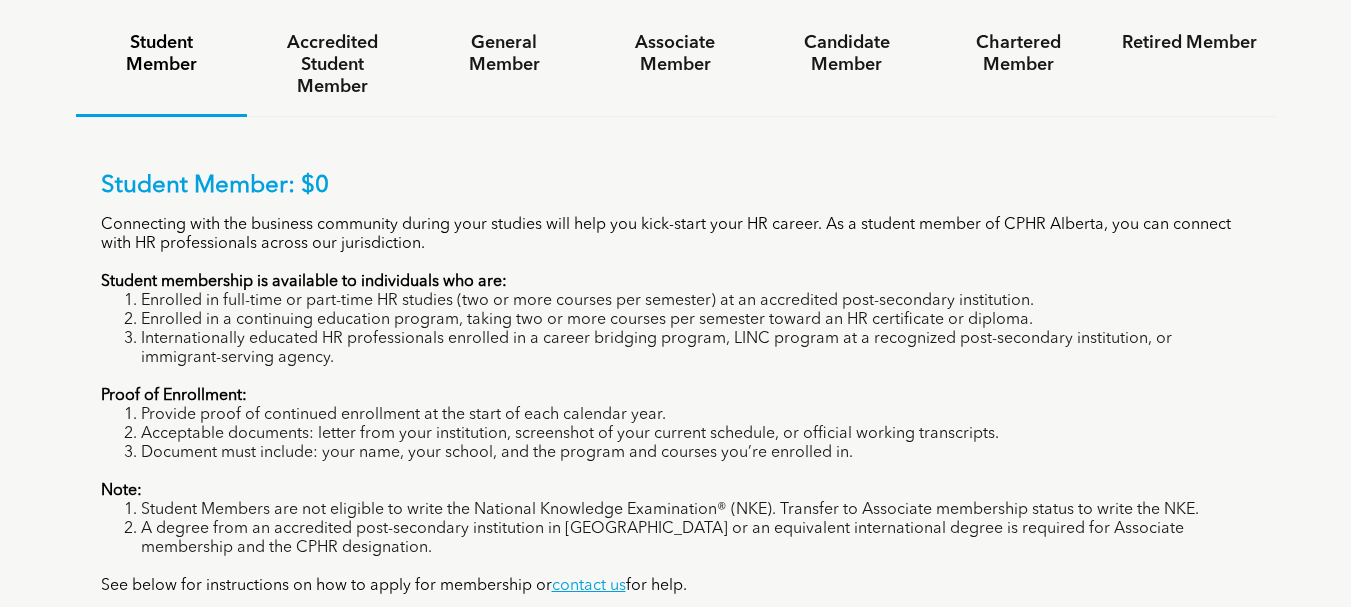 click on "Note:" at bounding box center [676, 491] 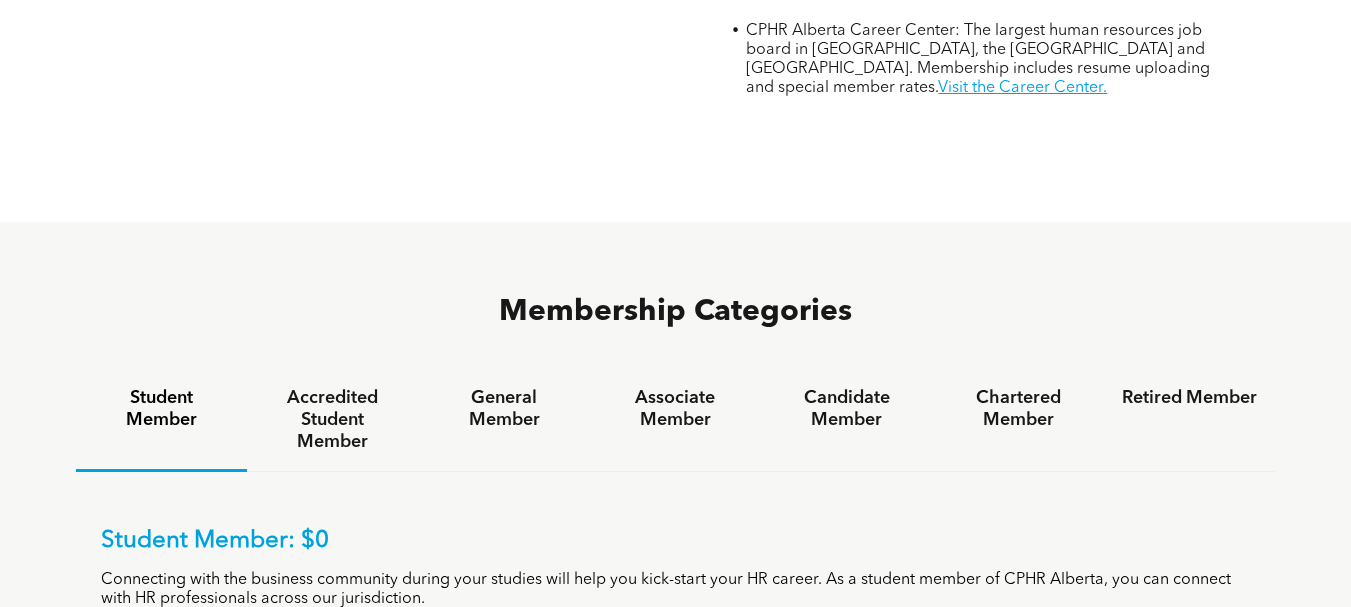 scroll, scrollTop: 1039, scrollLeft: 0, axis: vertical 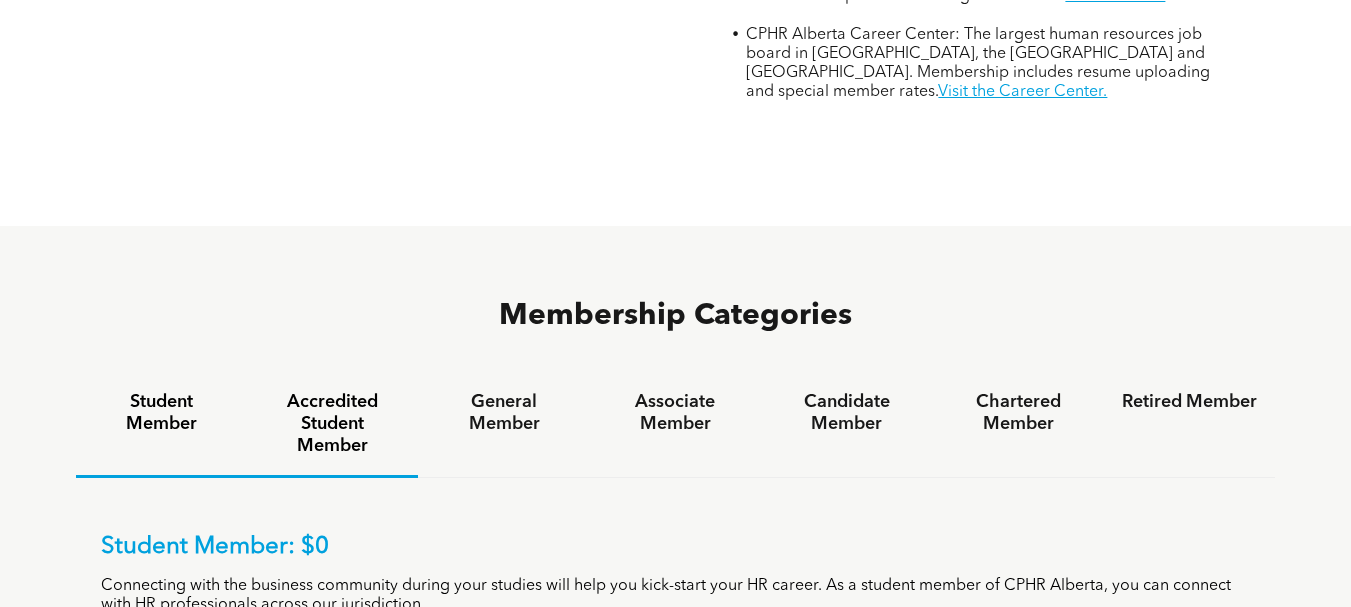 click on "Accredited Student Member" at bounding box center [332, 424] 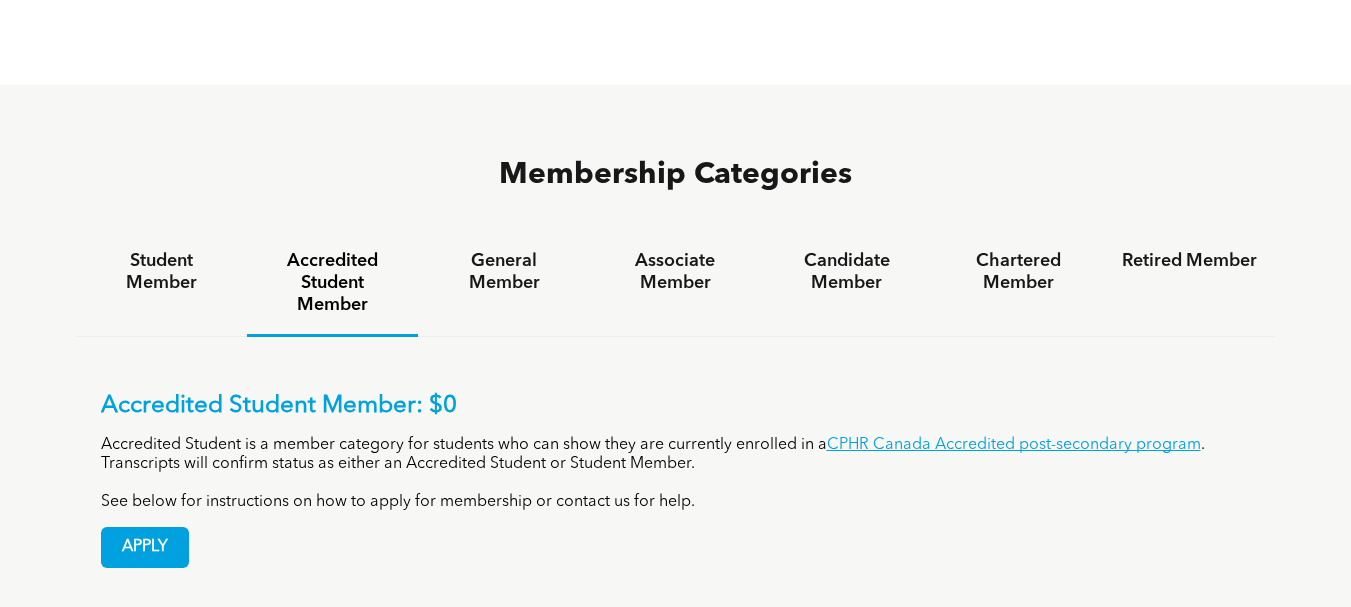scroll, scrollTop: 1181, scrollLeft: 0, axis: vertical 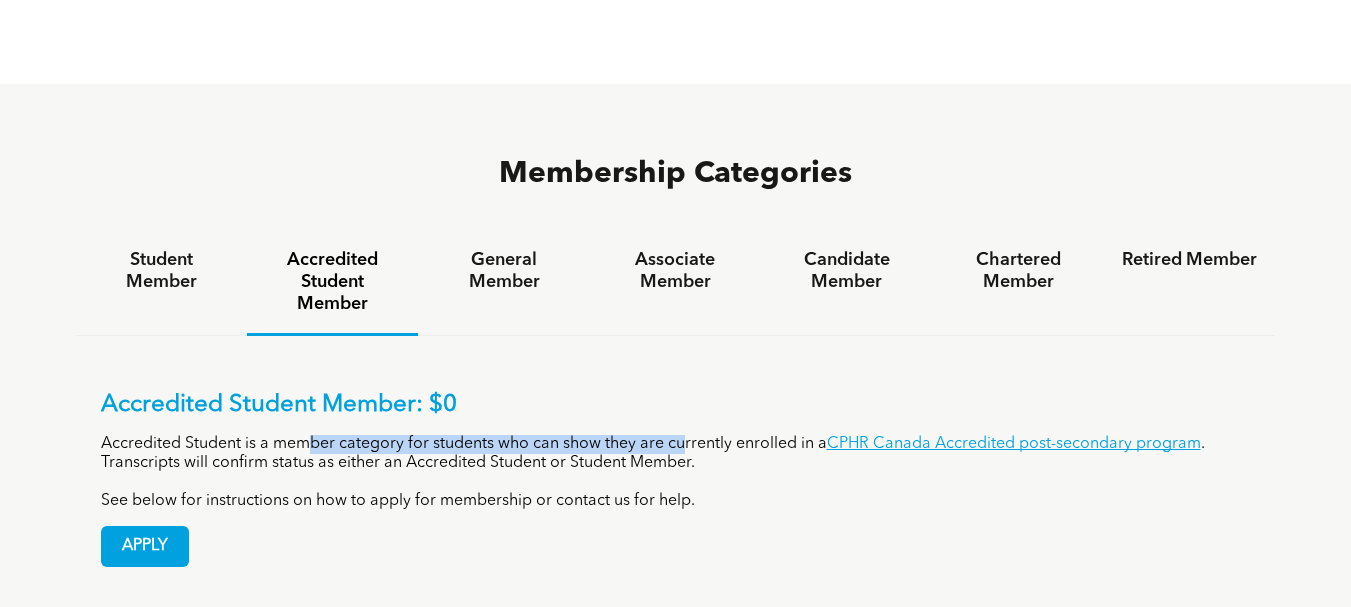 drag, startPoint x: 309, startPoint y: 343, endPoint x: 685, endPoint y: 346, distance: 376.01196 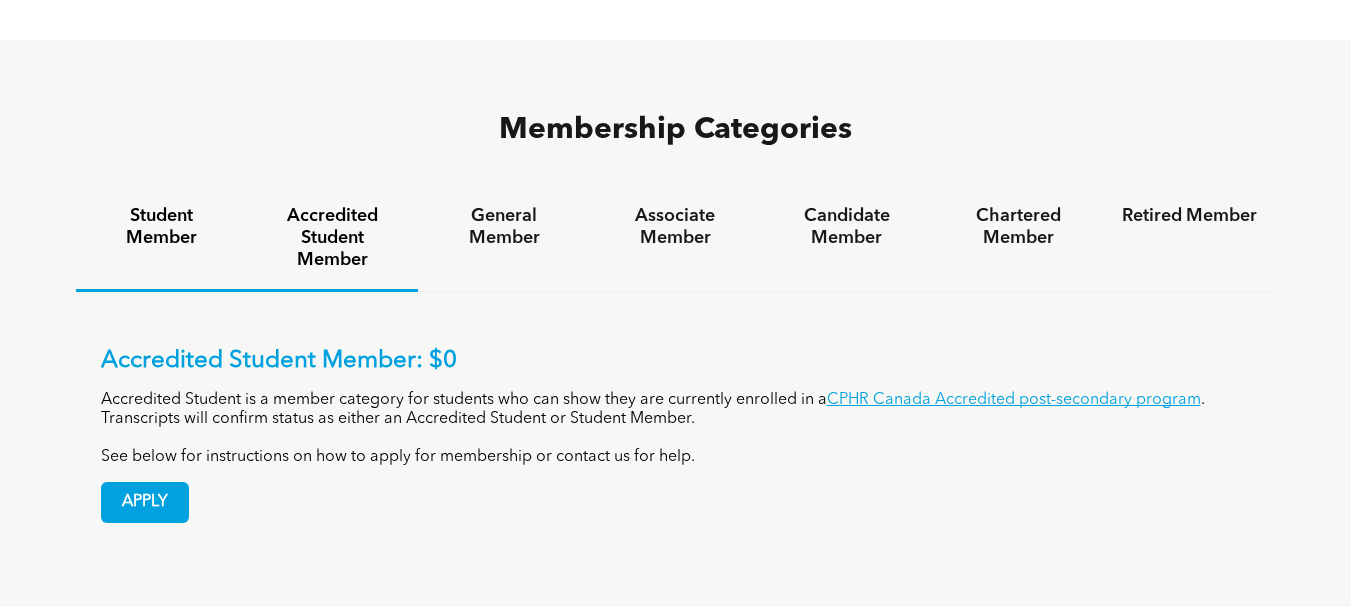 click on "Student Member" at bounding box center [161, 239] 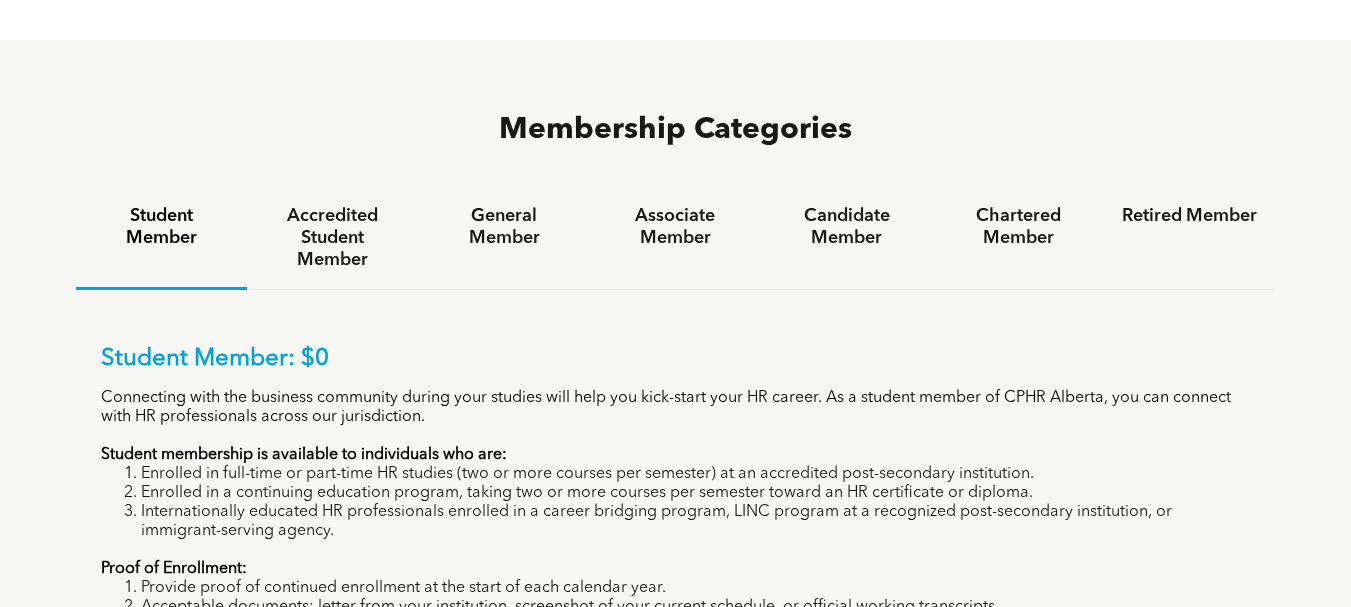copy on "FIND CONSULTANT
﻿MEMBER LOGIN
JOIN TODAY
|
WHO WE ARE
ASSOCIATION
About CPHR Alberta
Board of Directors
Team
Chapters
FCPHR
GOVERNANCE
Protecting the Public
Self-Regulation
Bylaws
Ethics & Conduct
Good Character Attestation
Advocacy
File a Complaint
CONSULTANT DIRECTORY
EXPLORE
|
MEMBERSHIP
MEMBERSHIP
Join CPHR Alberta
Post-Secondary Accredited Programs
FAQ
PROGRAMS
Member Programs
Work Integrated Learnin..." 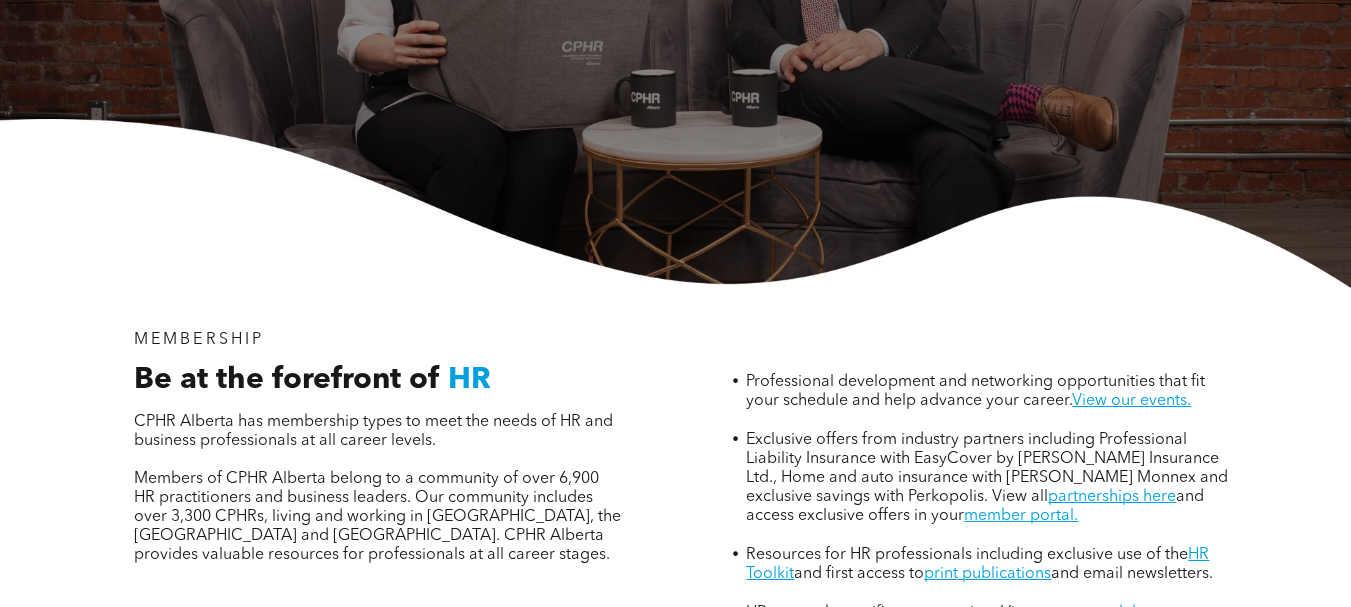 scroll, scrollTop: 0, scrollLeft: 0, axis: both 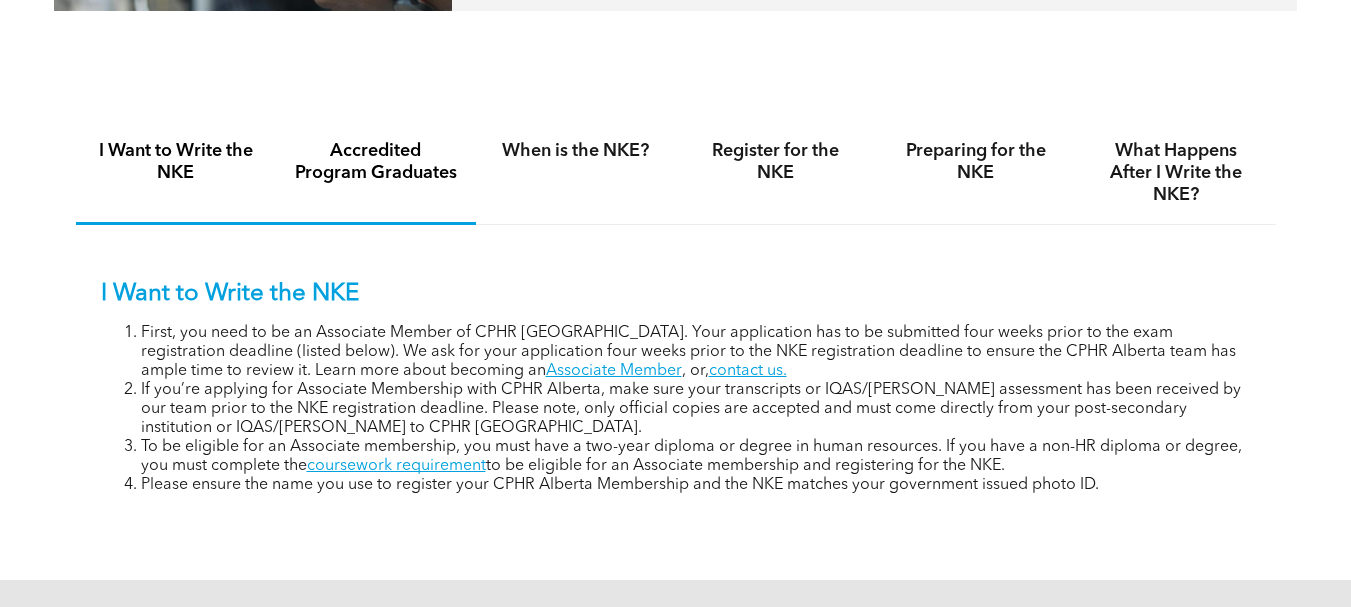 click on "Accredited Program Graduates" at bounding box center [376, 162] 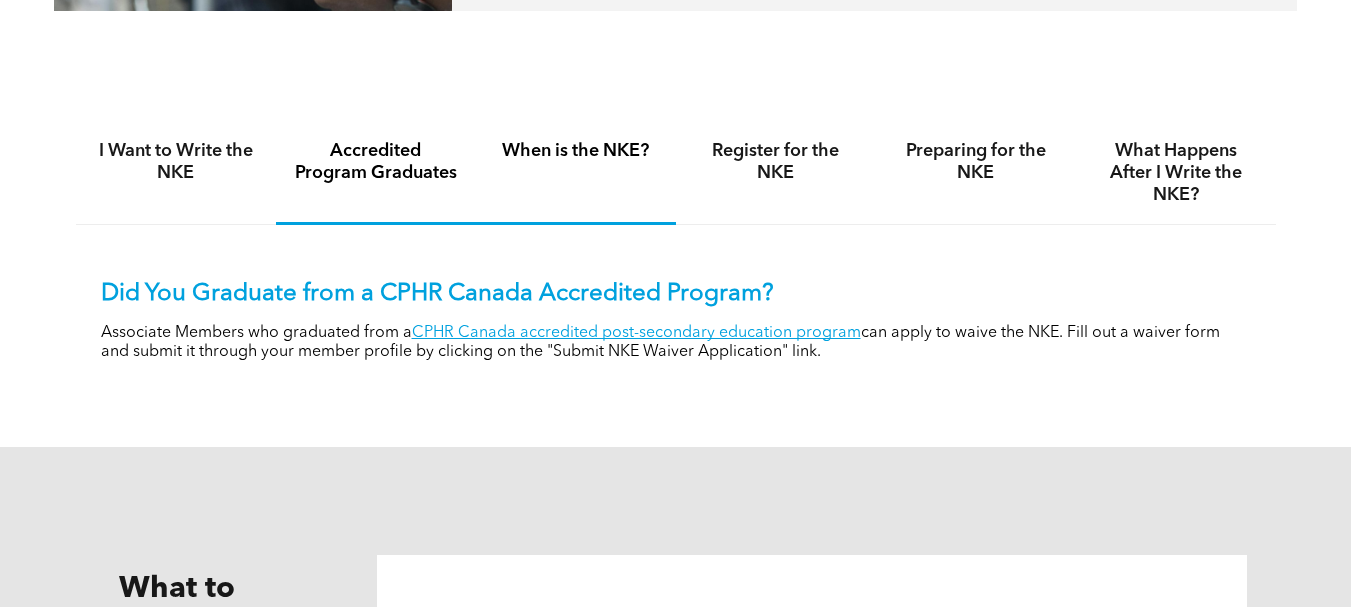 click on "When is the NKE?" at bounding box center [576, 151] 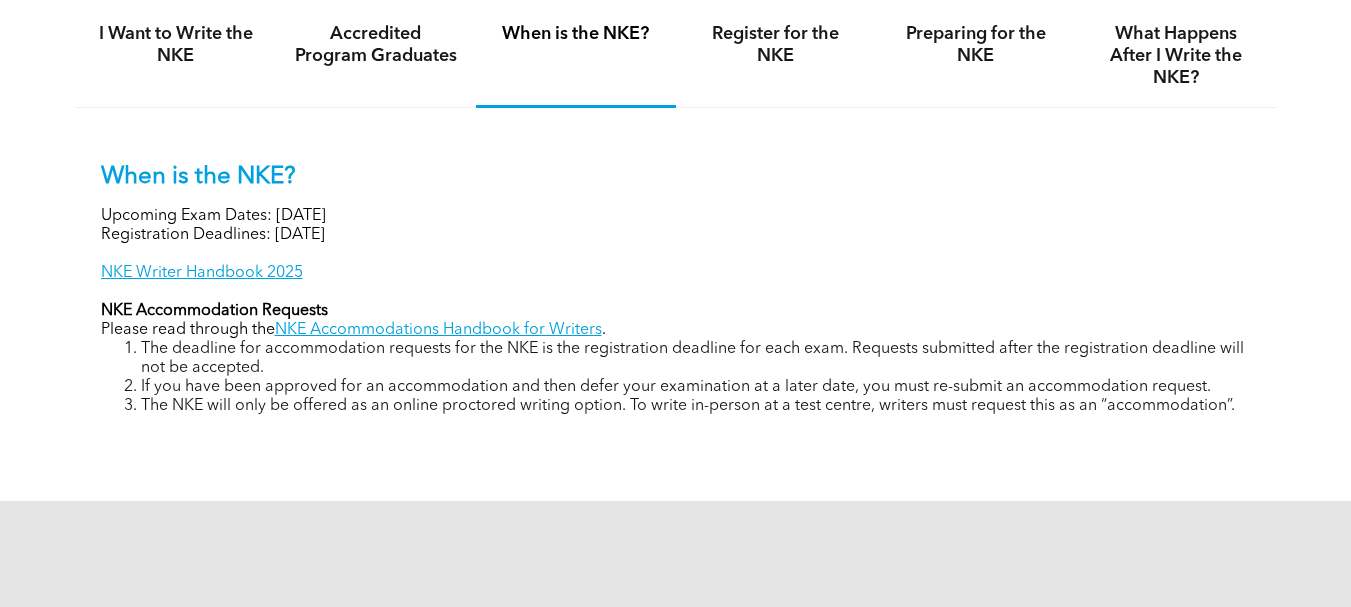 scroll, scrollTop: 1305, scrollLeft: 0, axis: vertical 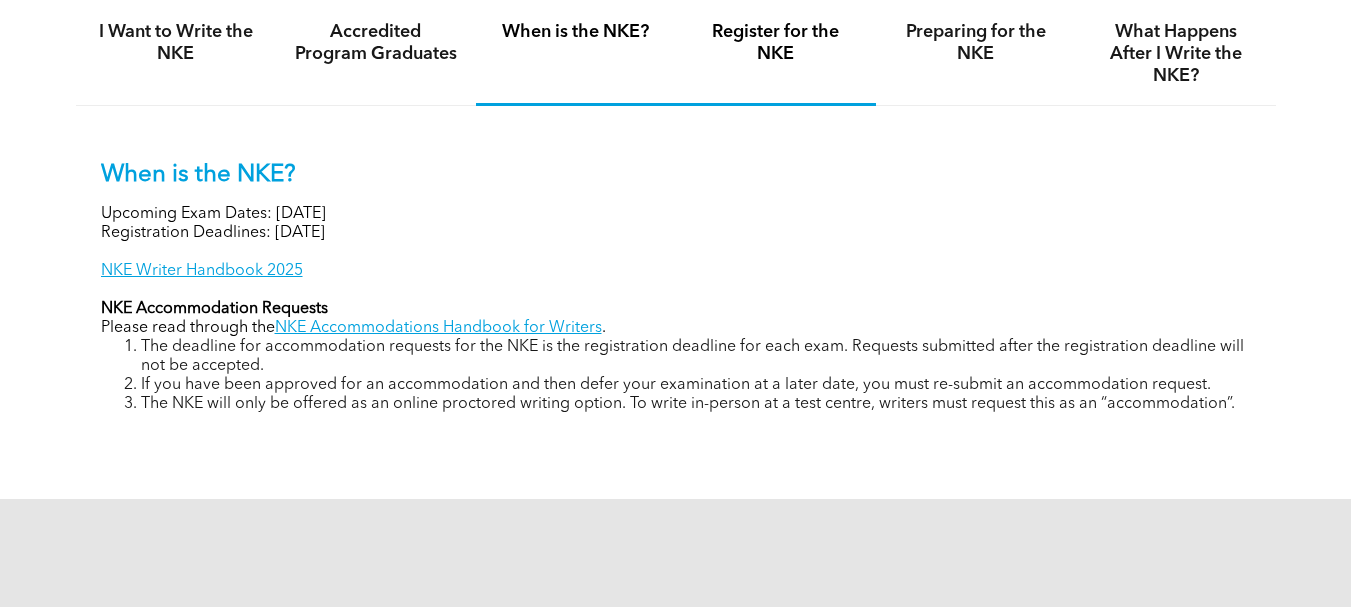 click on "Register for the NKE" at bounding box center [776, 43] 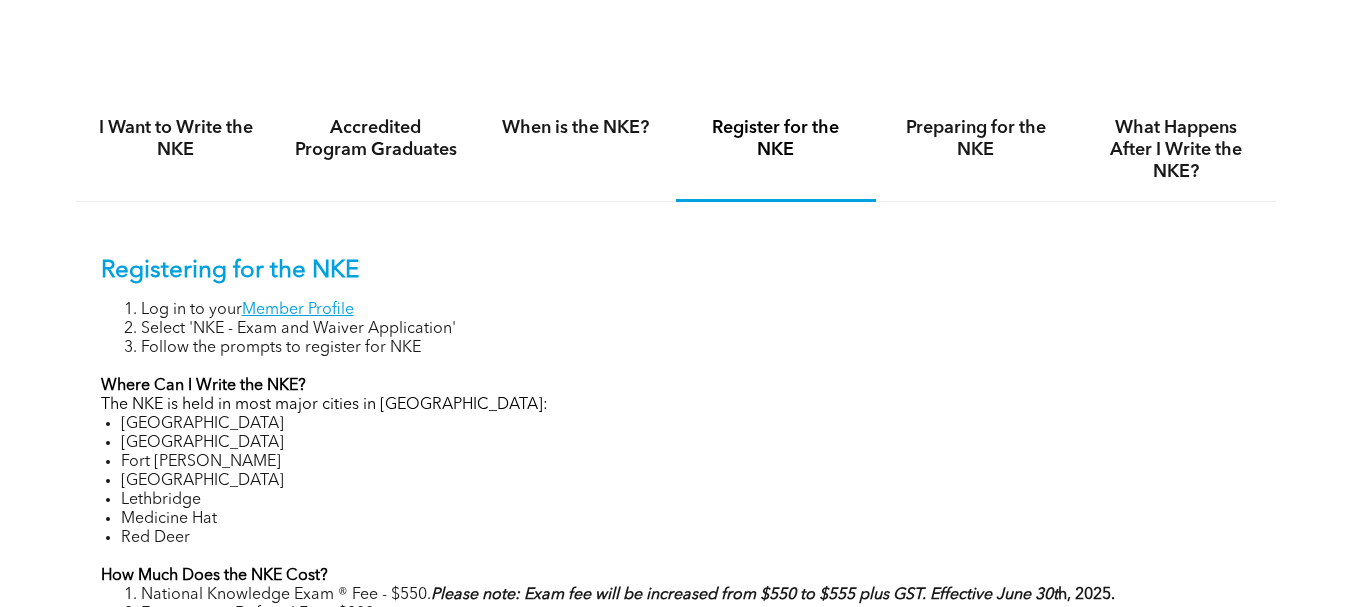 scroll, scrollTop: 1255, scrollLeft: 0, axis: vertical 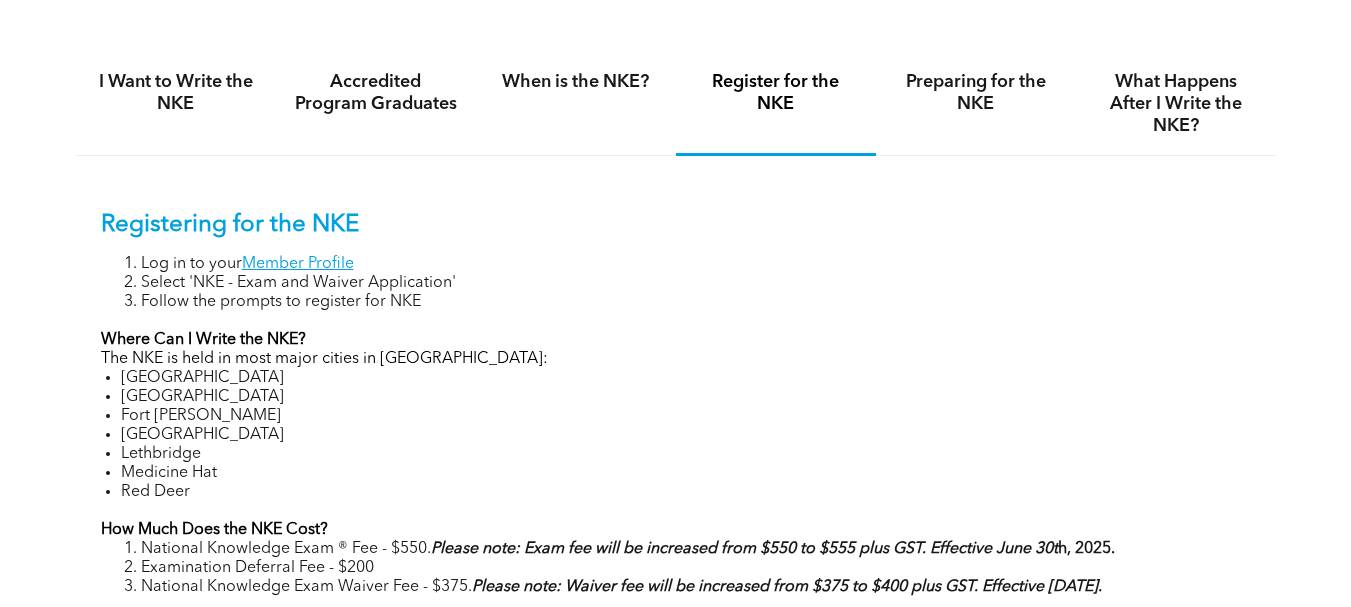 copy on "FIND CONSULTANT
﻿MEMBER LOGIN
JOIN [DATE]
|
WHO WE ARE
ASSOCIATION
About CPHR Alberta
Board of Directors
Team
Chapters
FCPHR
GOVERNANCE
Protecting the Public
Self-Regulation
Bylaws
Ethics & Conduct
Good Character Attestation
Advocacy
File a Complaint
CONSULTANT DIRECTORY
EXPLORE
|
MEMBERSHIP
MEMBERSHIP
Join CPHR Alberta
Post-Secondary Accredited Programs
FAQ
PROGRAMS
Member Programs
Work Integrated Learnin..." 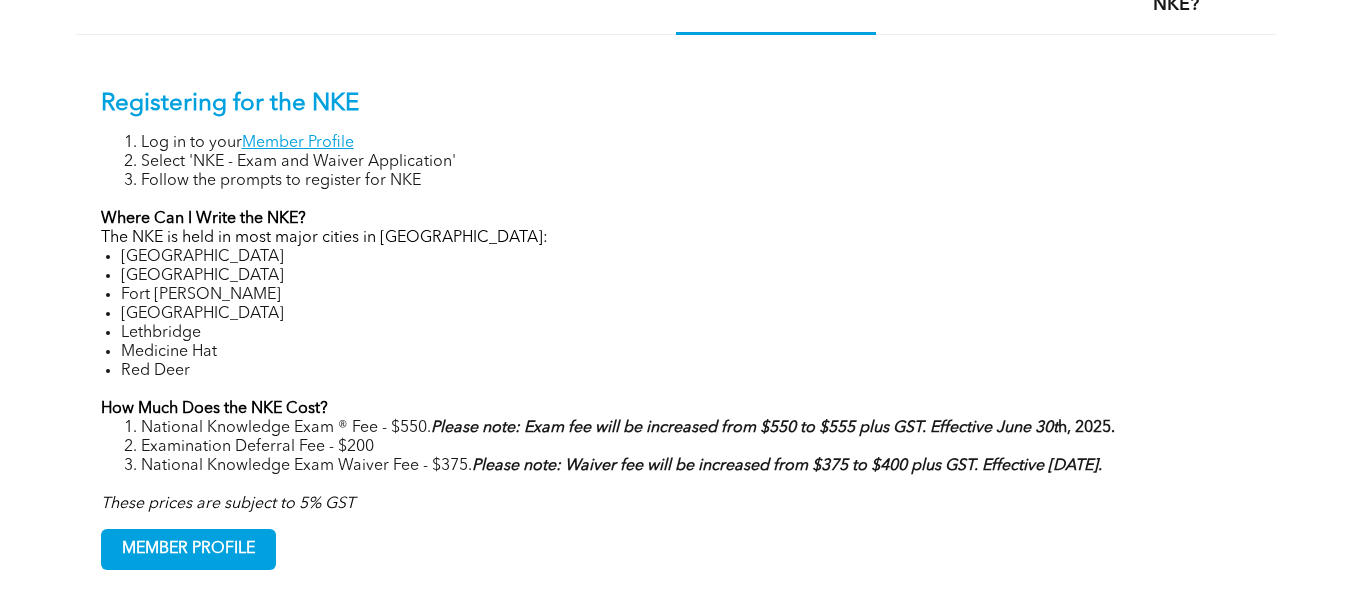 click on "The NKE is held in most major cities in [GEOGRAPHIC_DATA]:" at bounding box center (676, 238) 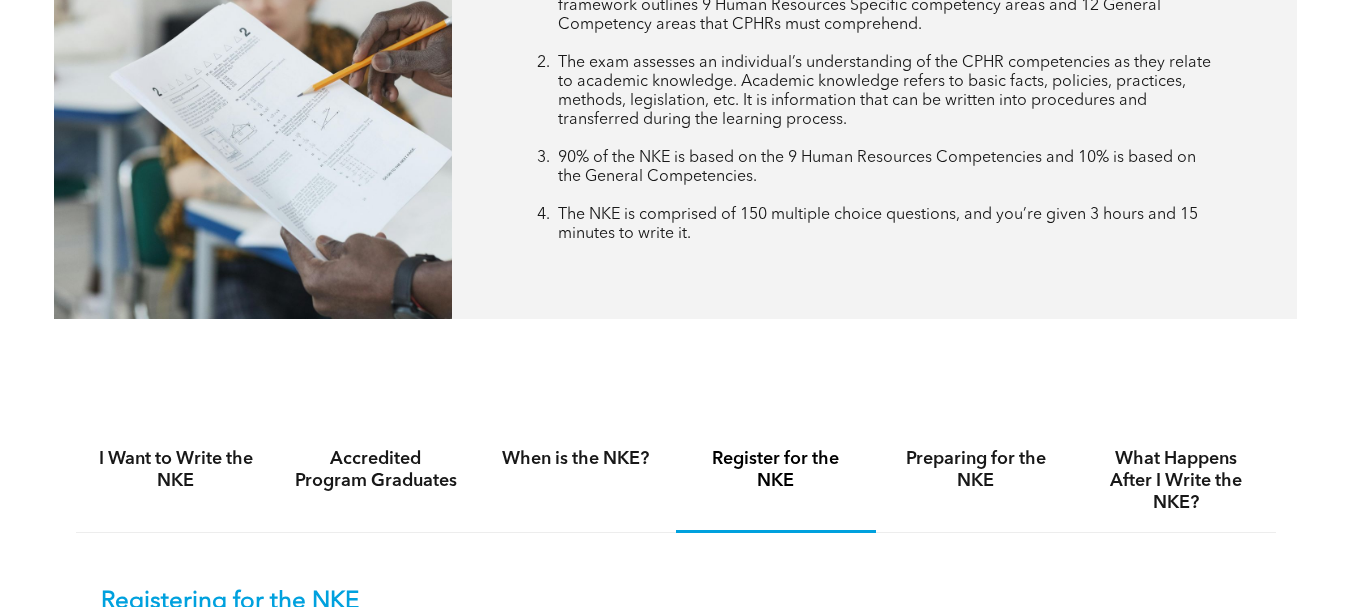 scroll, scrollTop: 1015, scrollLeft: 0, axis: vertical 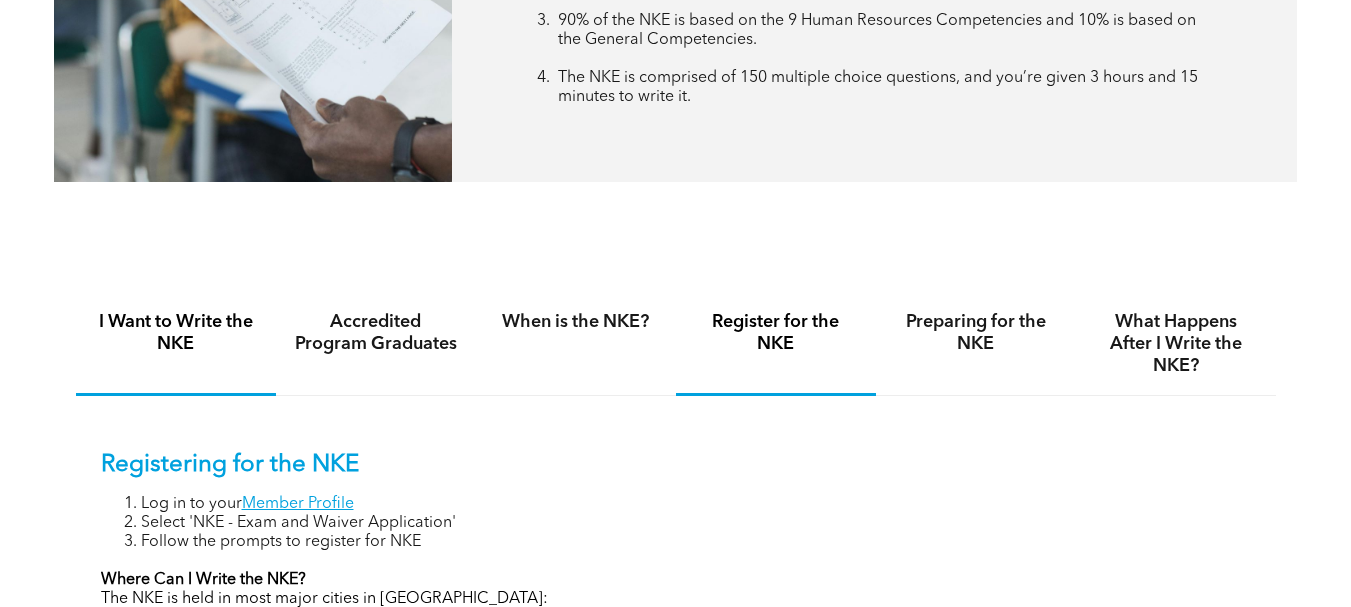 click on "I Want to Write the NKE" at bounding box center [176, 344] 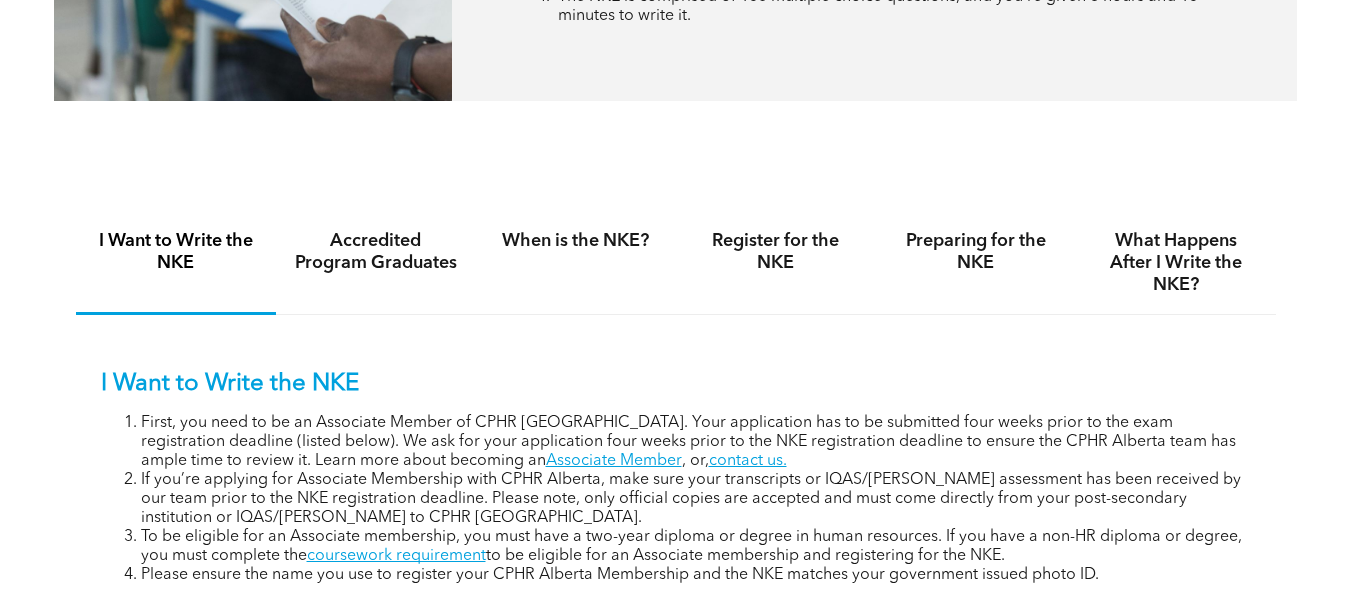scroll, scrollTop: 1095, scrollLeft: 0, axis: vertical 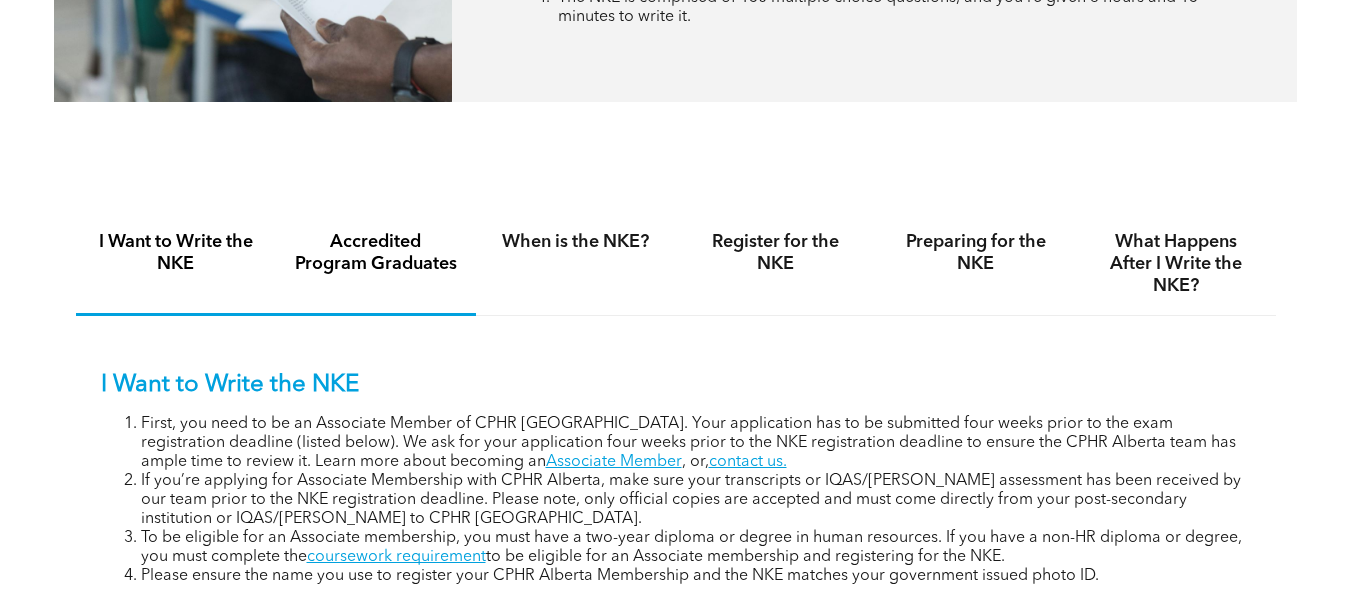 click on "Accredited Program Graduates" at bounding box center [376, 253] 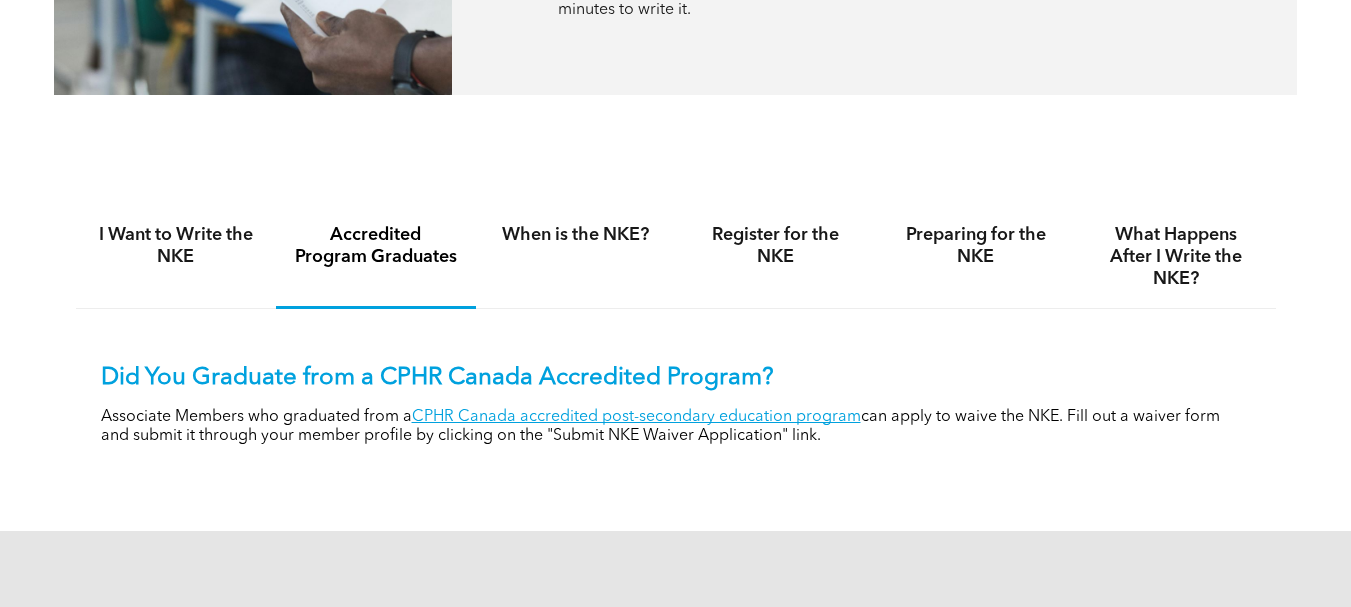 scroll, scrollTop: 1103, scrollLeft: 0, axis: vertical 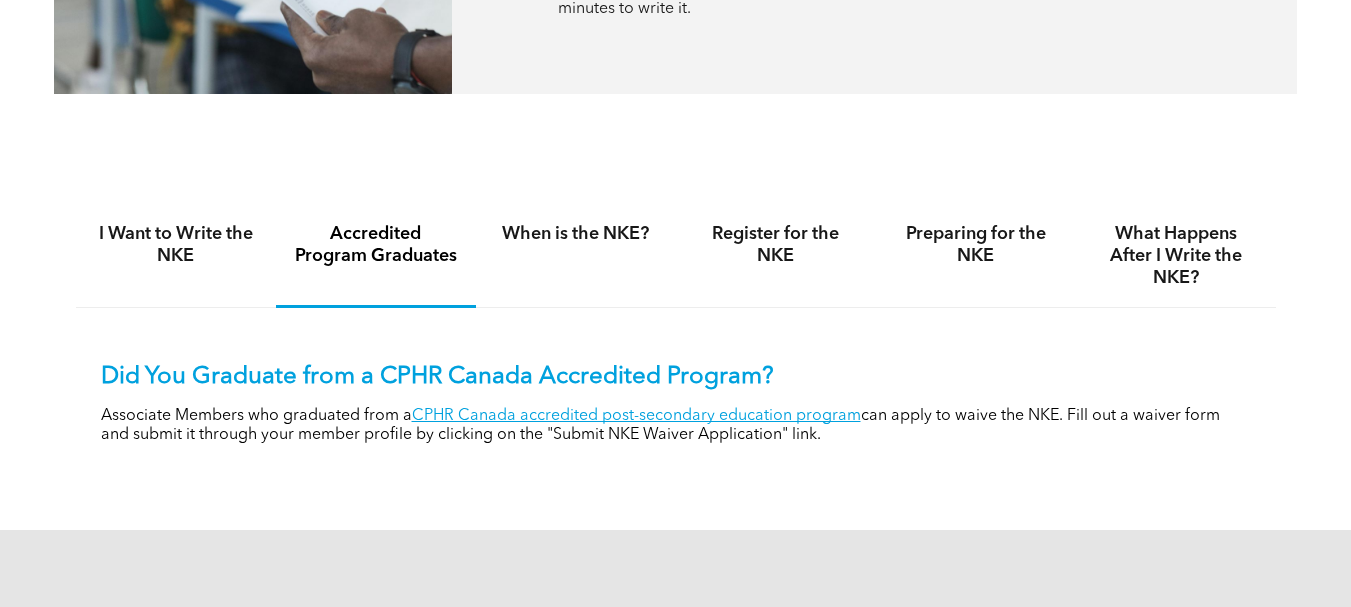 click on "Accredited Program Graduates" at bounding box center [376, 245] 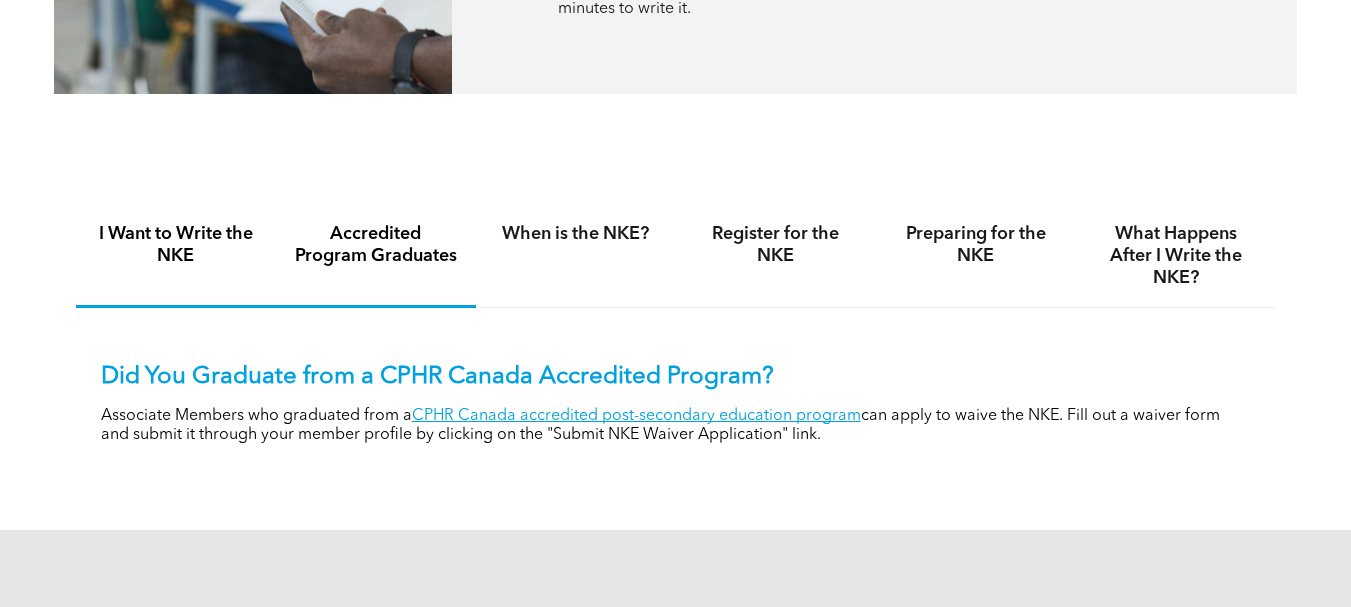 click on "I Want to Write the NKE" at bounding box center [176, 245] 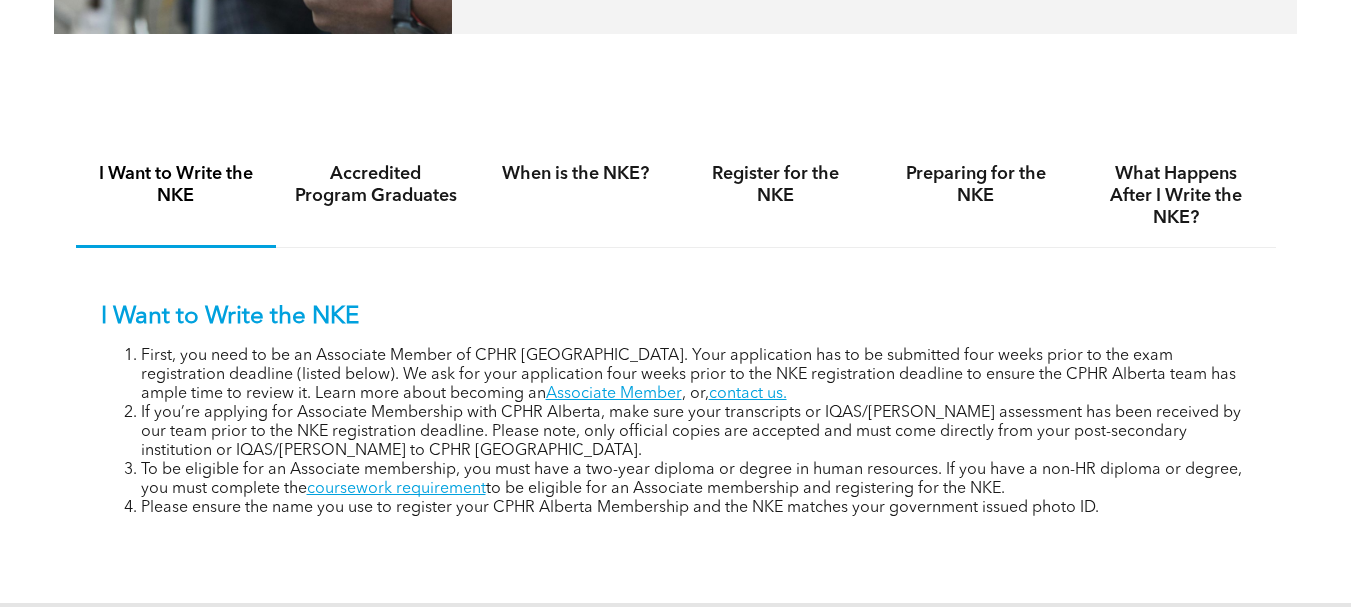 scroll, scrollTop: 1196, scrollLeft: 0, axis: vertical 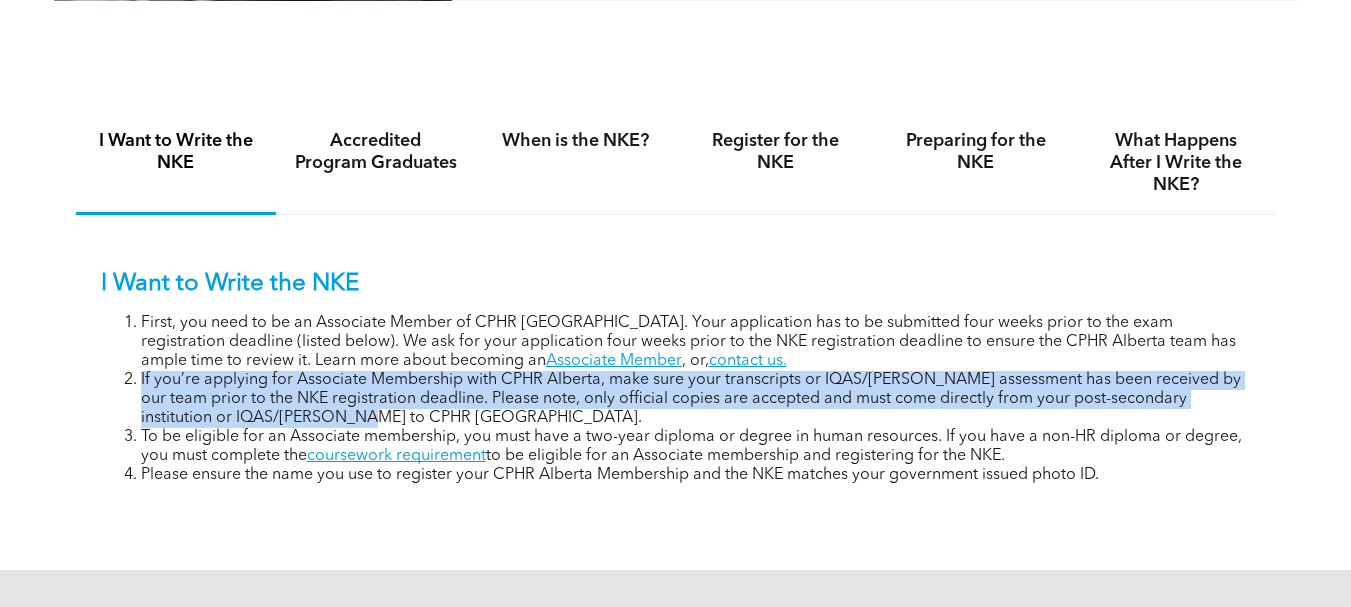 drag, startPoint x: 474, startPoint y: 406, endPoint x: 118, endPoint y: 385, distance: 356.61884 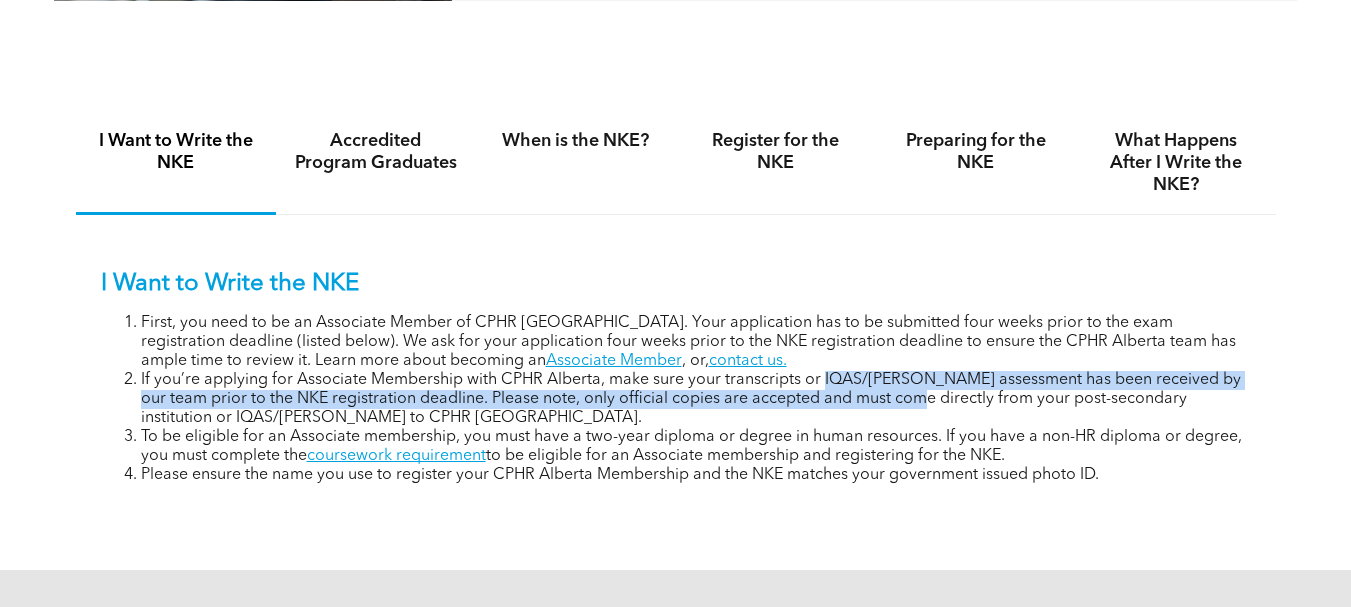 drag, startPoint x: 904, startPoint y: 400, endPoint x: 851, endPoint y: 382, distance: 55.97321 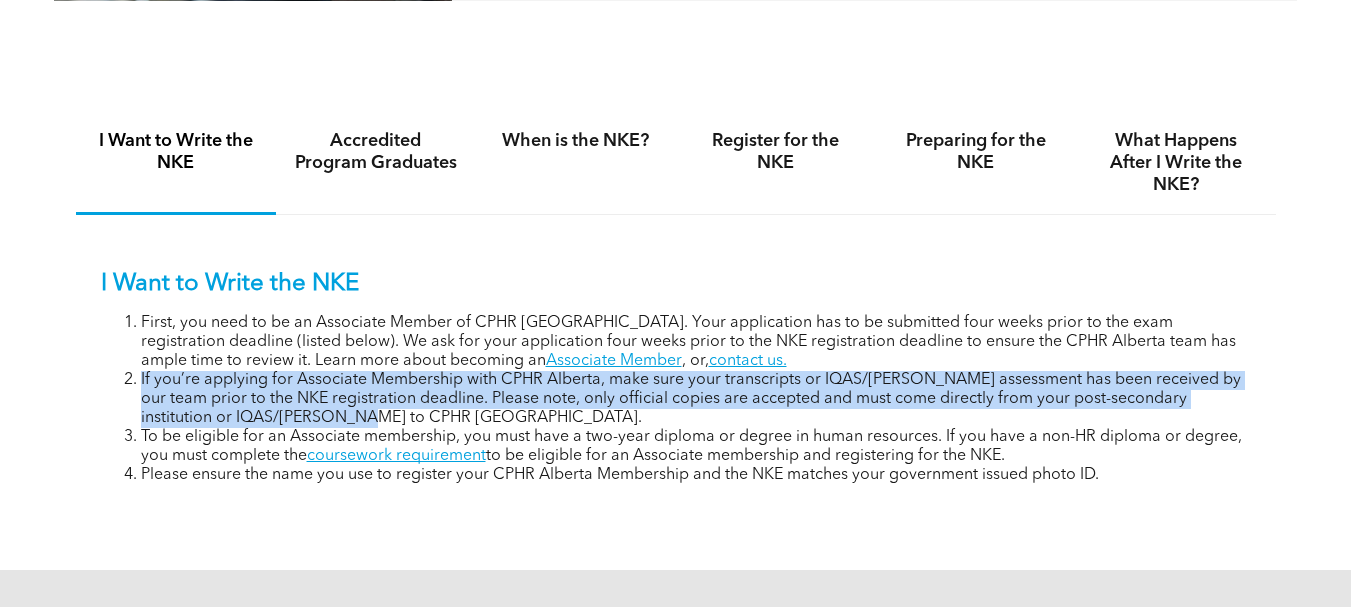 drag, startPoint x: 375, startPoint y: 416, endPoint x: 125, endPoint y: 377, distance: 253.02371 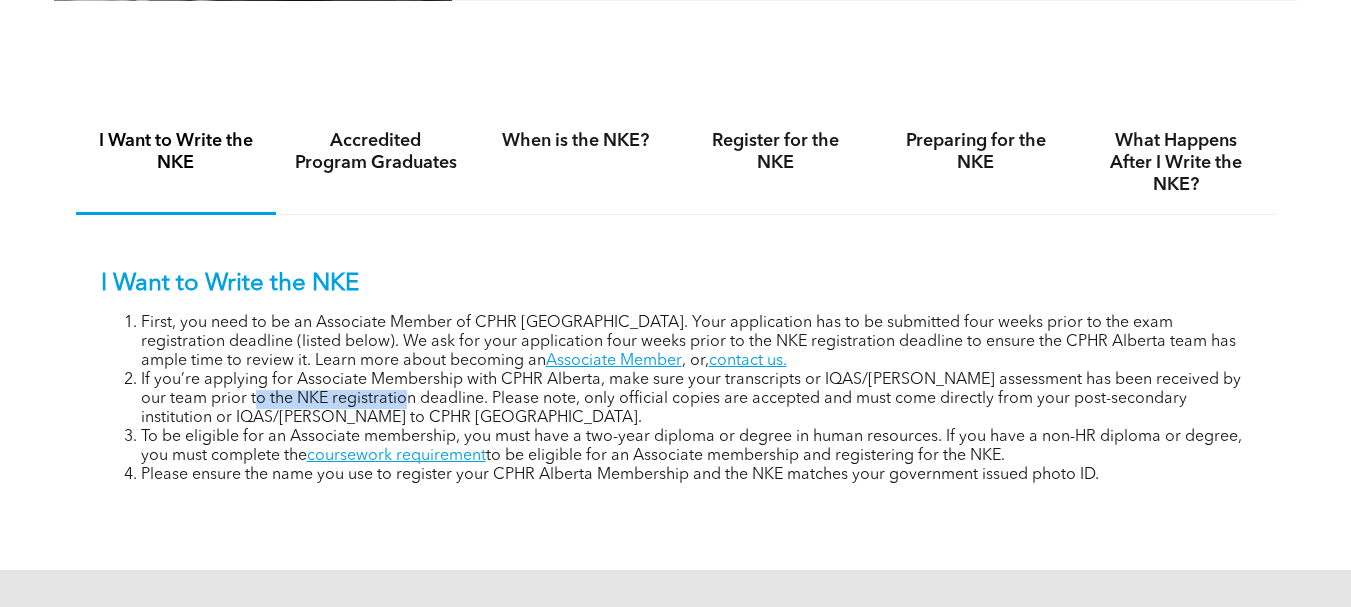 drag, startPoint x: 291, startPoint y: 393, endPoint x: 364, endPoint y: 400, distance: 73.33485 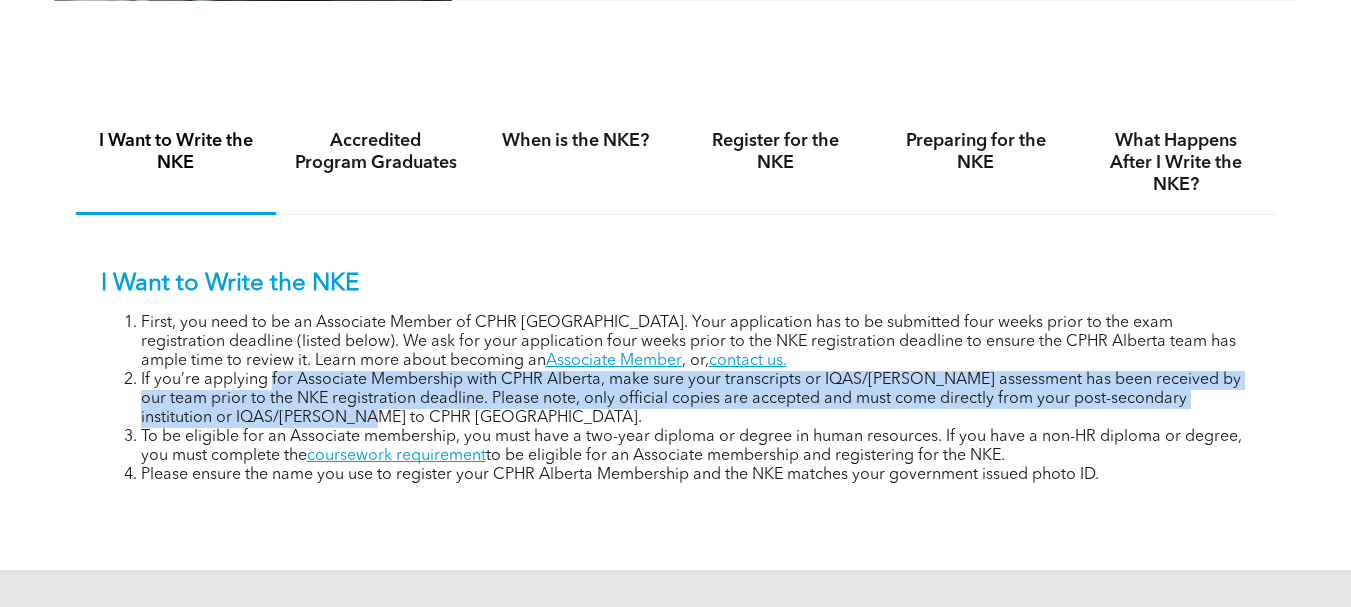 drag, startPoint x: 349, startPoint y: 416, endPoint x: 269, endPoint y: 383, distance: 86.53901 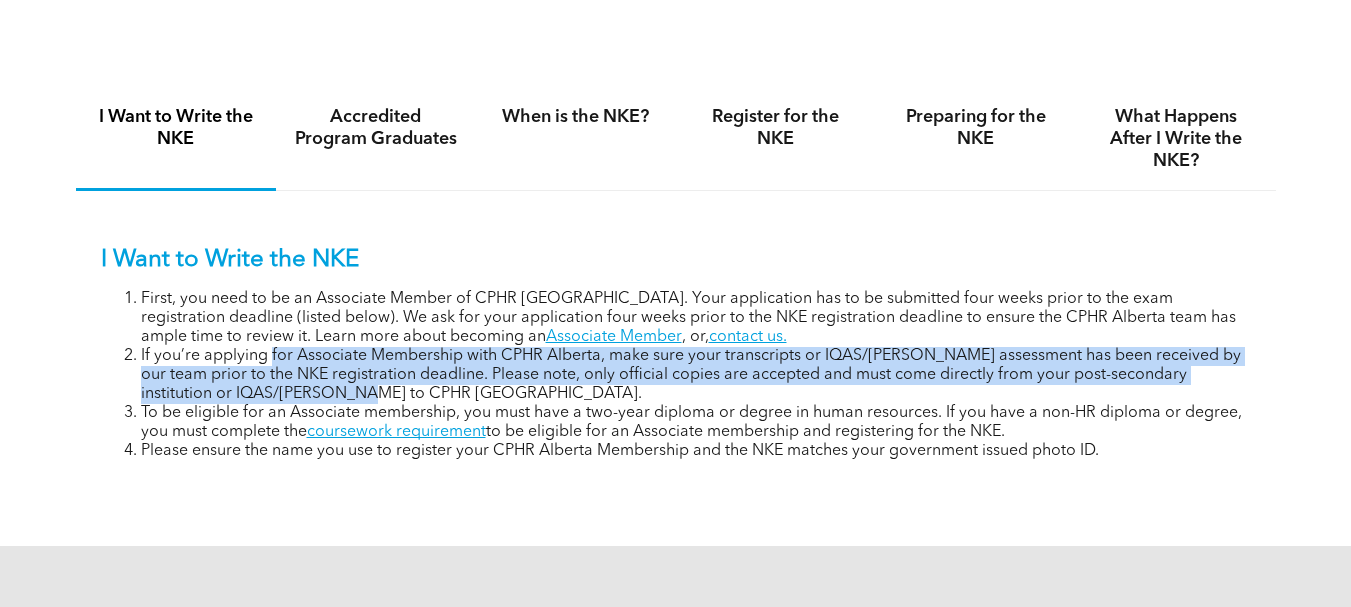 scroll, scrollTop: 1222, scrollLeft: 0, axis: vertical 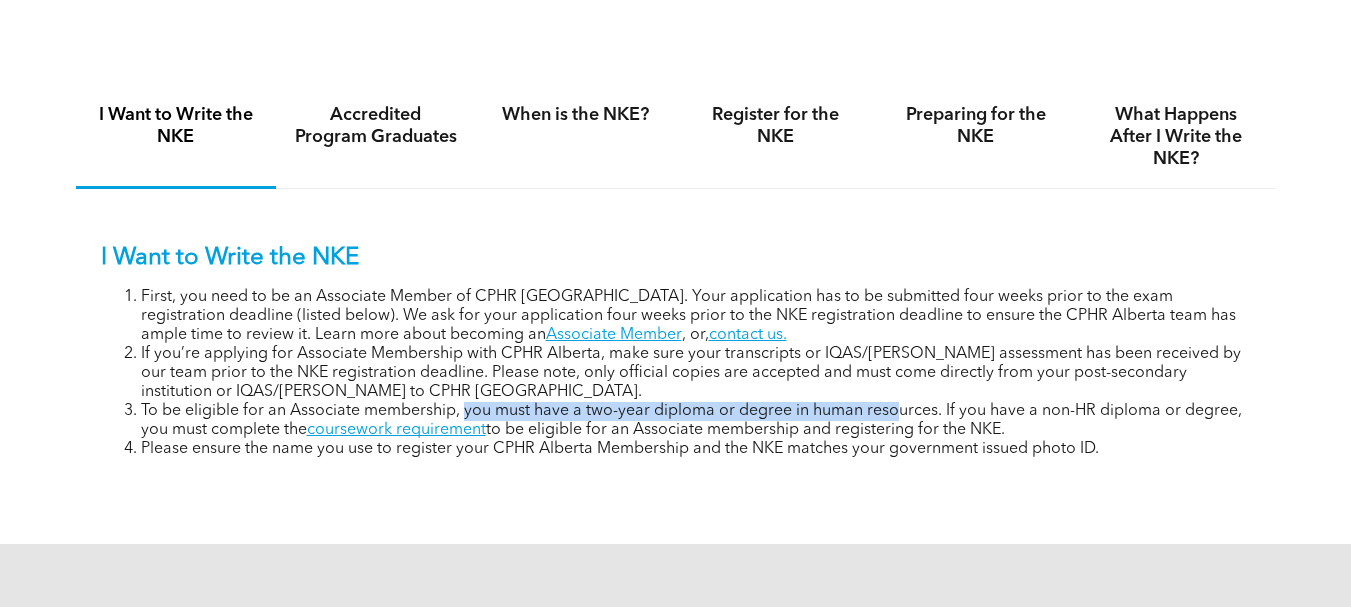 drag, startPoint x: 467, startPoint y: 407, endPoint x: 897, endPoint y: 416, distance: 430.09418 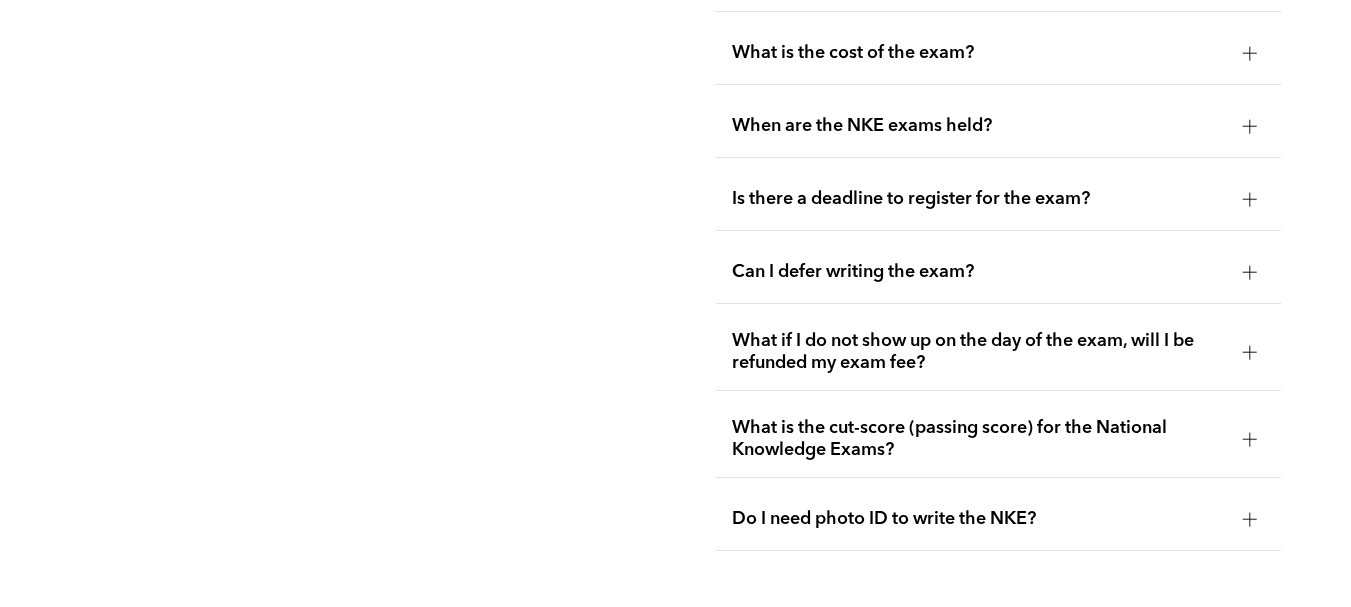 scroll, scrollTop: 2743, scrollLeft: 0, axis: vertical 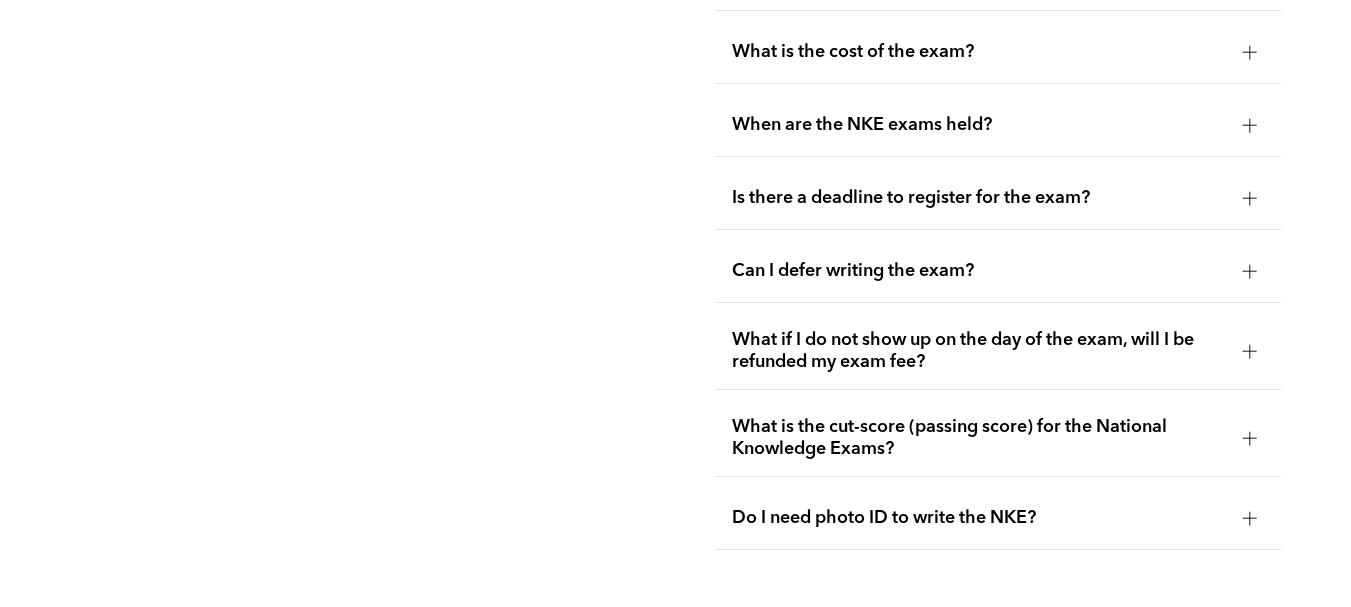 click on "What is the cut-score (passing score) for the National Knowledge Exams?" at bounding box center (979, 438) 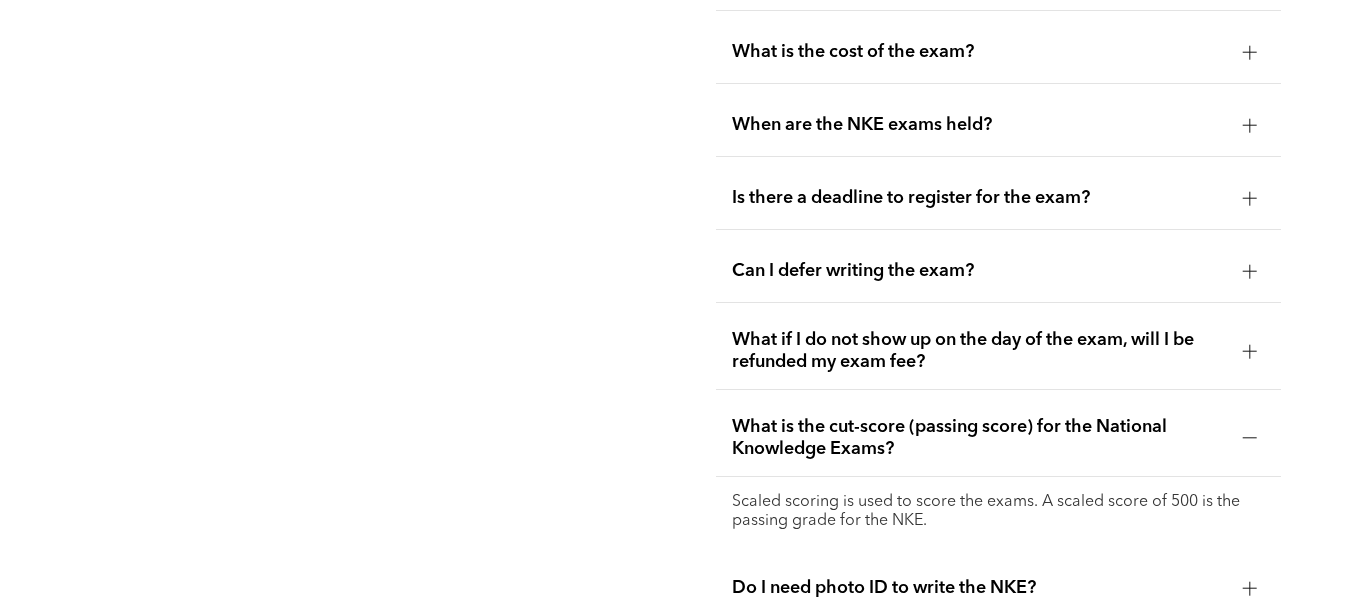 click on "What is the cut-score (passing score) for the National Knowledge Exams?" at bounding box center [979, 438] 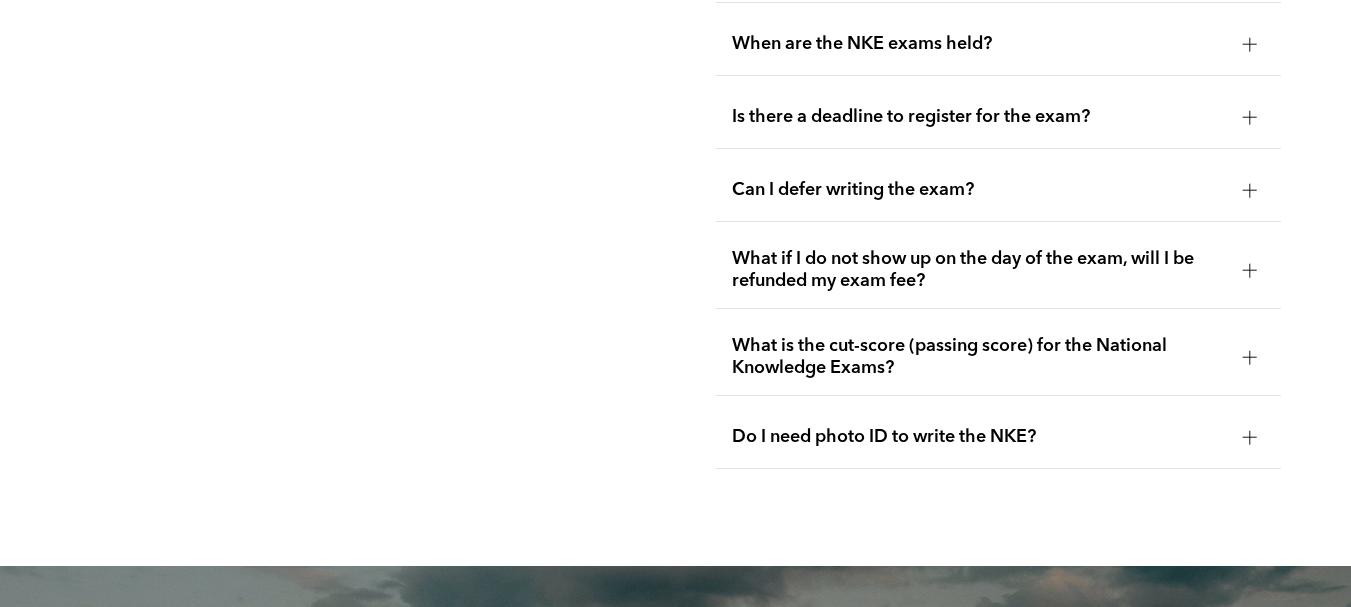 scroll, scrollTop: 2819, scrollLeft: 0, axis: vertical 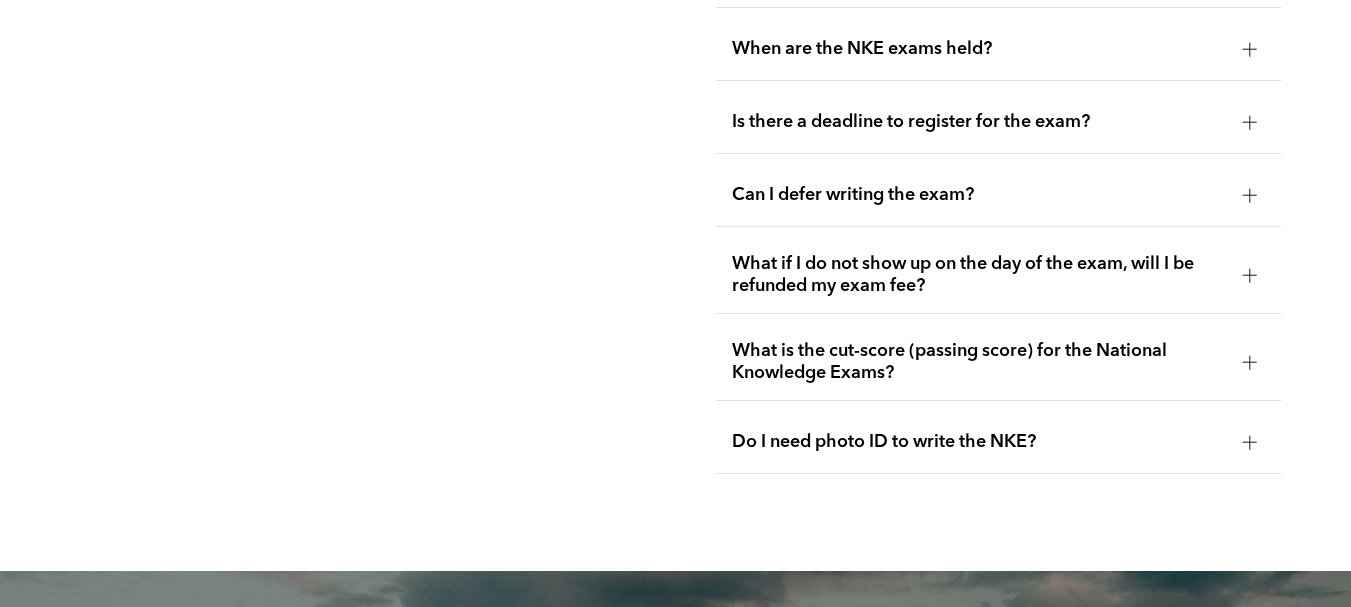 click on "Is there a deadline to register for the exam?" at bounding box center [998, 122] 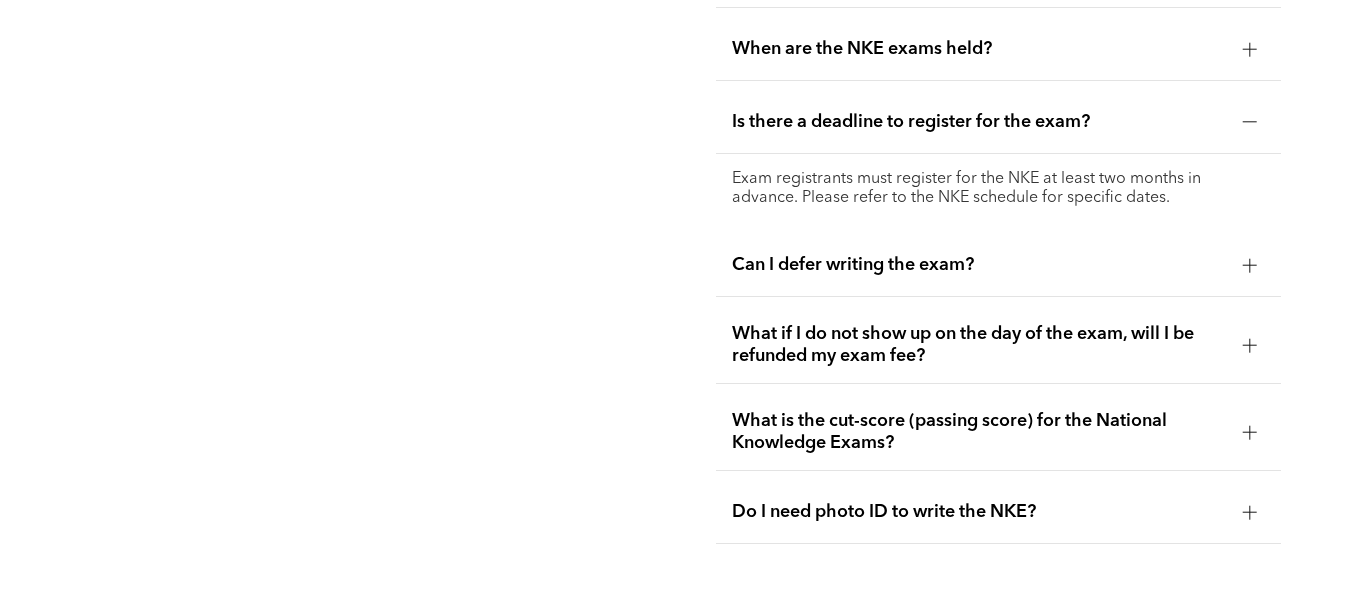 click on "Is there a deadline to register for the exam?" at bounding box center (998, 122) 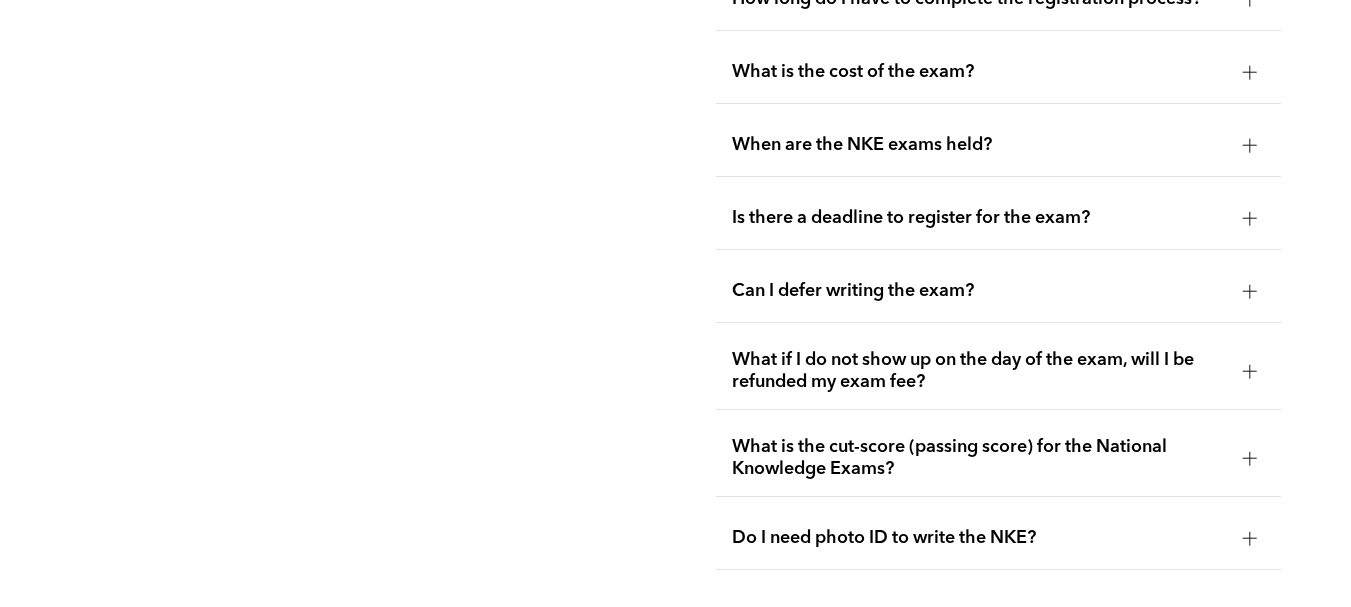 scroll, scrollTop: 2722, scrollLeft: 0, axis: vertical 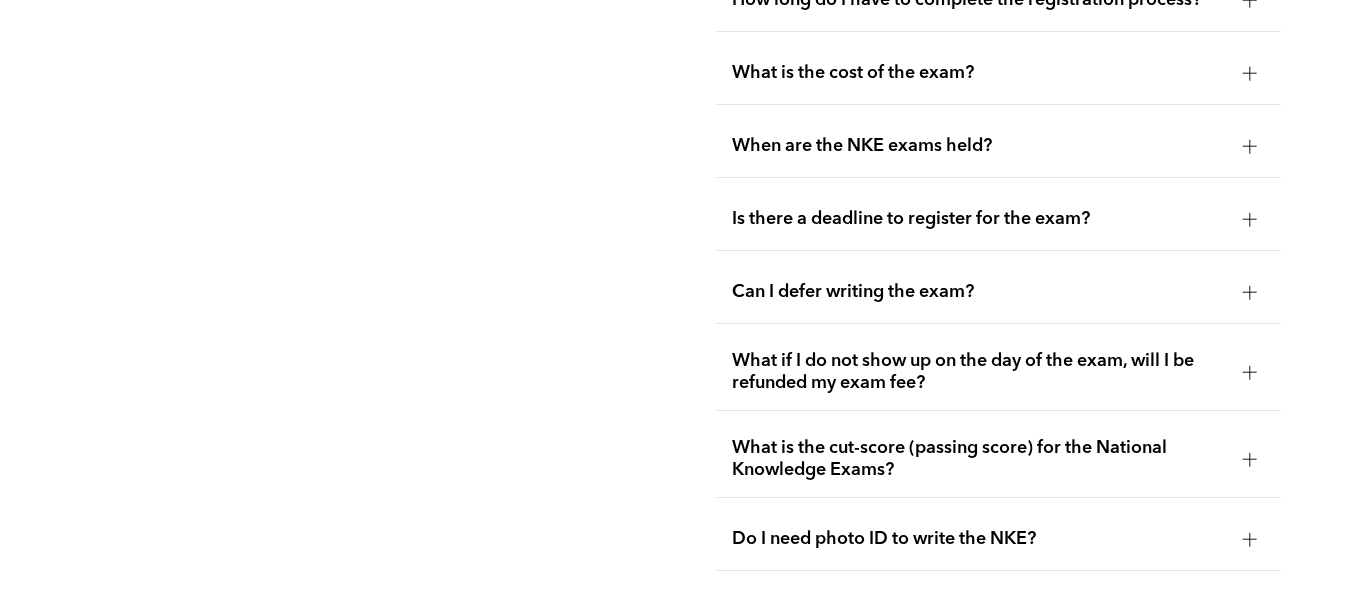 click on "When are the NKE exams held?" at bounding box center [979, 146] 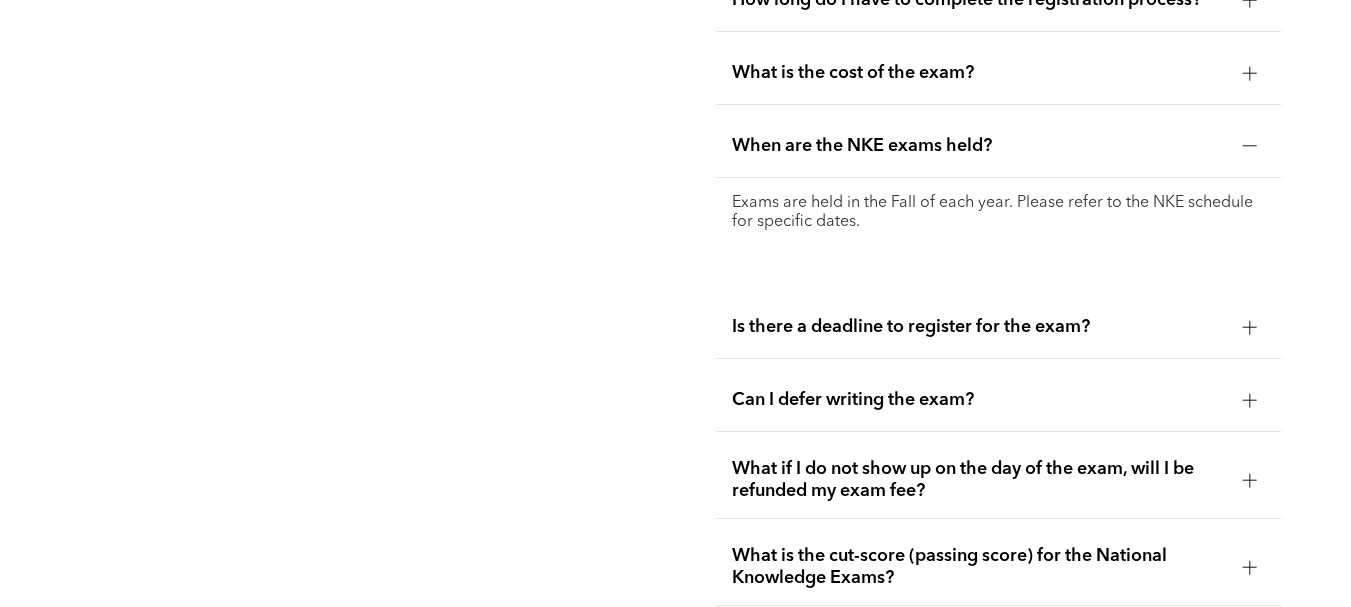 click on "When are the NKE exams held?" at bounding box center [979, 146] 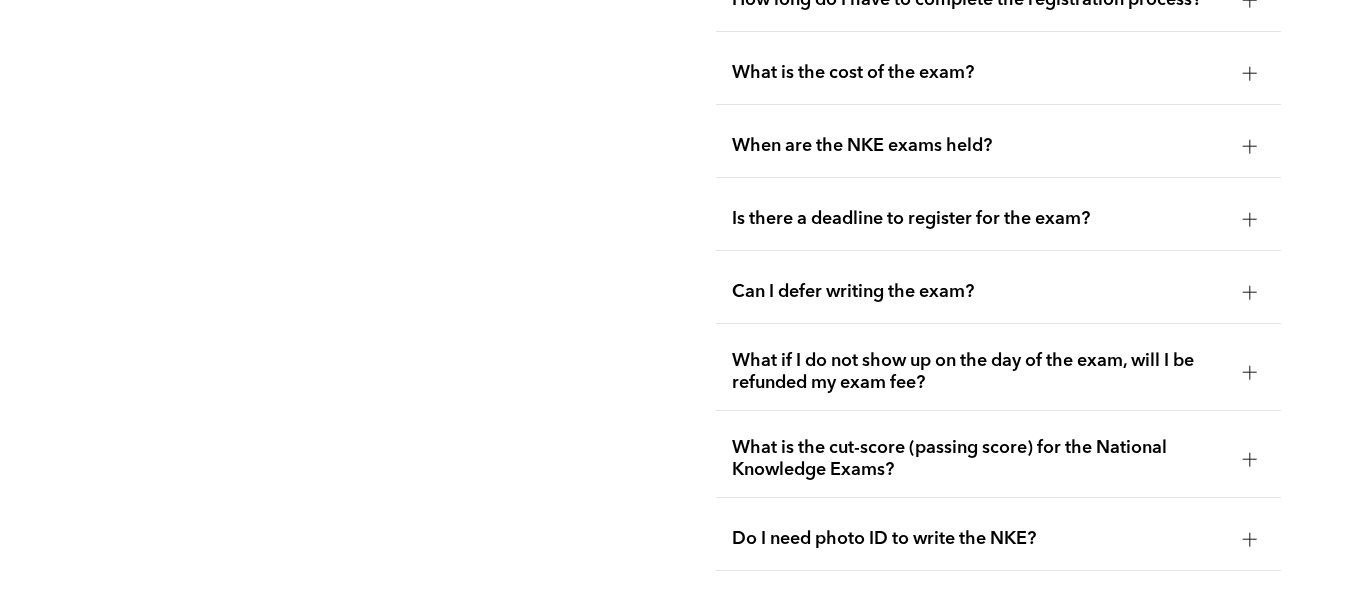 click on "What is the cost of the exam?" at bounding box center [998, 73] 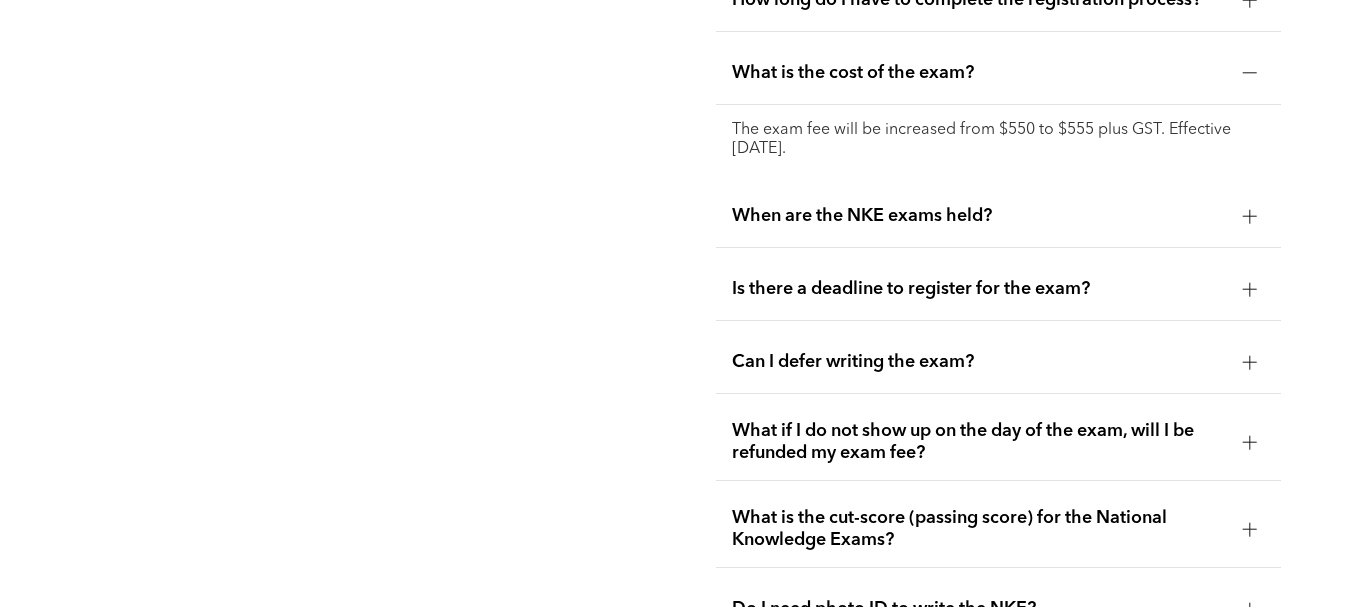 click on "What is the cost of the exam?" at bounding box center (998, 73) 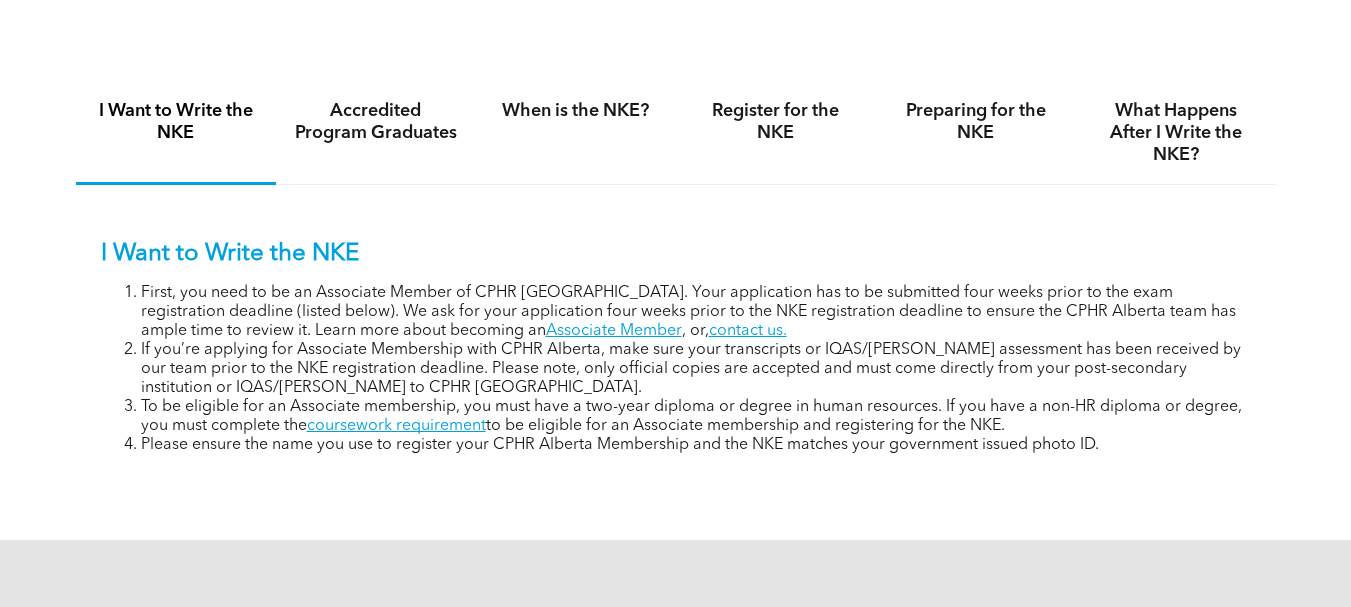 scroll, scrollTop: 1230, scrollLeft: 0, axis: vertical 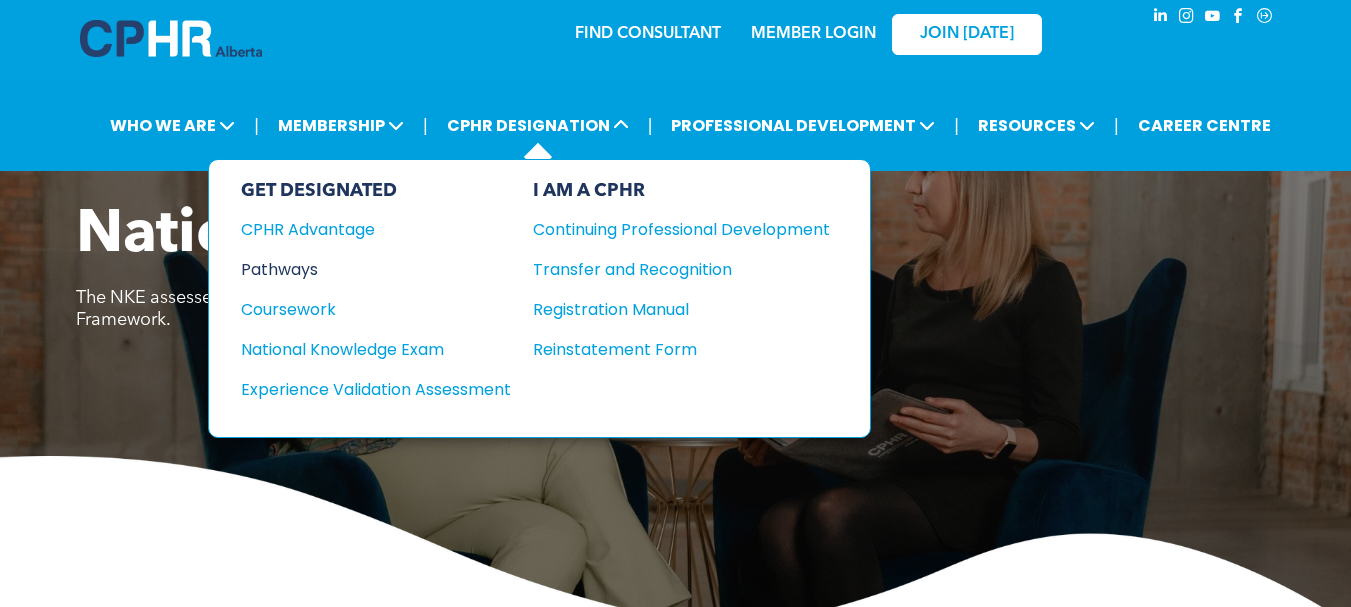 click on "Pathways" at bounding box center (362, 269) 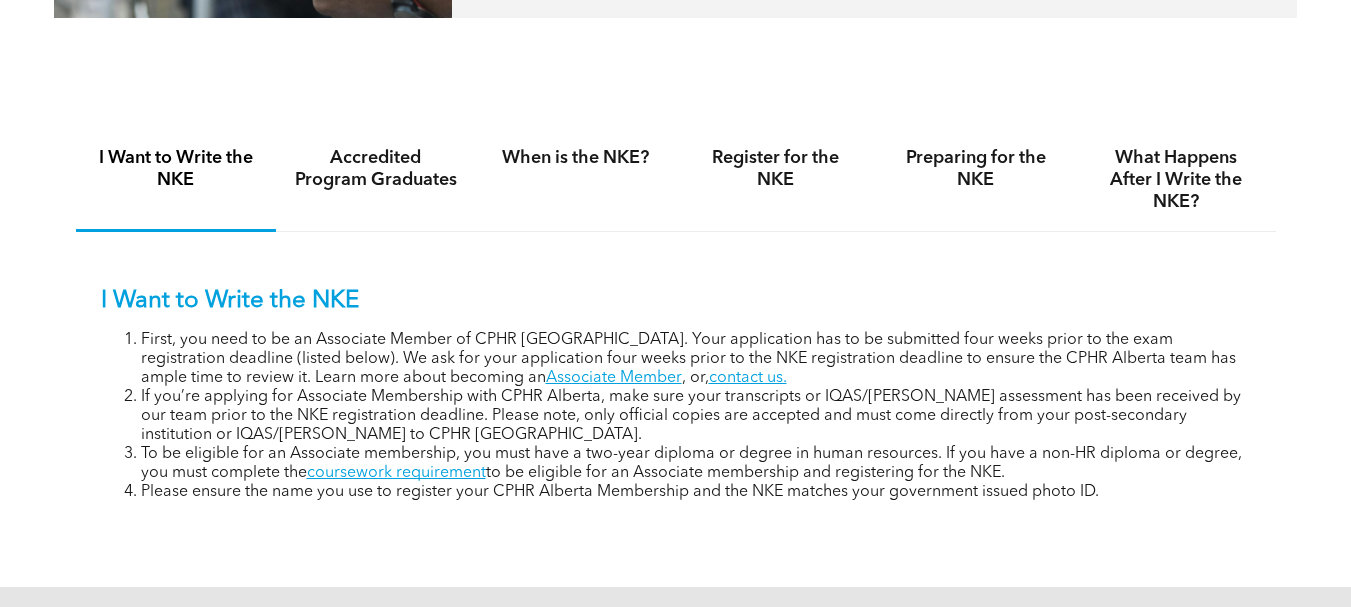 scroll, scrollTop: 1183, scrollLeft: 0, axis: vertical 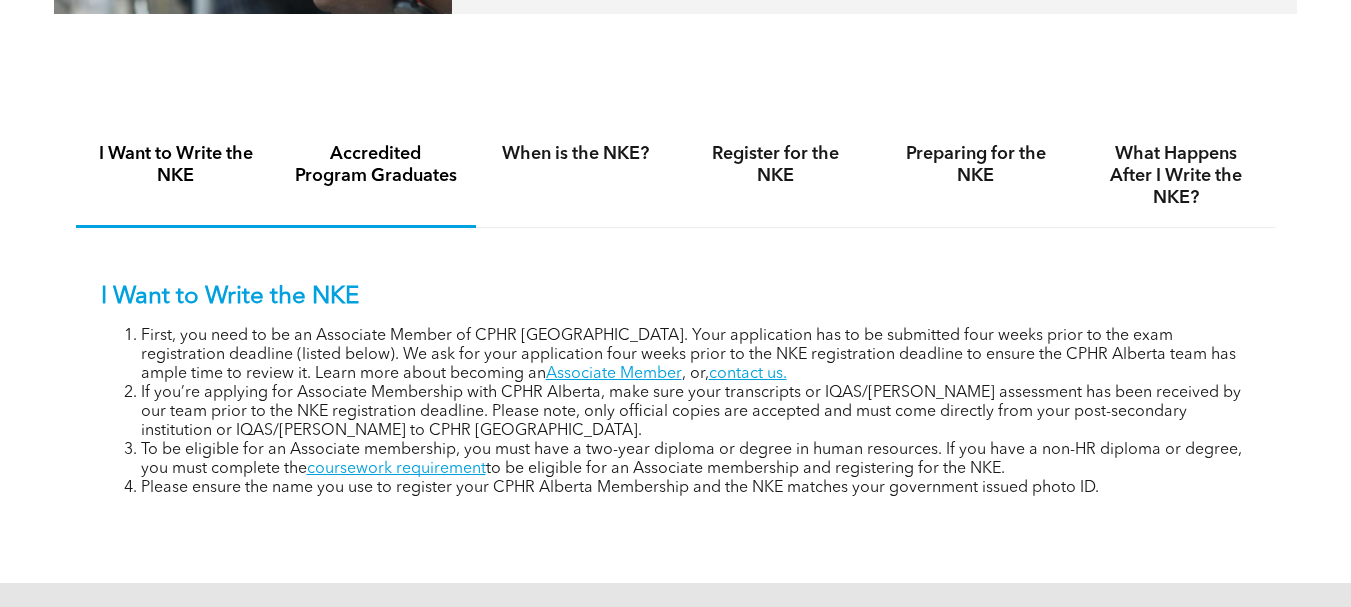 click on "Accredited Program Graduates" at bounding box center (376, 165) 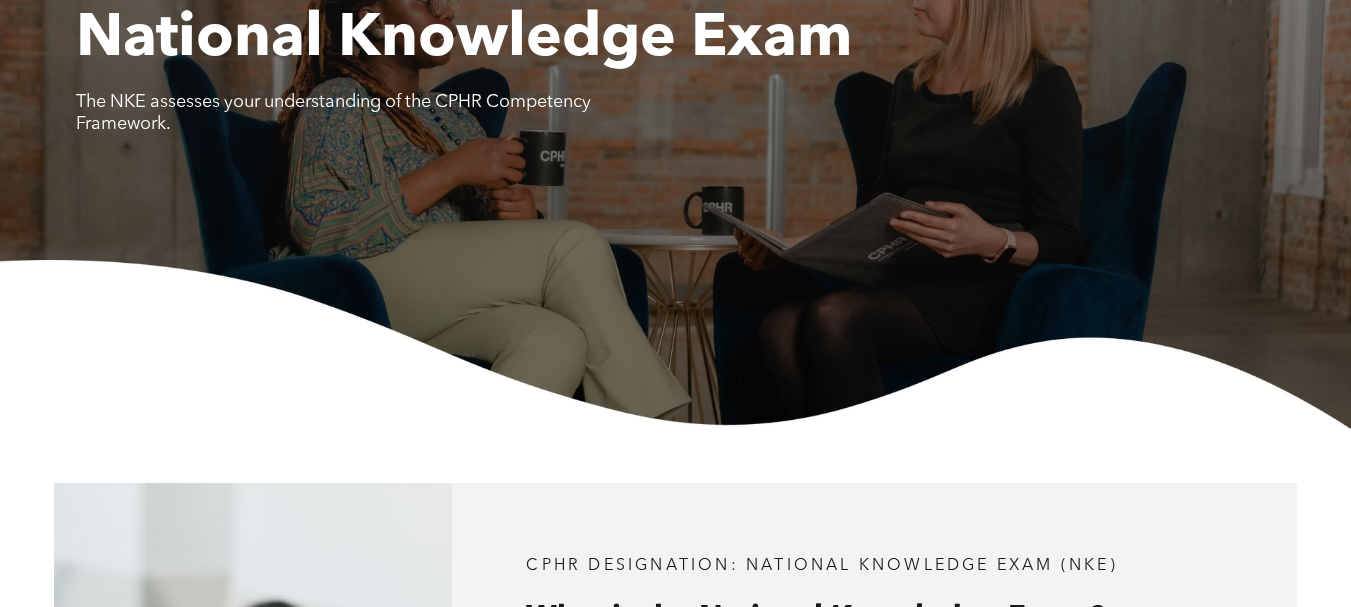 scroll, scrollTop: 0, scrollLeft: 0, axis: both 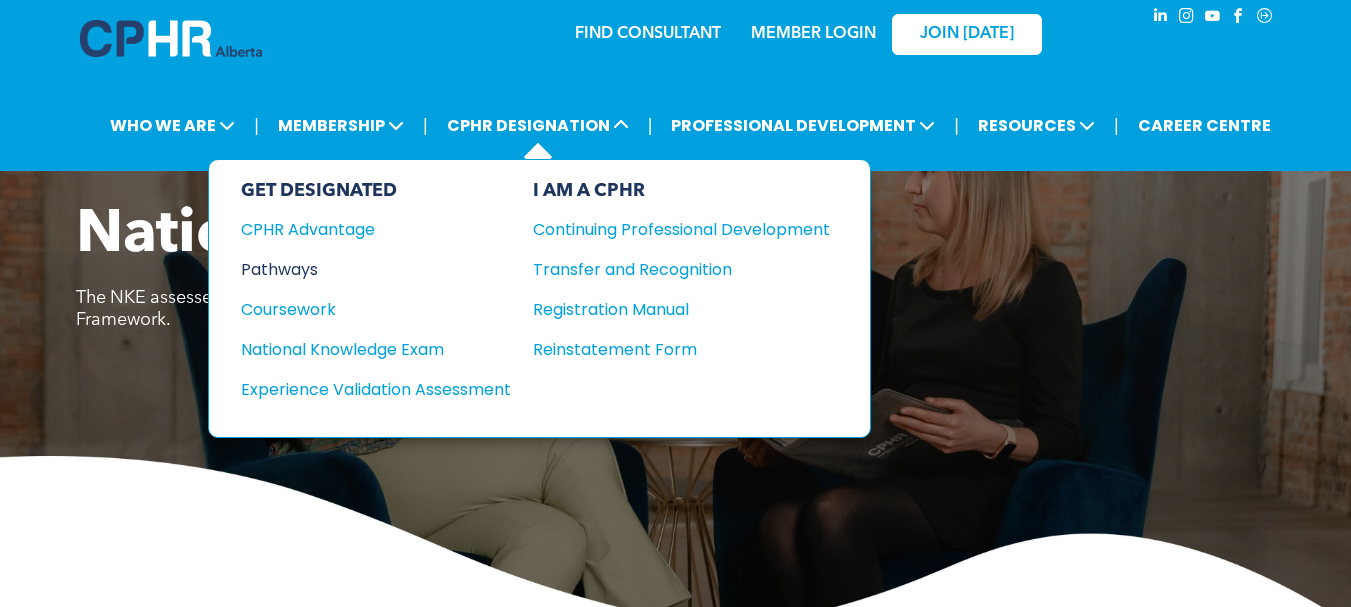 click on "Pathways" at bounding box center (362, 269) 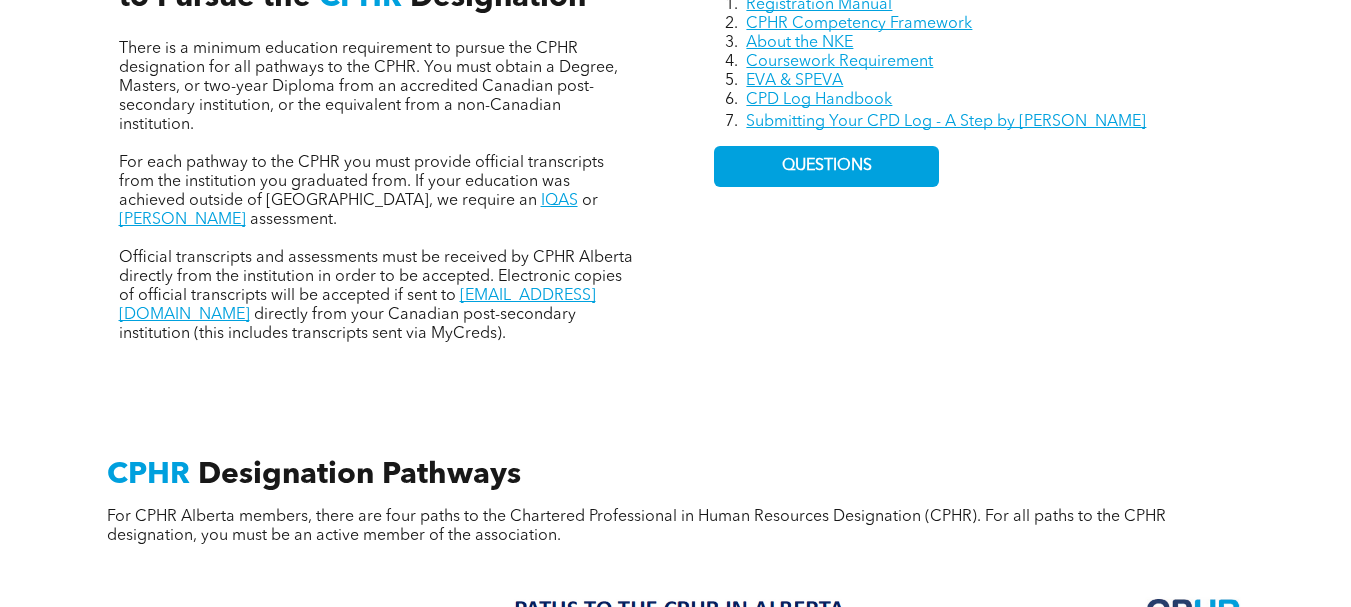 scroll, scrollTop: 988, scrollLeft: 0, axis: vertical 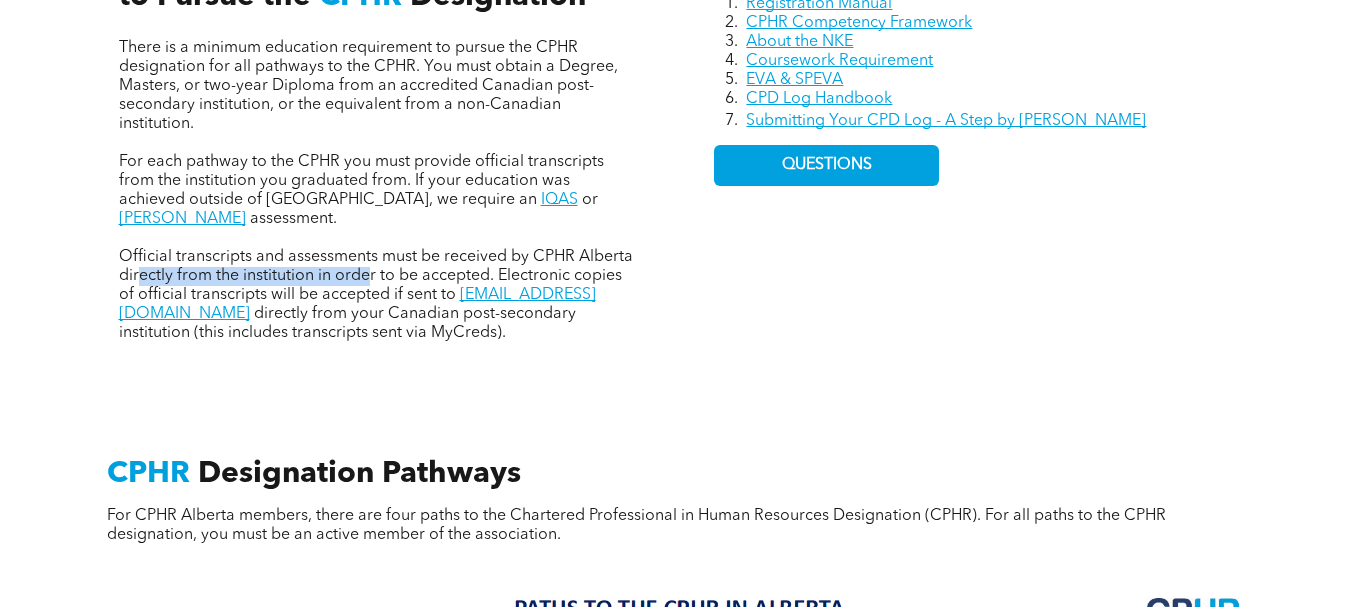 drag, startPoint x: 138, startPoint y: 250, endPoint x: 368, endPoint y: 260, distance: 230.21729 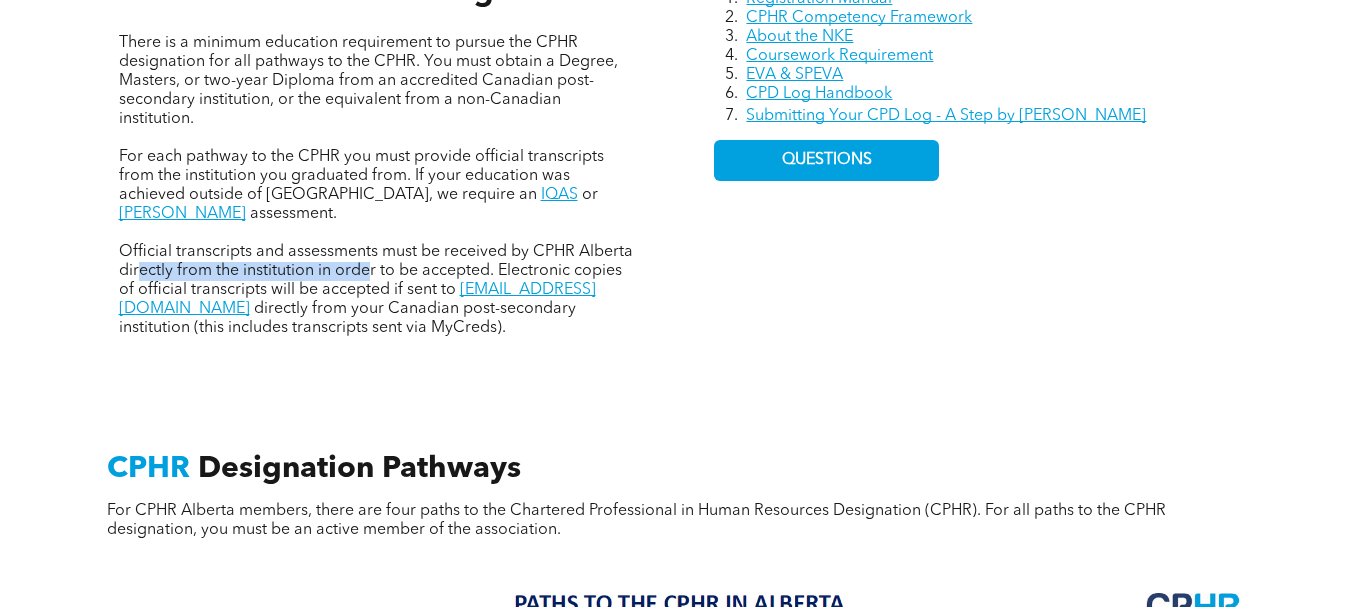 scroll, scrollTop: 994, scrollLeft: 0, axis: vertical 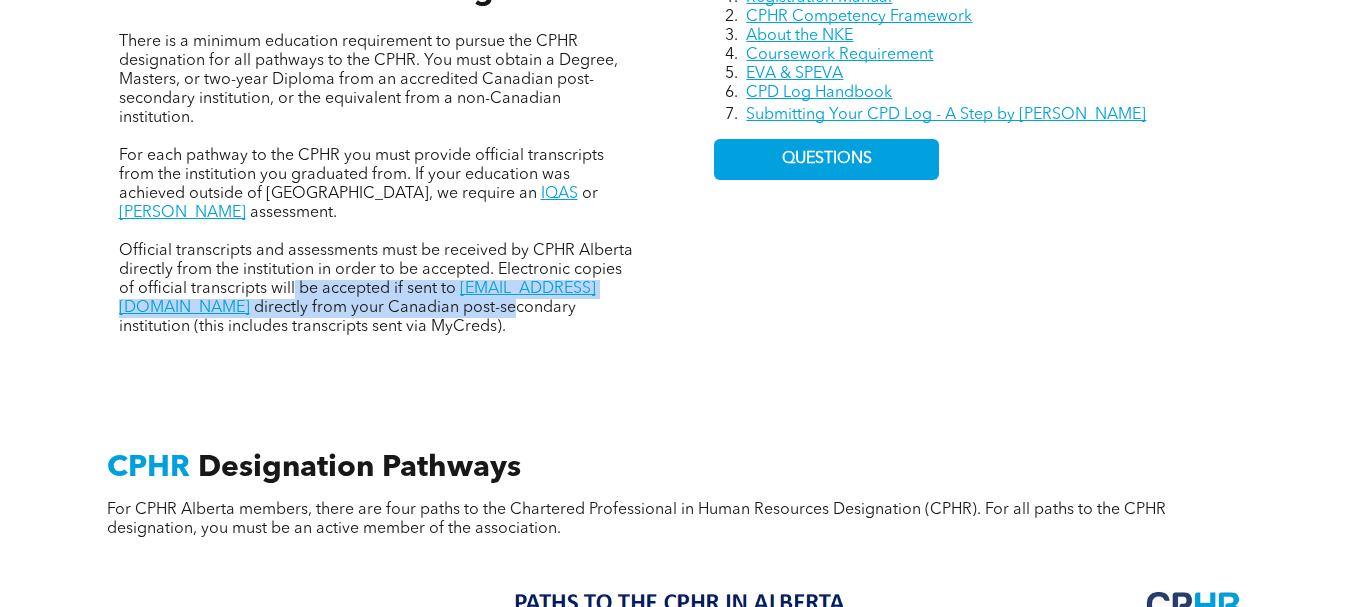 drag, startPoint x: 294, startPoint y: 262, endPoint x: 376, endPoint y: 286, distance: 85.44004 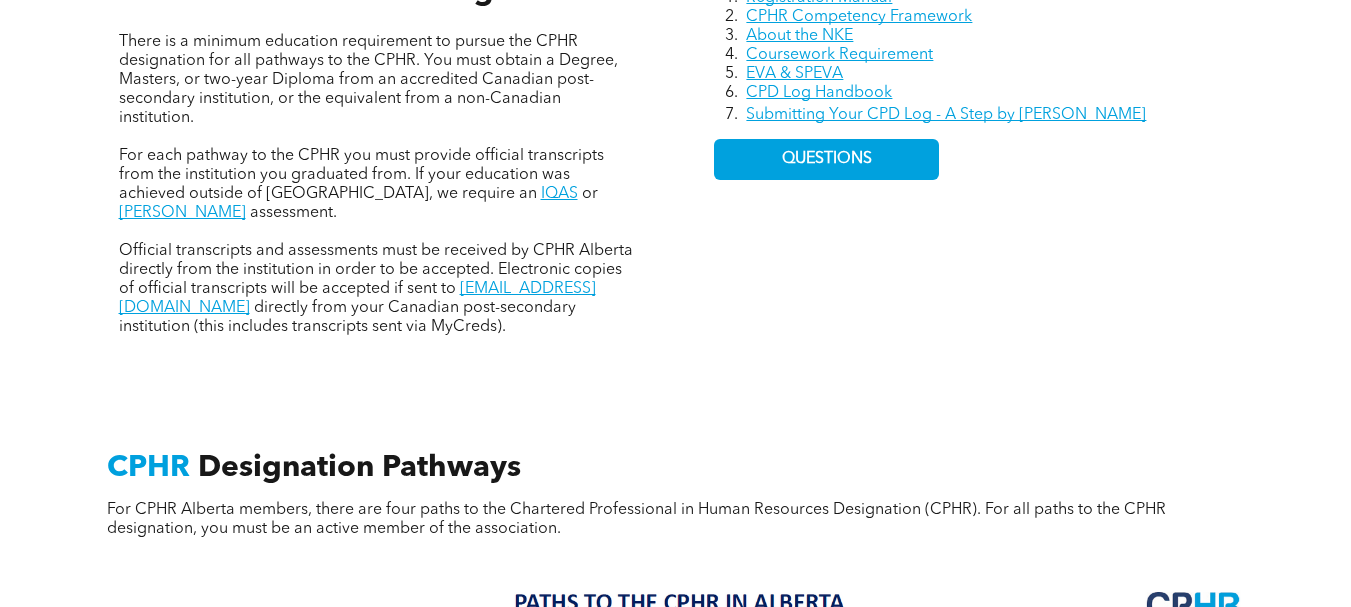 click on "Official transcripts and assessments must be received by CPHR Alberta directly from the institution in order to be accepted. Electronic copies of official transcripts will be accepted if sent to
registrar@cphrab.ca   directly from your Canadian post-secondary institution (this includes transcripts sent via MyCreds)." at bounding box center (378, 289) 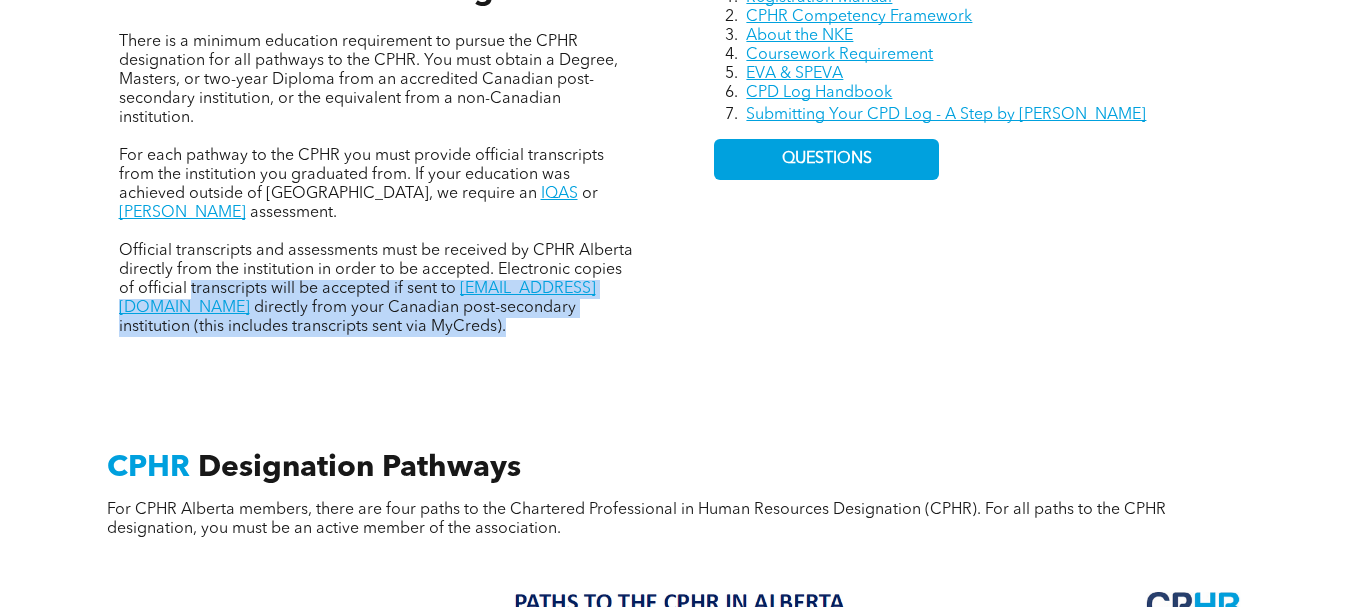 drag, startPoint x: 395, startPoint y: 310, endPoint x: 212, endPoint y: 268, distance: 187.75783 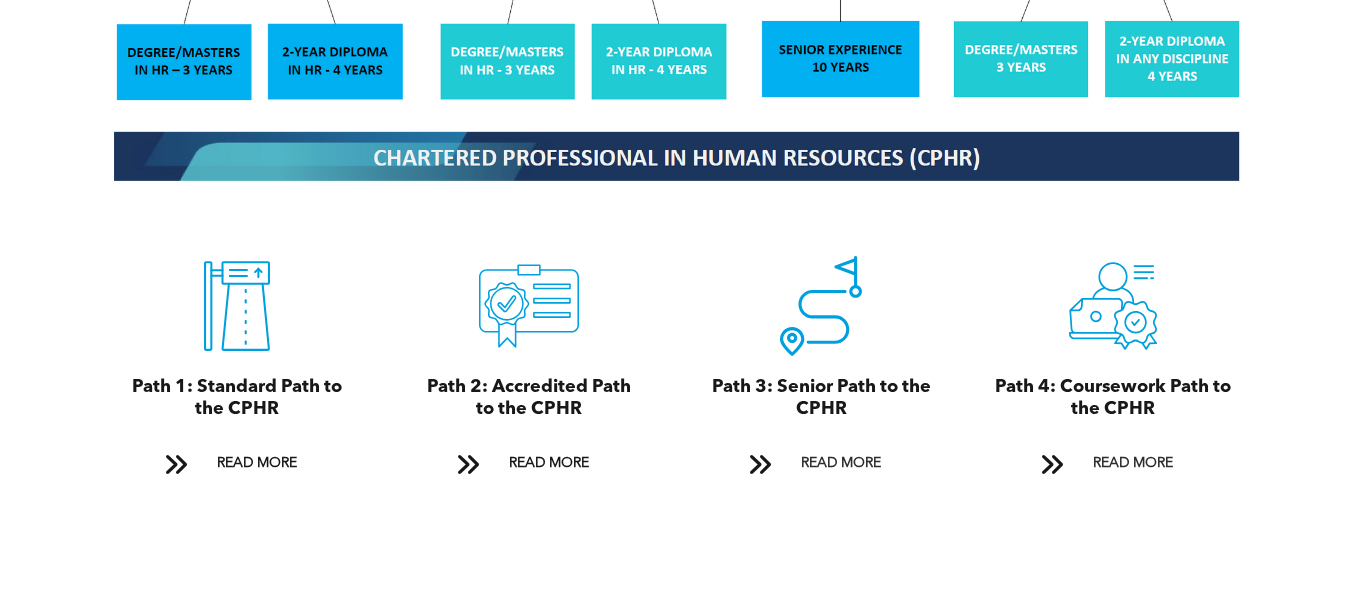 scroll, scrollTop: 2076, scrollLeft: 0, axis: vertical 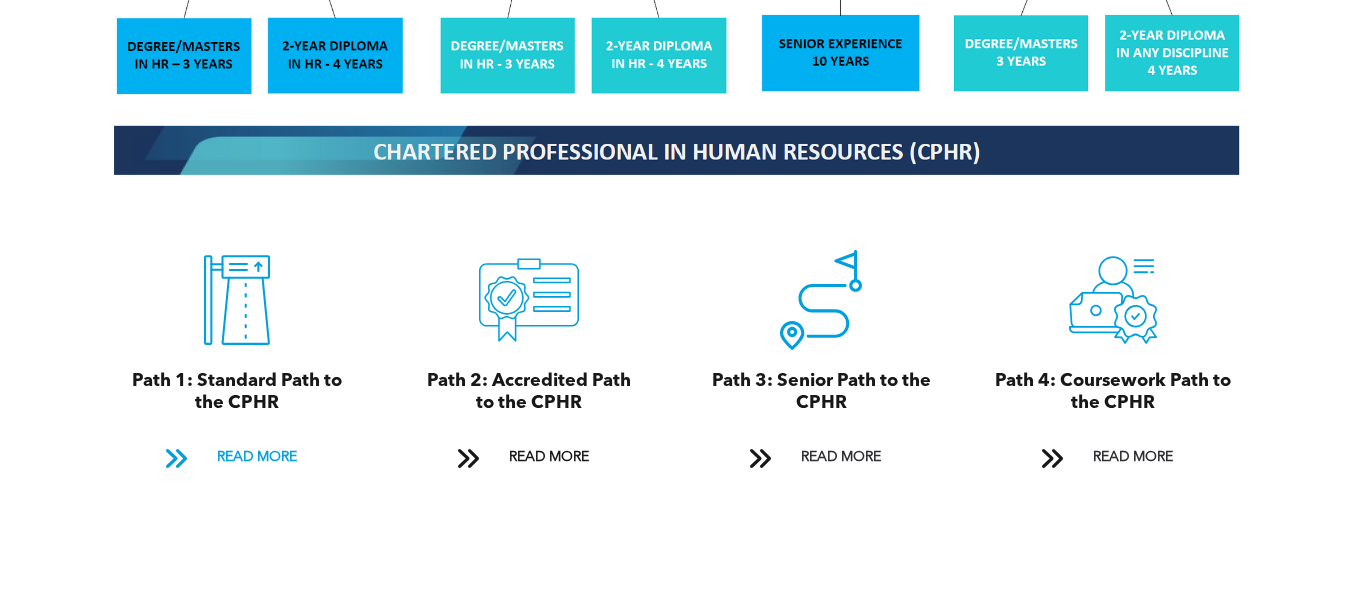 click on "READ MORE" at bounding box center [257, 457] 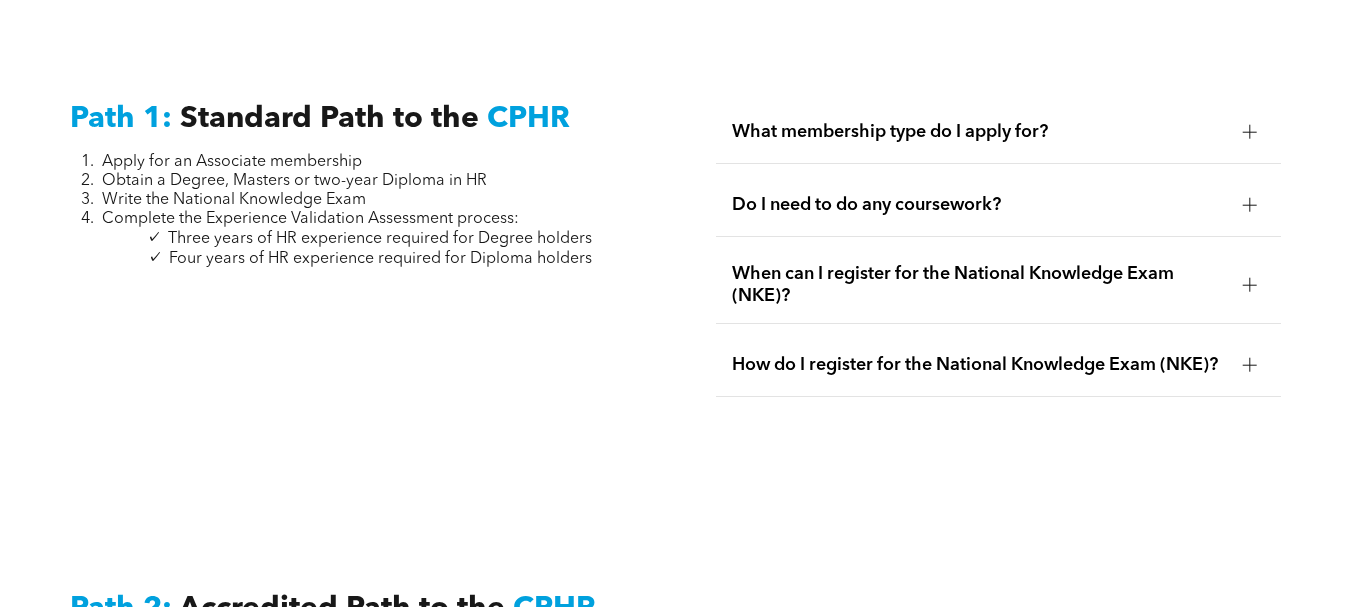 scroll, scrollTop: 2663, scrollLeft: 0, axis: vertical 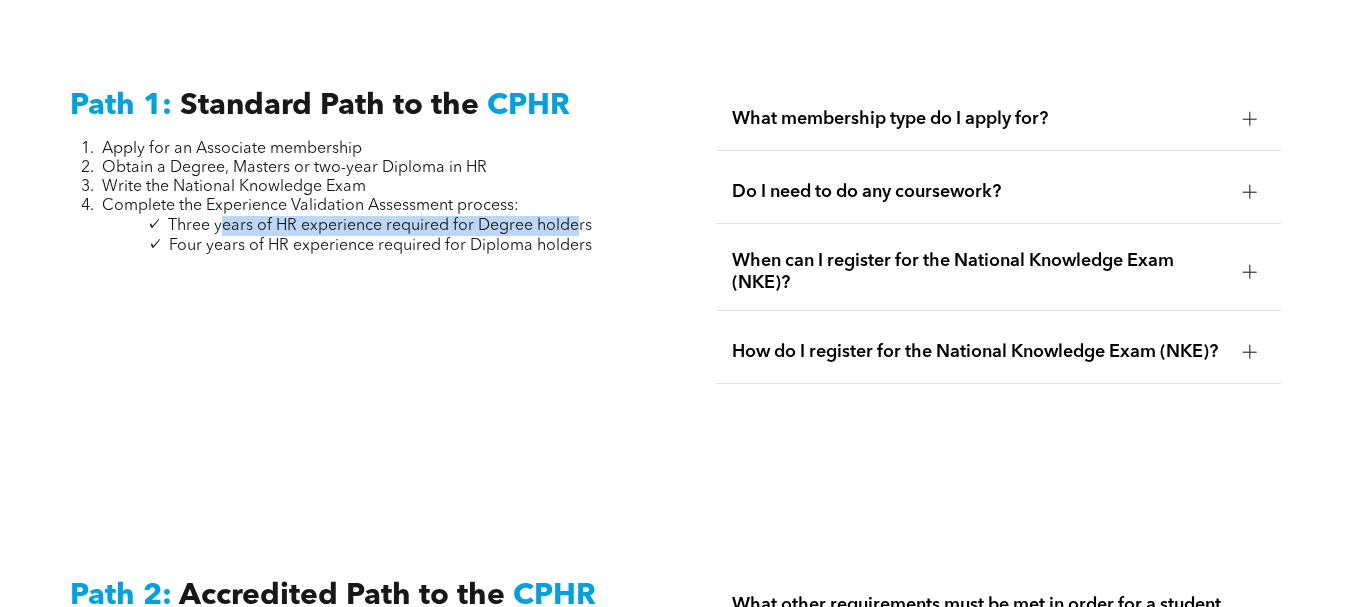 drag, startPoint x: 219, startPoint y: 196, endPoint x: 582, endPoint y: 208, distance: 363.1983 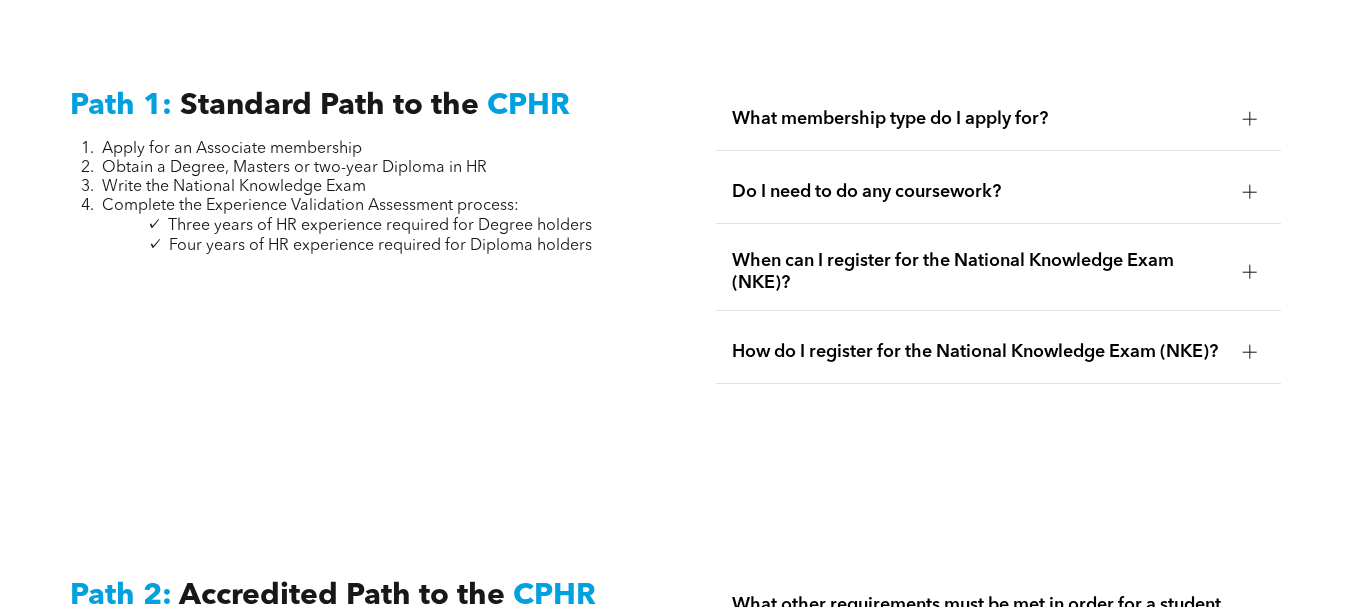 click on "Three years of HR experience required for Degree holders" at bounding box center [380, 226] 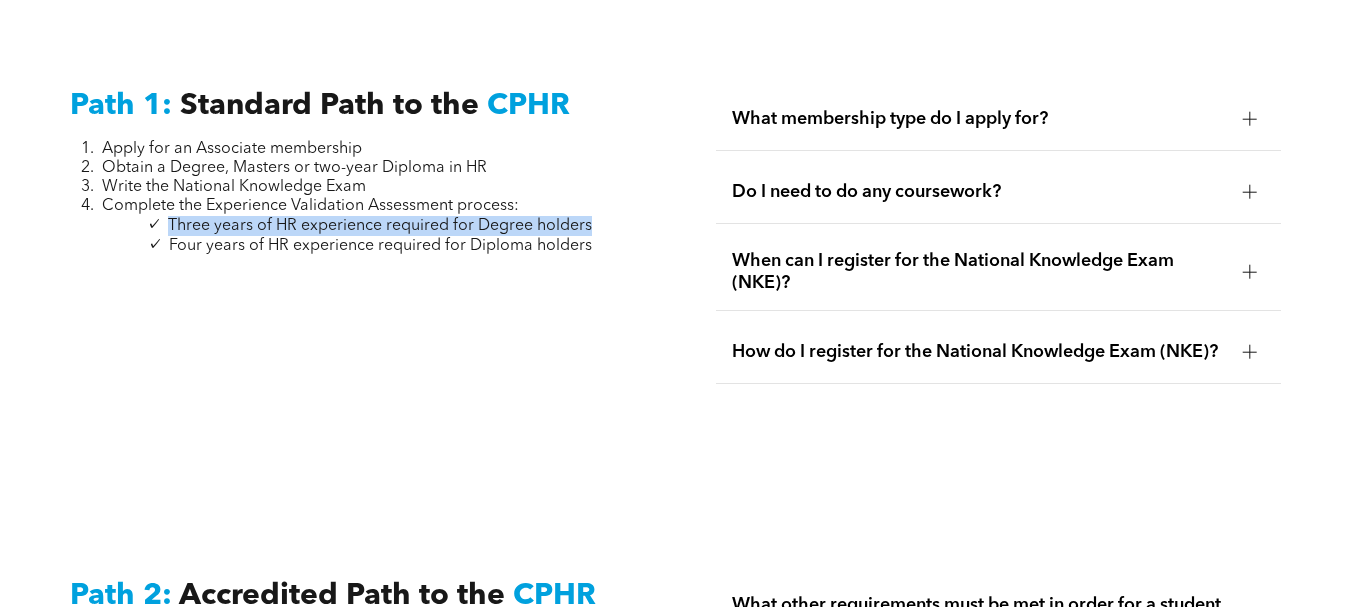 drag, startPoint x: 172, startPoint y: 199, endPoint x: 589, endPoint y: 202, distance: 417.0108 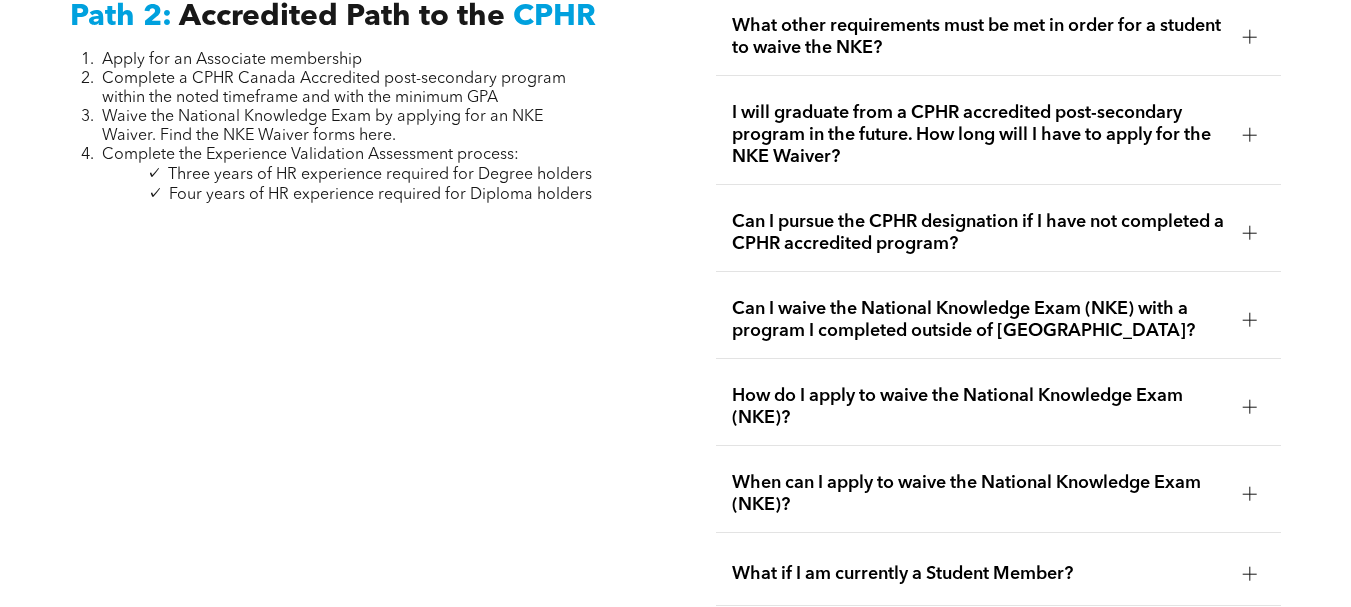 scroll, scrollTop: 3168, scrollLeft: 0, axis: vertical 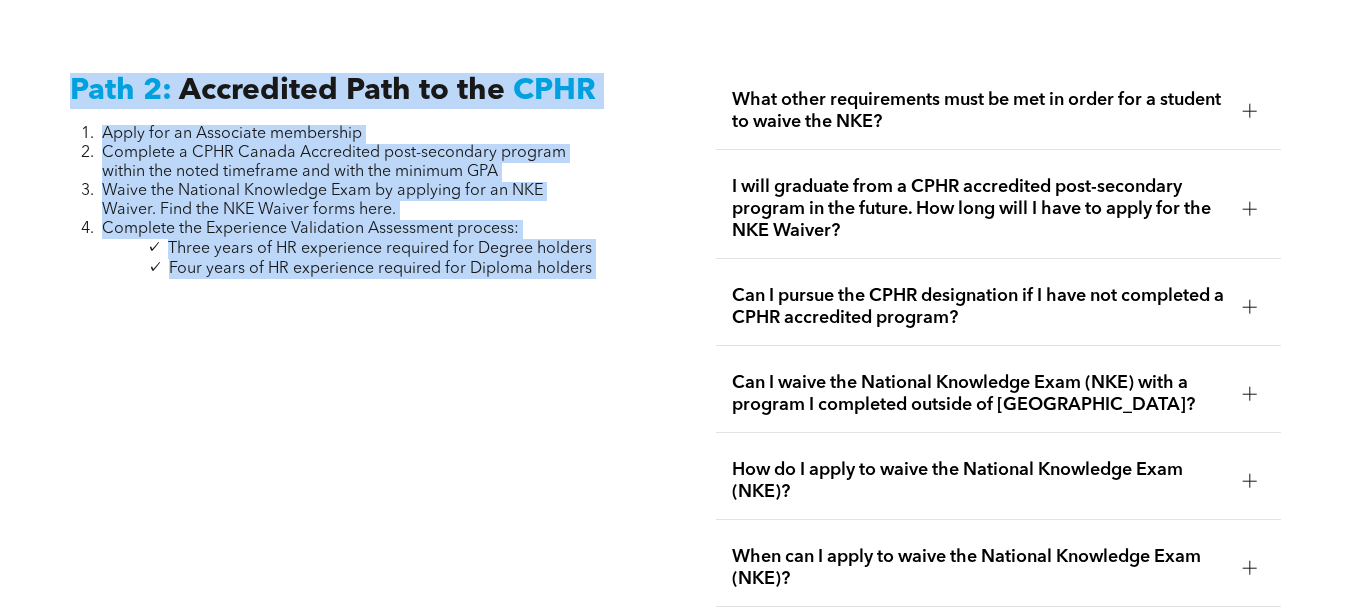 drag, startPoint x: 48, startPoint y: 53, endPoint x: 561, endPoint y: 286, distance: 563.43414 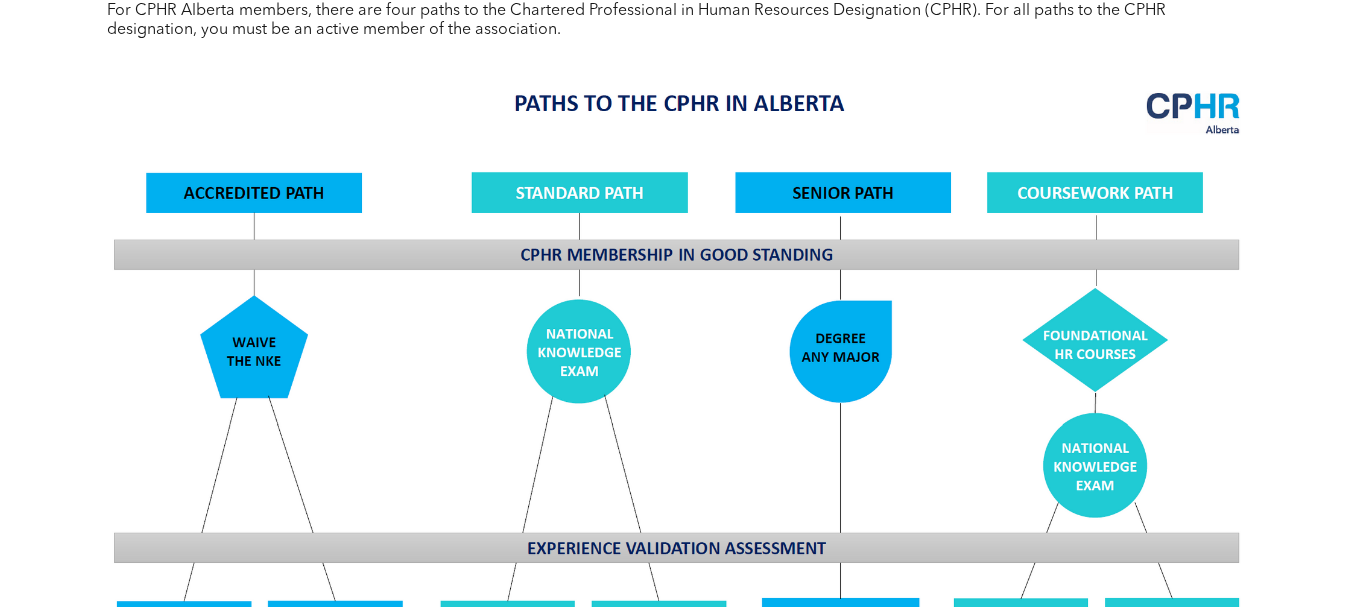 scroll, scrollTop: 1492, scrollLeft: 0, axis: vertical 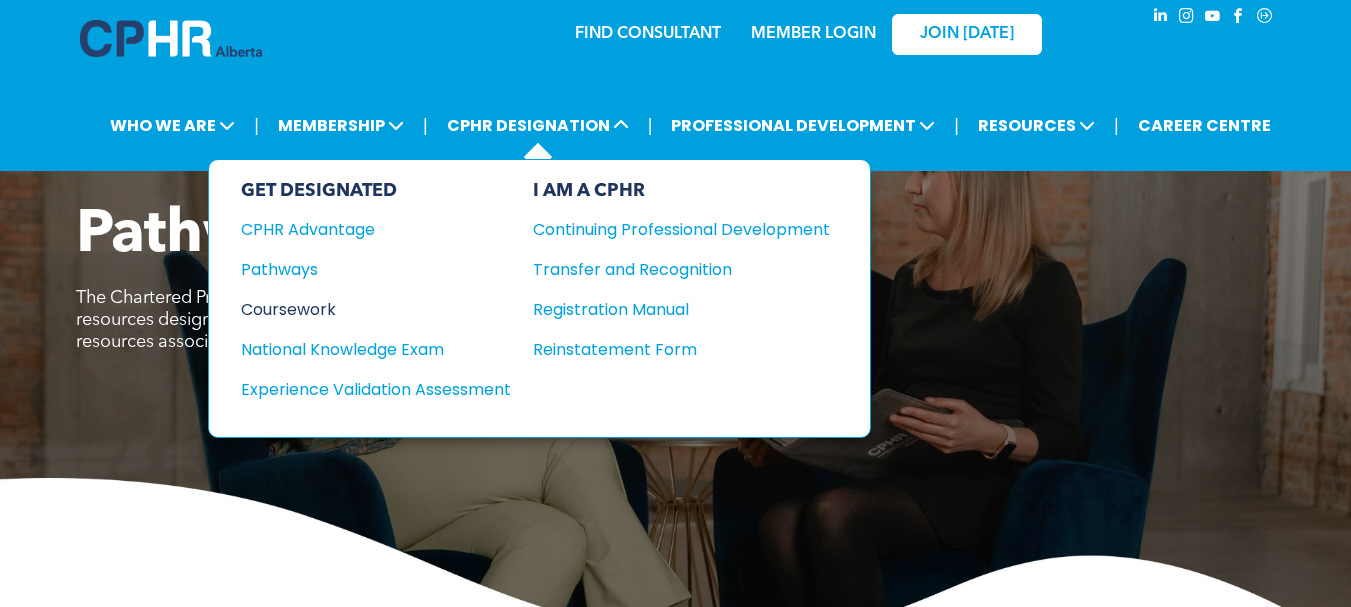click on "Coursework" at bounding box center (362, 309) 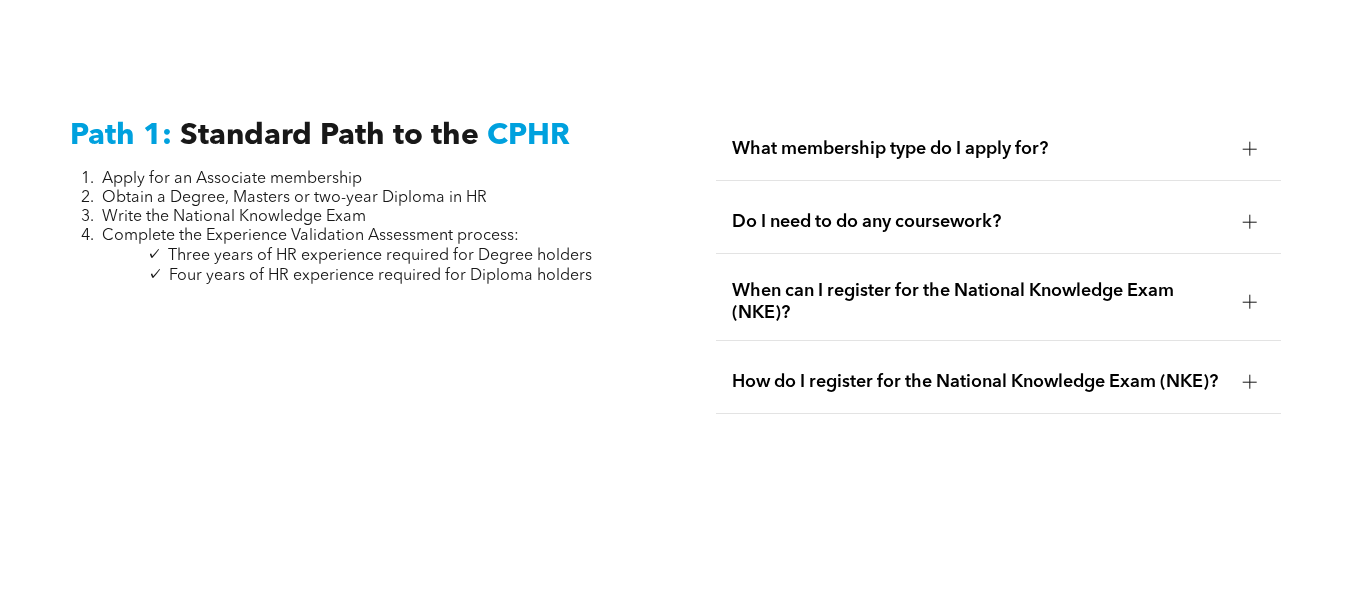 scroll, scrollTop: 2632, scrollLeft: 0, axis: vertical 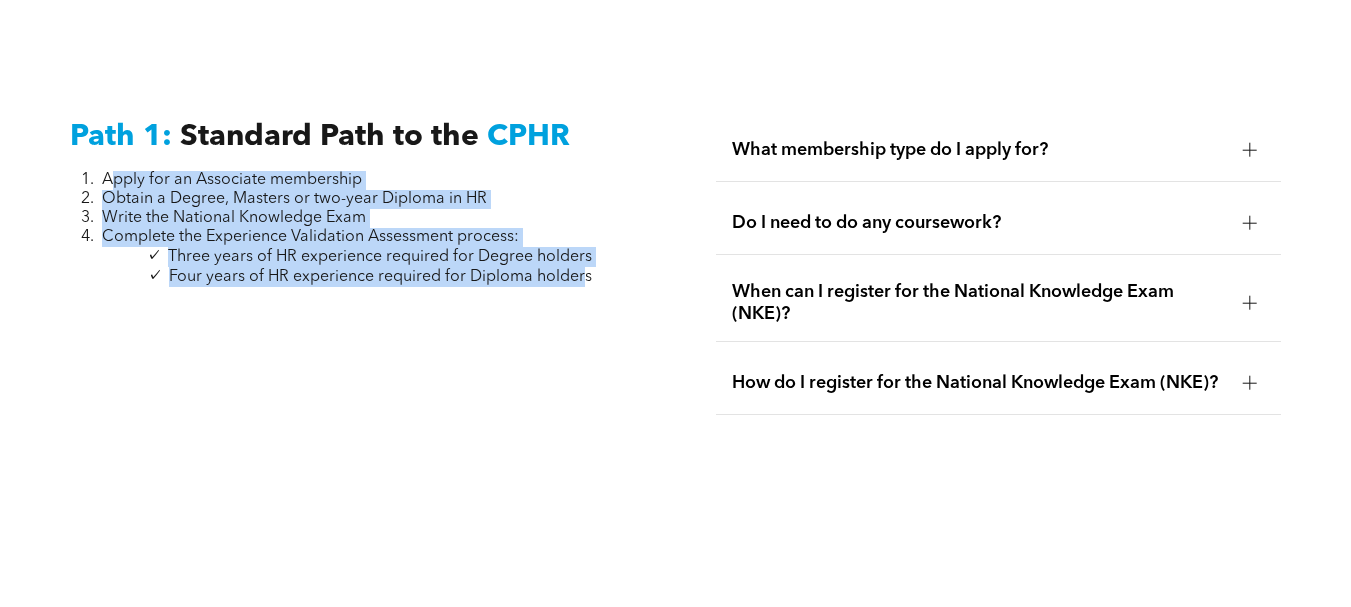 drag, startPoint x: 588, startPoint y: 256, endPoint x: 109, endPoint y: 156, distance: 489.3271 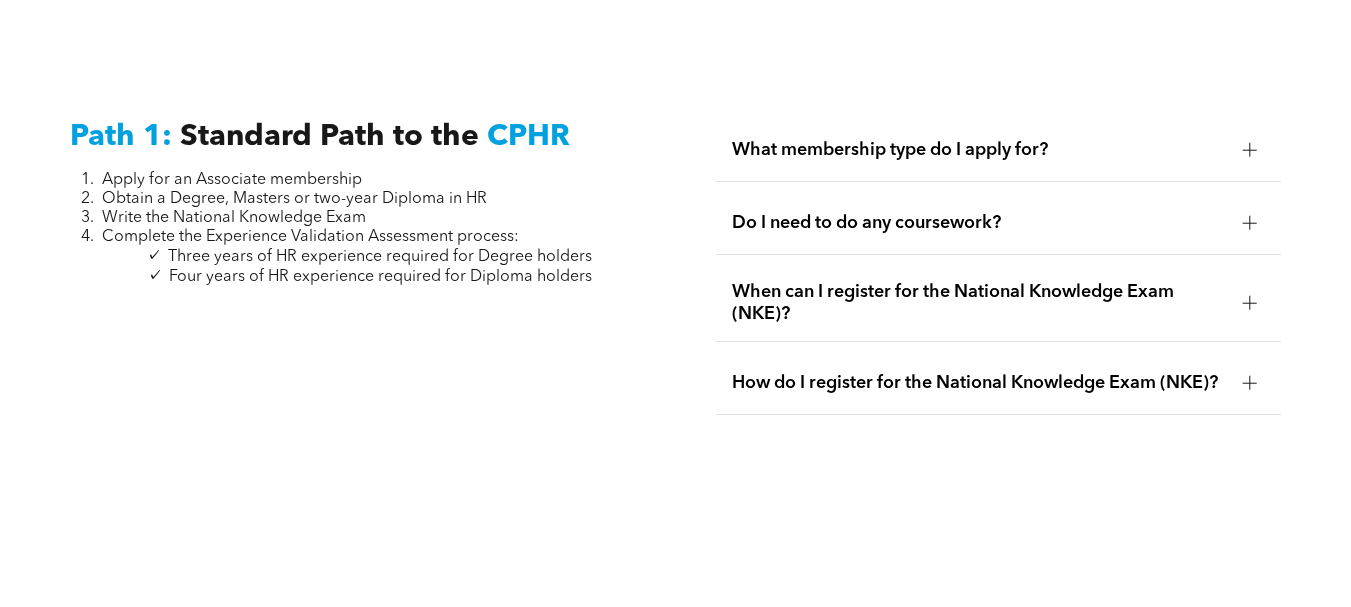 click on "What membership type do I apply for?" at bounding box center [979, 150] 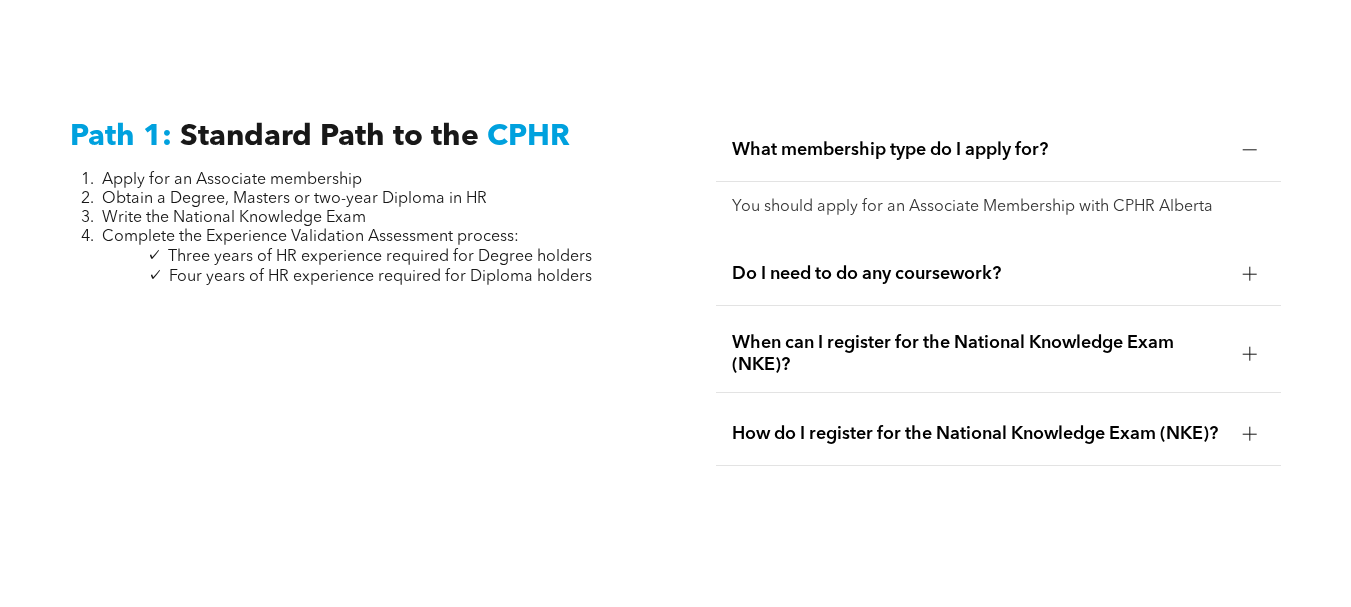 click on "Do I need to do any coursework?" at bounding box center (998, 274) 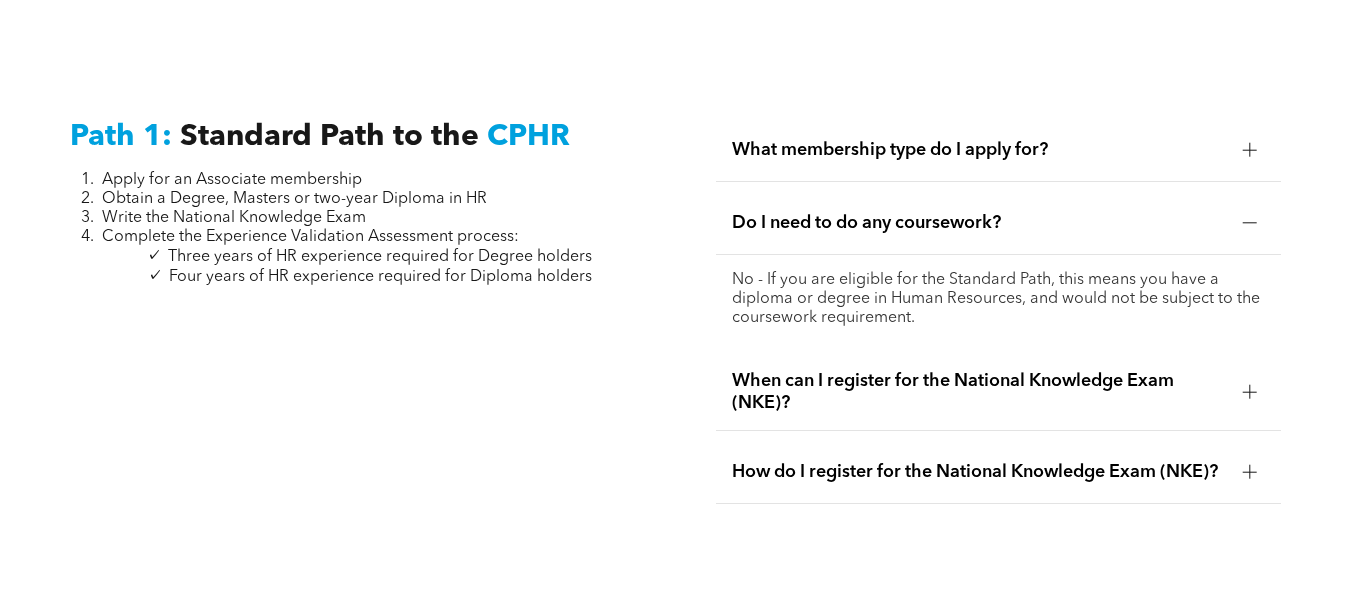 click on "When can I register for the National Knowledge Exam (NKE)?" at bounding box center [979, 392] 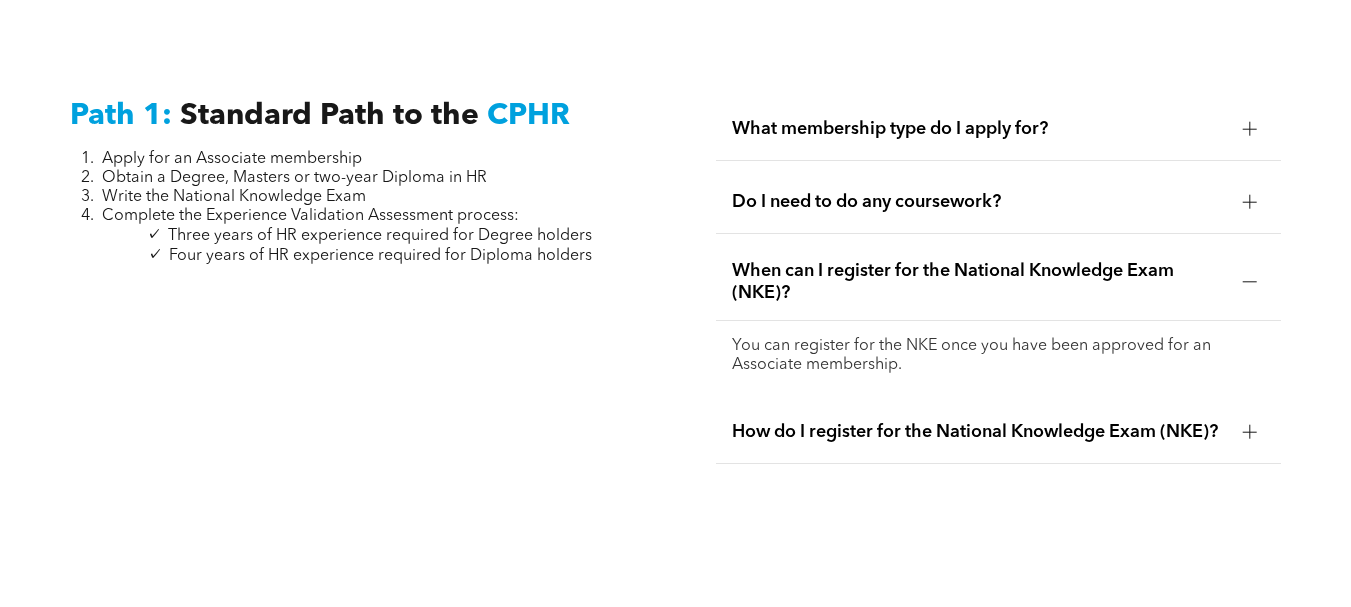 scroll, scrollTop: 2657, scrollLeft: 0, axis: vertical 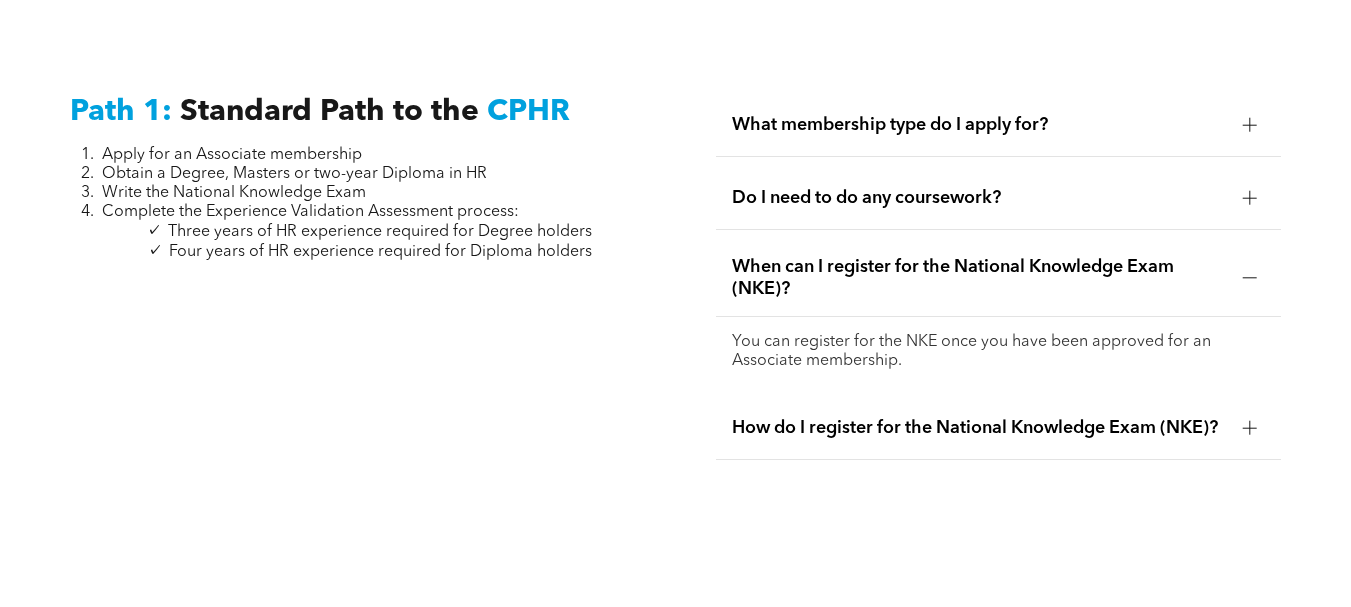 click on "How do I register for the National Knowledge Exam (NKE)?" at bounding box center [979, 428] 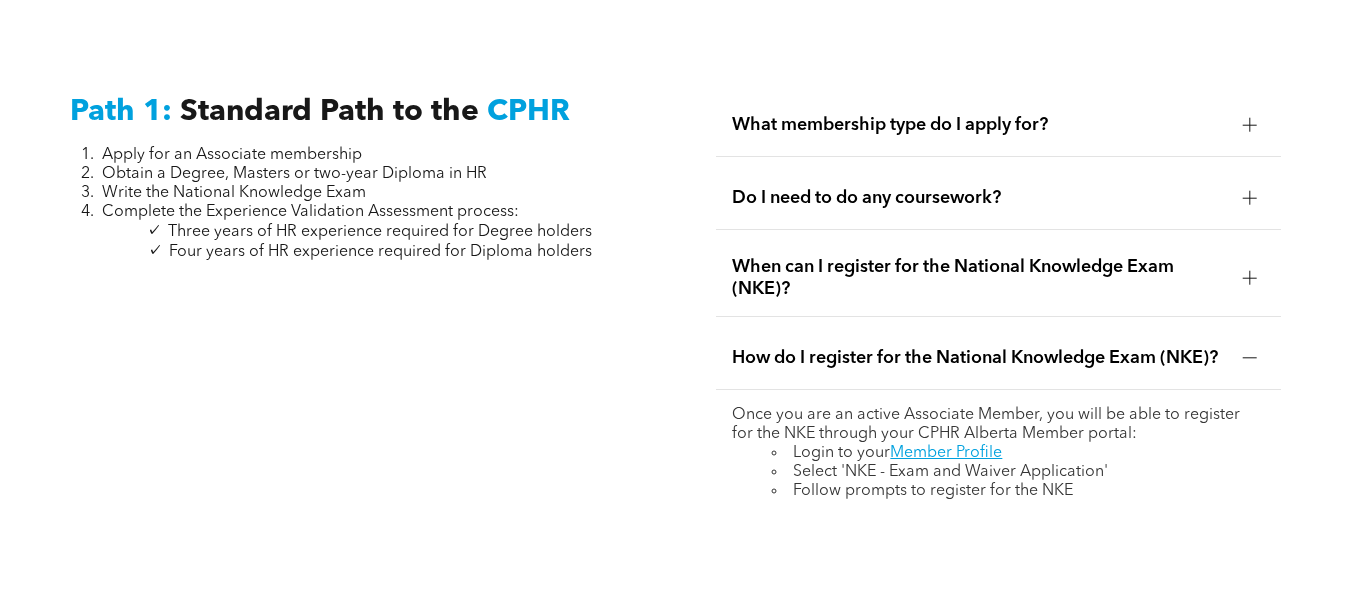 click on "When can I register for the National Knowledge Exam (NKE)?" at bounding box center (979, 278) 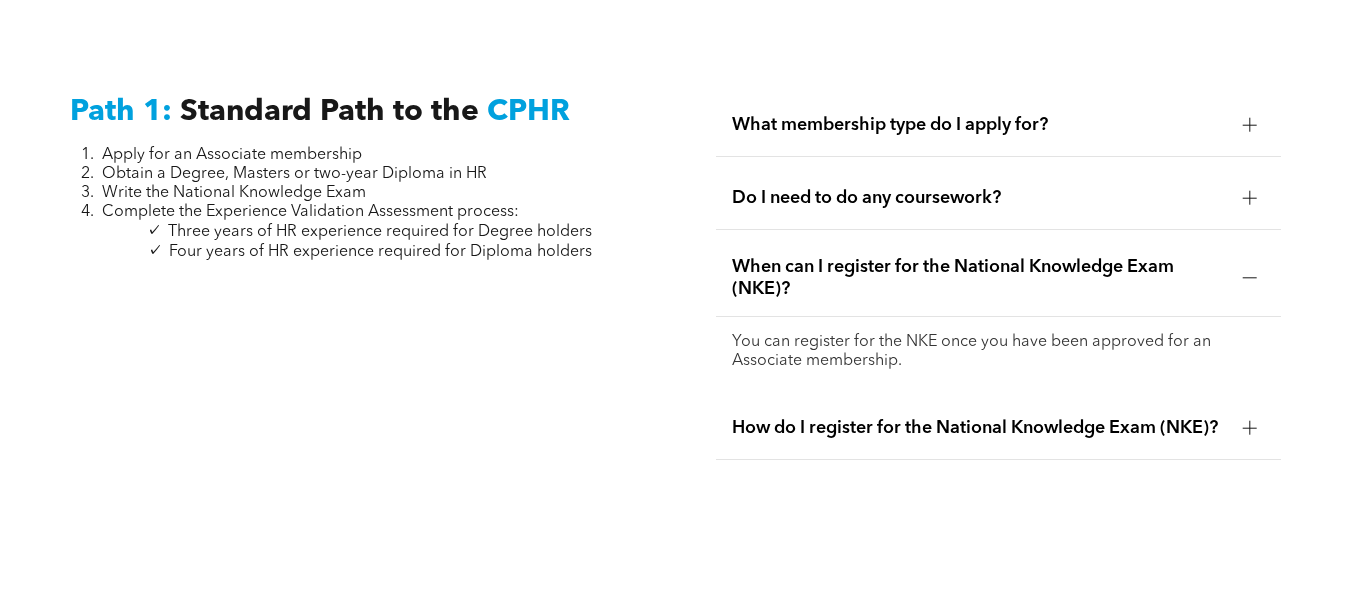 click on "When can I register for the National Knowledge Exam (NKE)?" at bounding box center [979, 278] 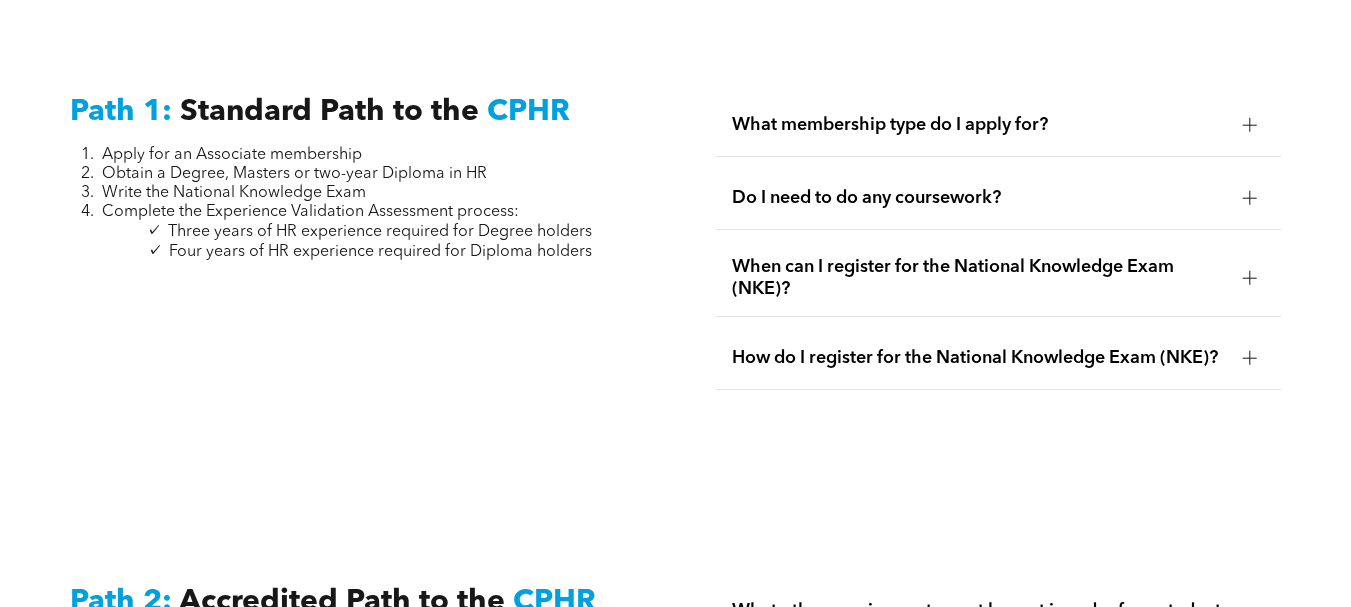 click on "How do I register for the National Knowledge Exam (NKE)?" at bounding box center [979, 358] 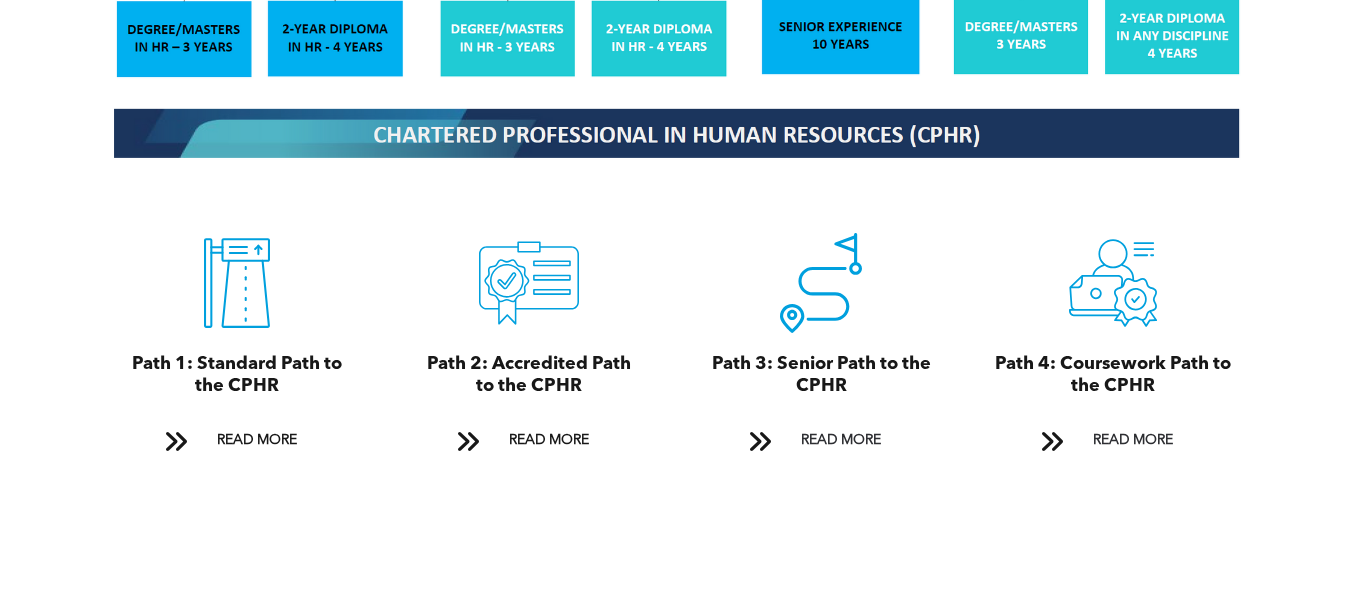 scroll, scrollTop: 2192, scrollLeft: 0, axis: vertical 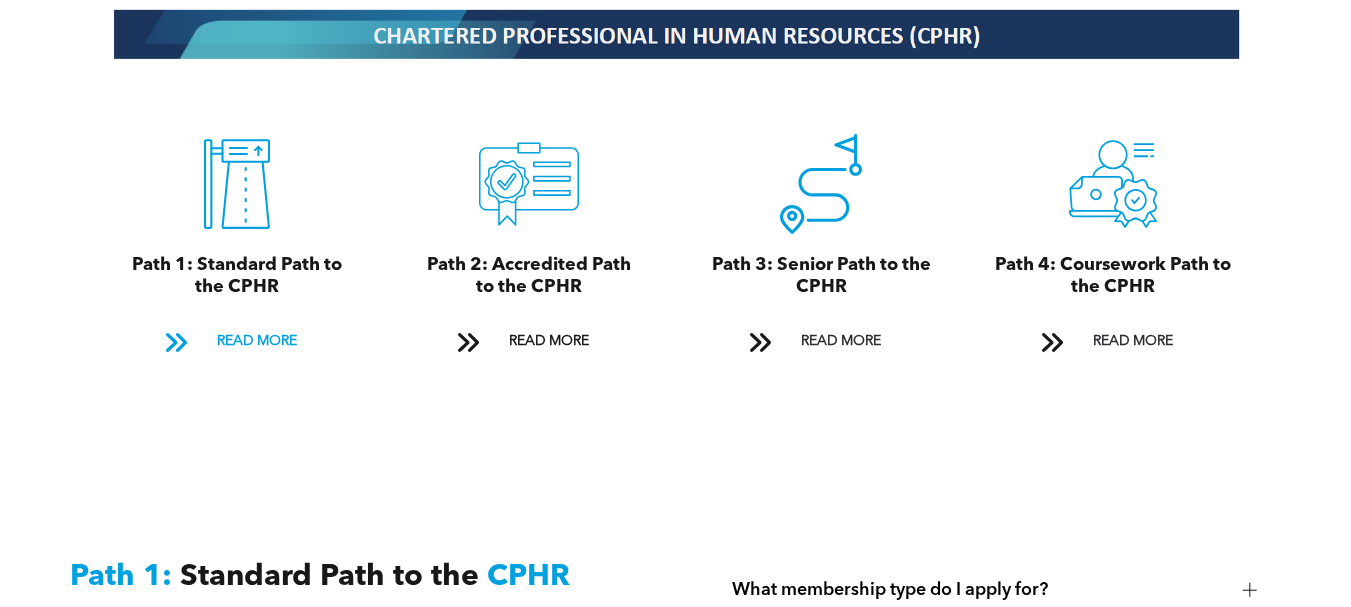 click on "READ MORE" at bounding box center (257, 341) 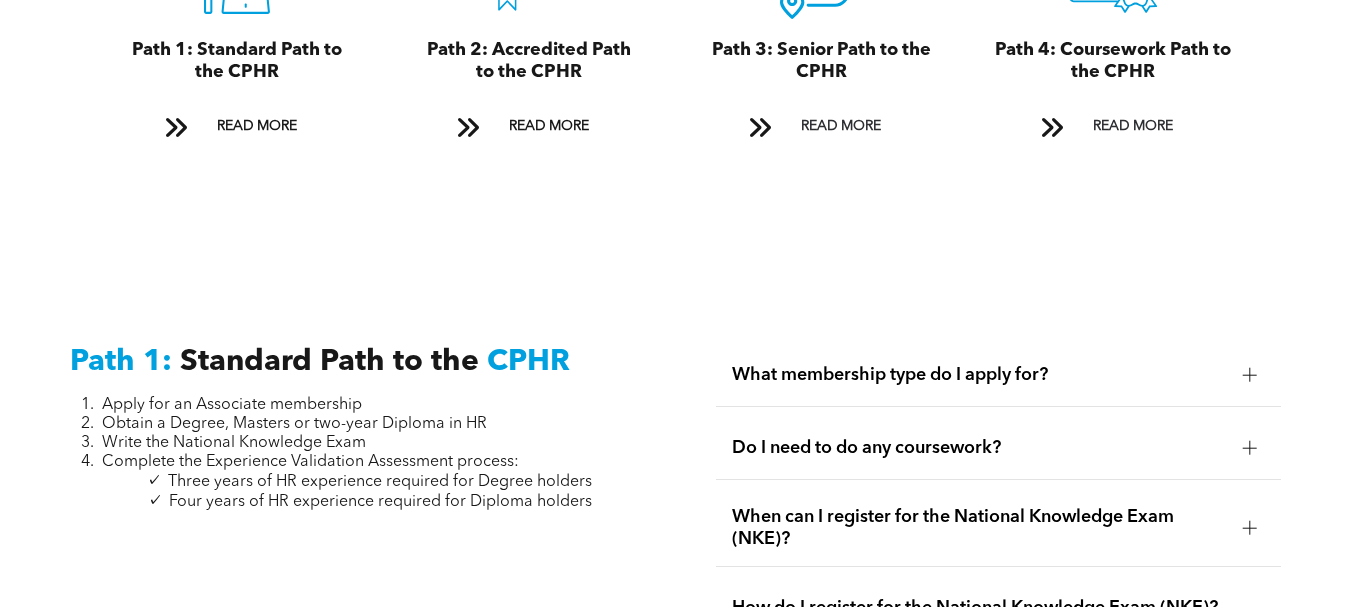 scroll, scrollTop: 2743, scrollLeft: 0, axis: vertical 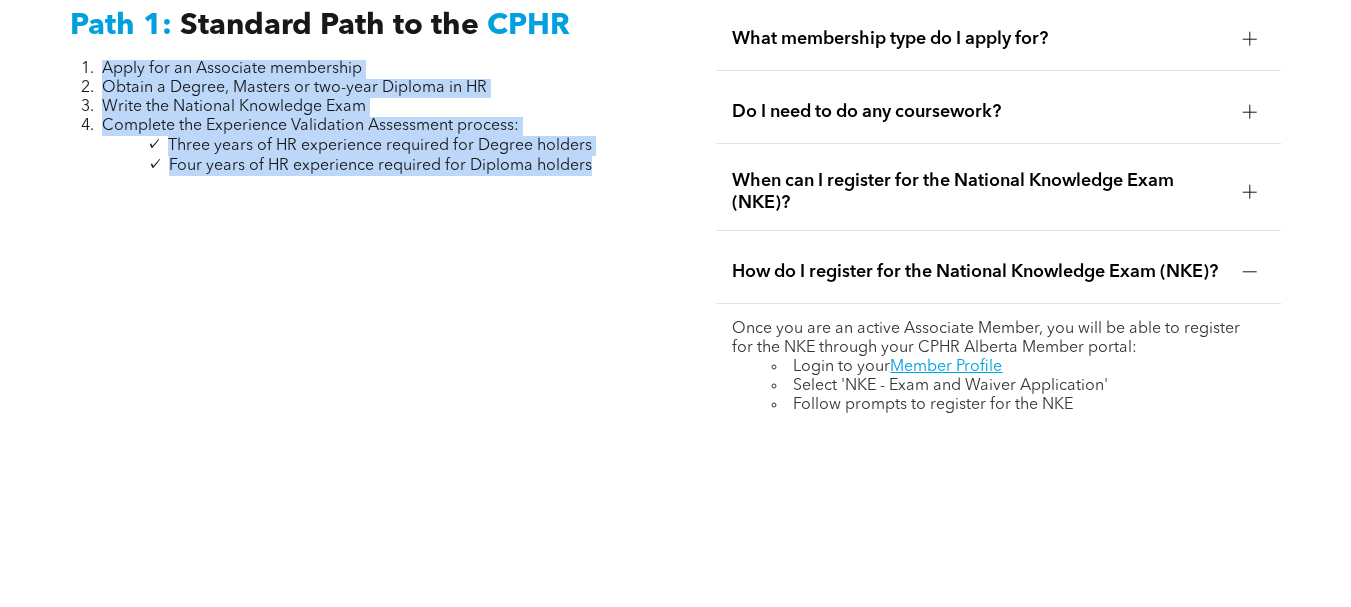 drag, startPoint x: 598, startPoint y: 147, endPoint x: 73, endPoint y: 45, distance: 534.8168 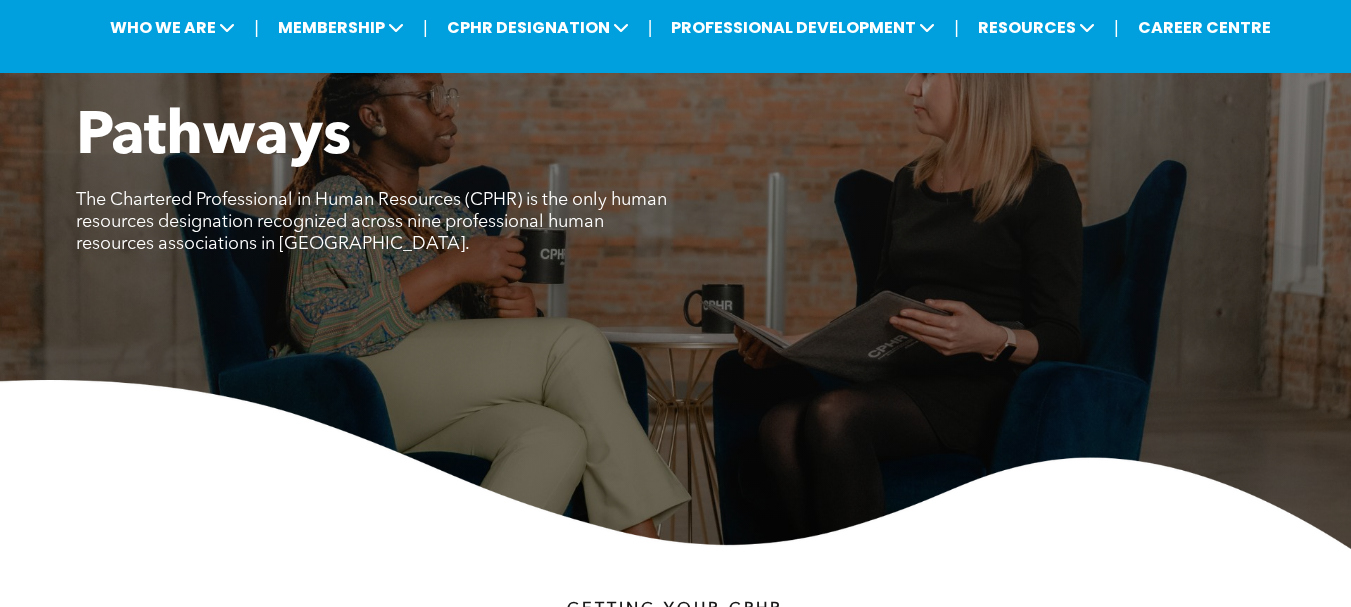 scroll, scrollTop: 0, scrollLeft: 0, axis: both 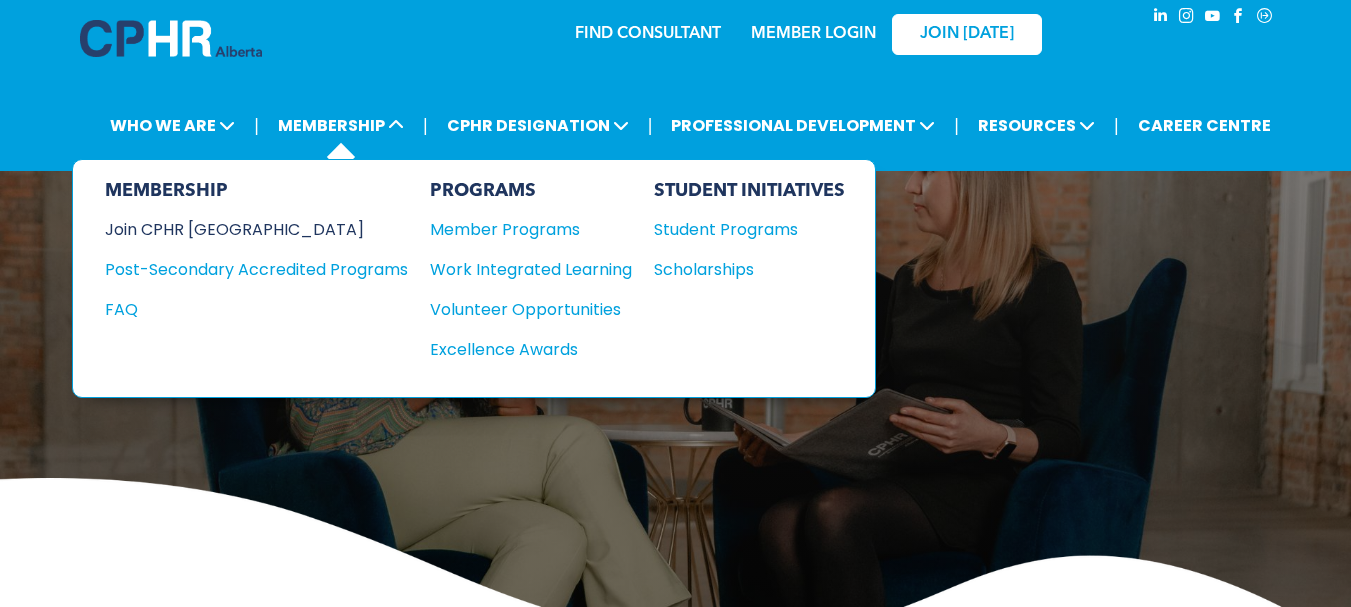 click on "Join CPHR [GEOGRAPHIC_DATA]" at bounding box center (241, 229) 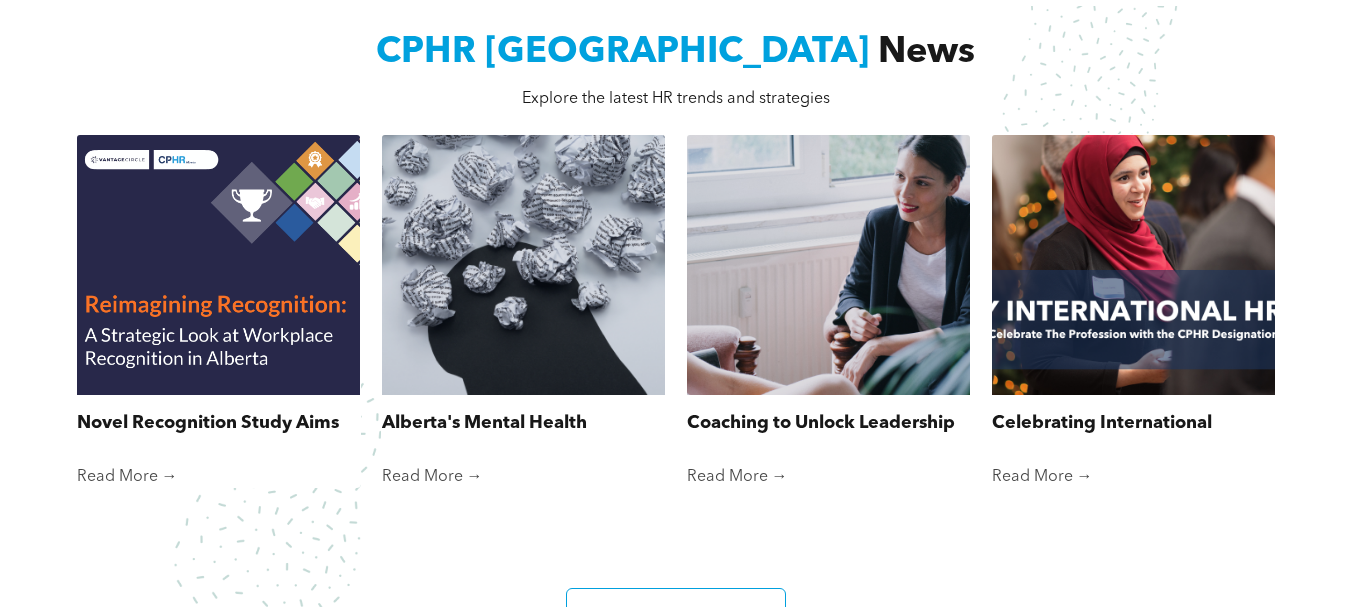 scroll, scrollTop: 0, scrollLeft: 0, axis: both 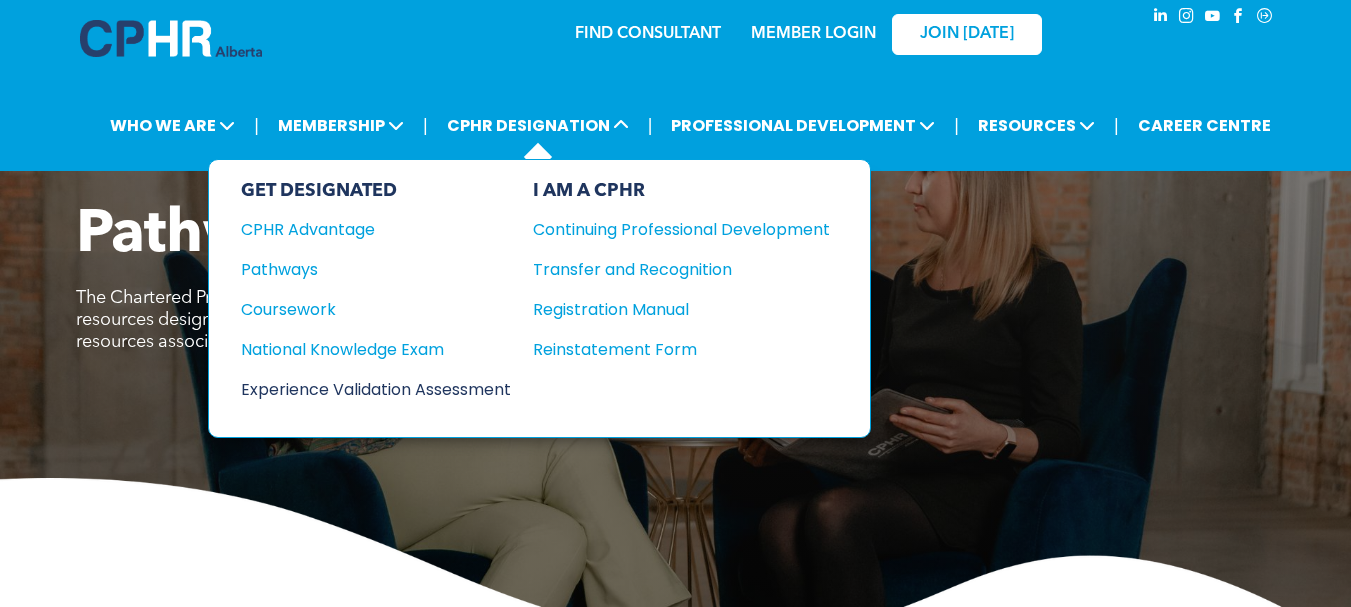 click on "Experience Validation Assessment" at bounding box center [362, 389] 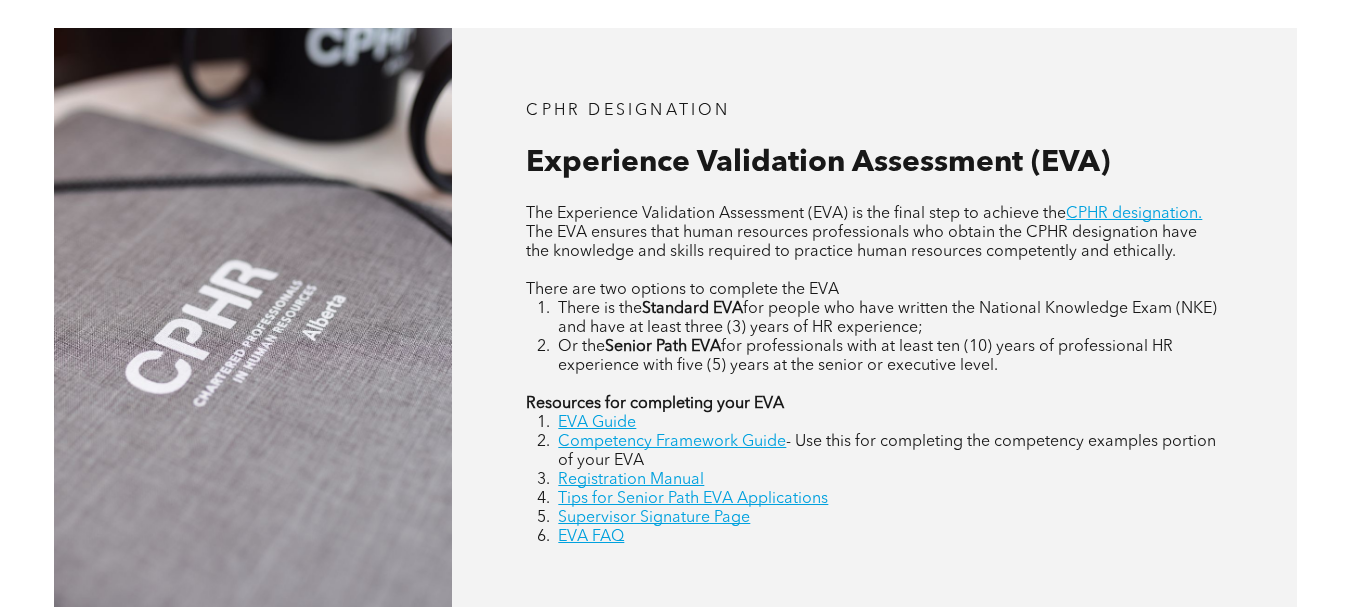 scroll, scrollTop: 783, scrollLeft: 0, axis: vertical 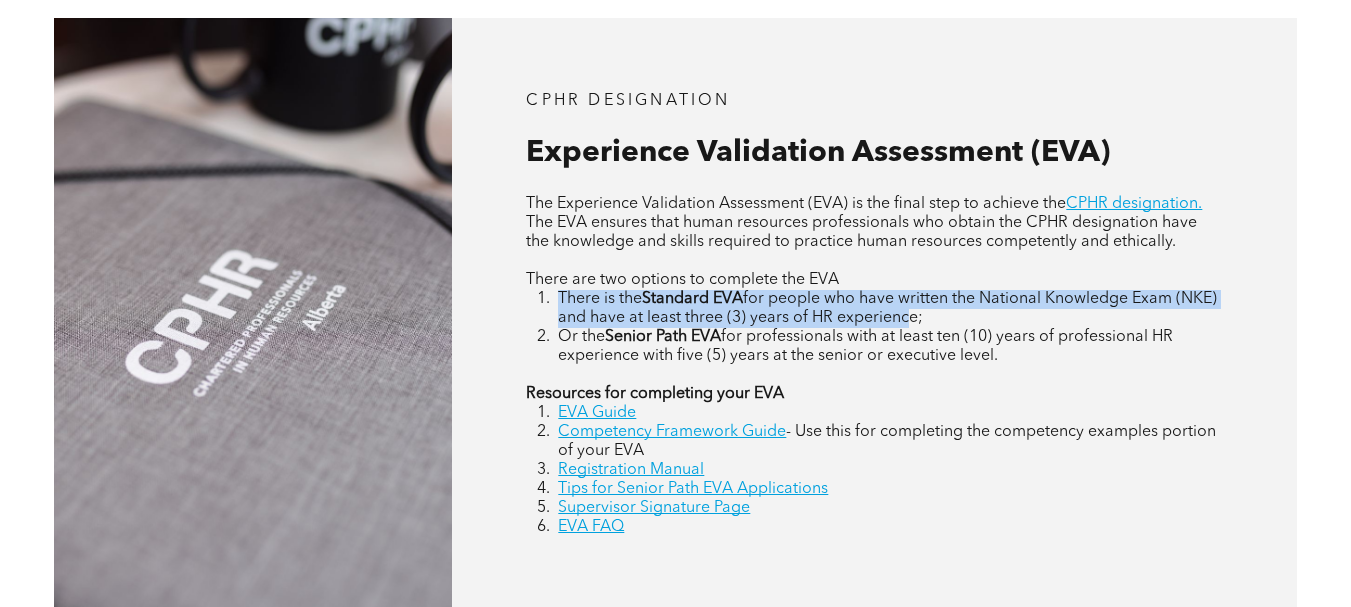 drag, startPoint x: 955, startPoint y: 315, endPoint x: 539, endPoint y: 304, distance: 416.14542 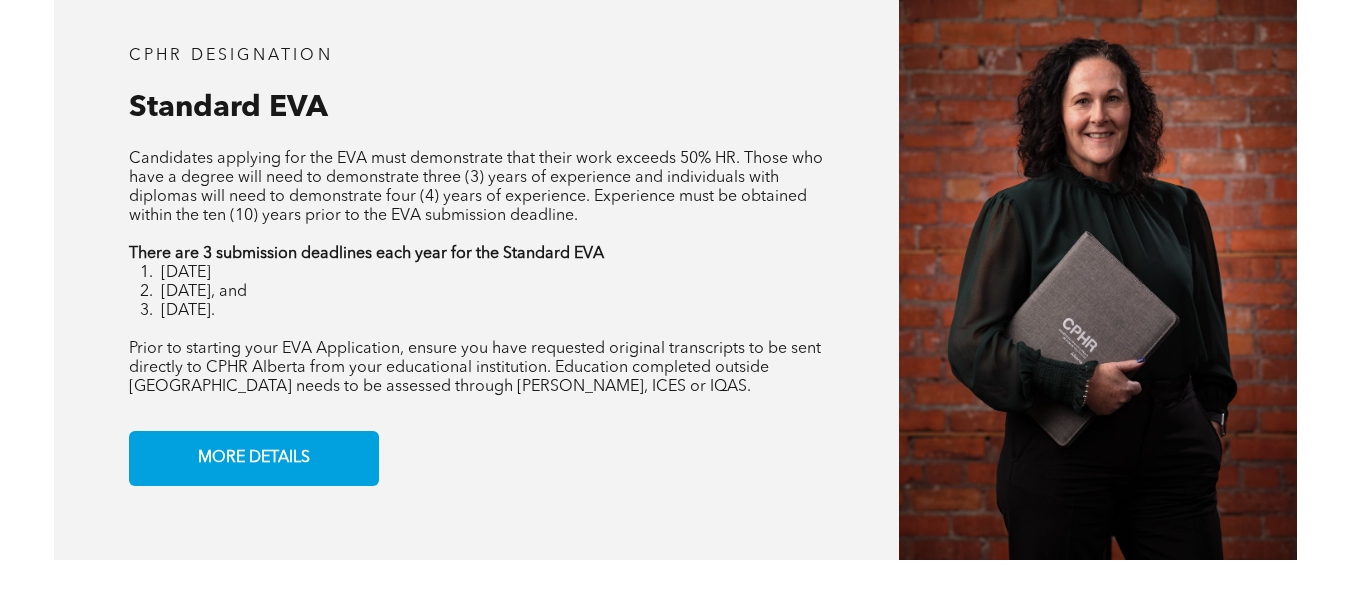 scroll, scrollTop: 1536, scrollLeft: 0, axis: vertical 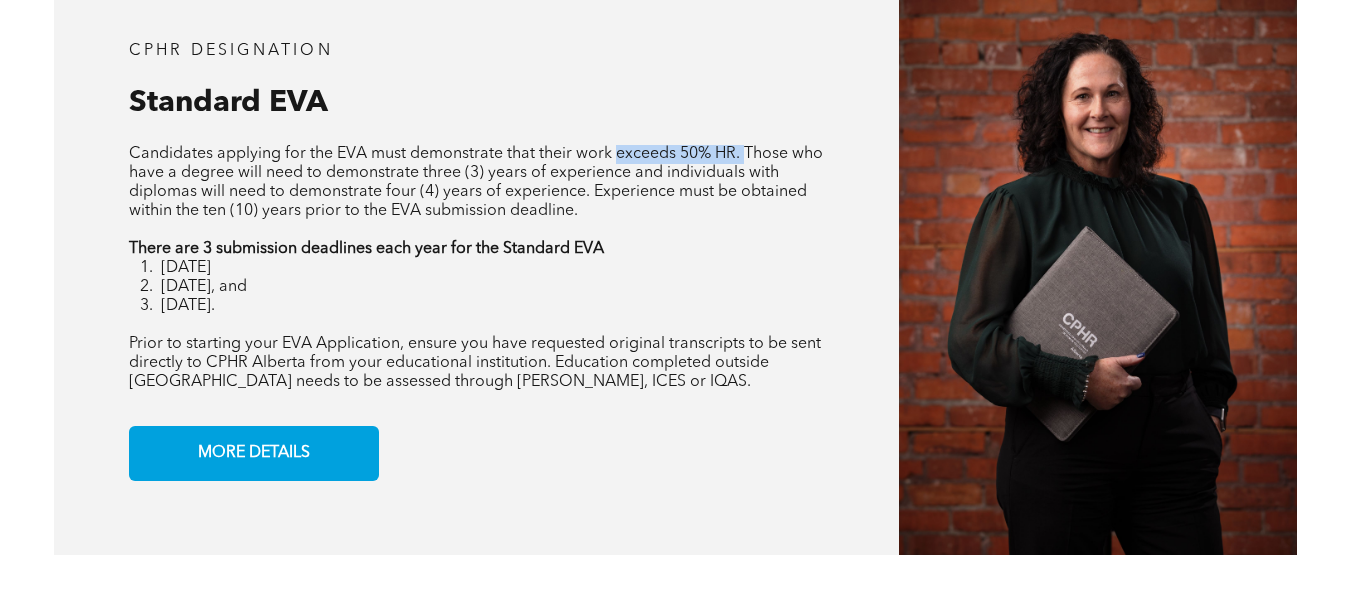 drag, startPoint x: 617, startPoint y: 149, endPoint x: 743, endPoint y: 148, distance: 126.00397 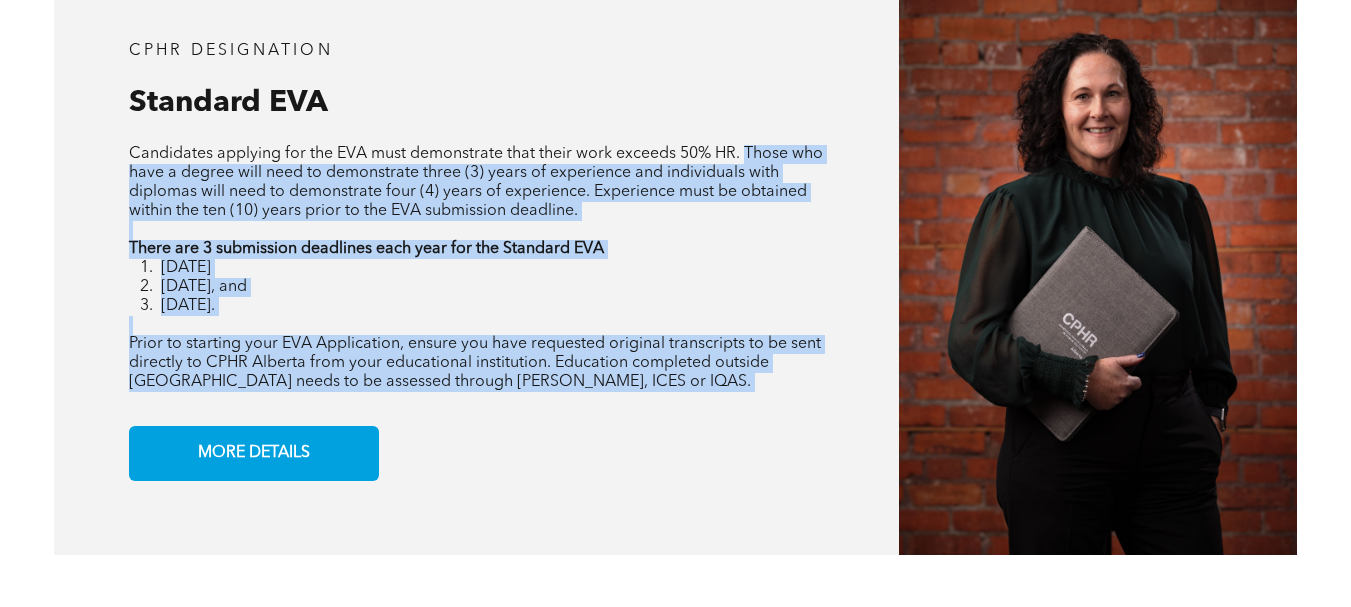 drag, startPoint x: 743, startPoint y: 148, endPoint x: 582, endPoint y: 377, distance: 279.93213 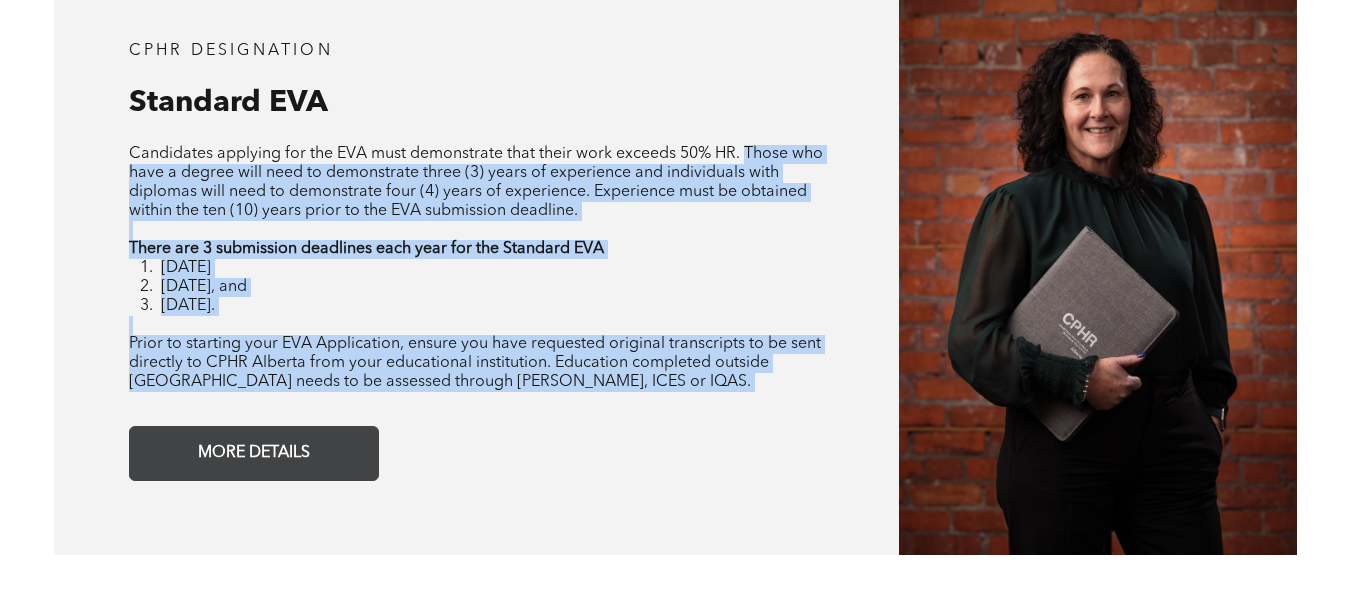 click on "MORE DETAILS" at bounding box center [254, 453] 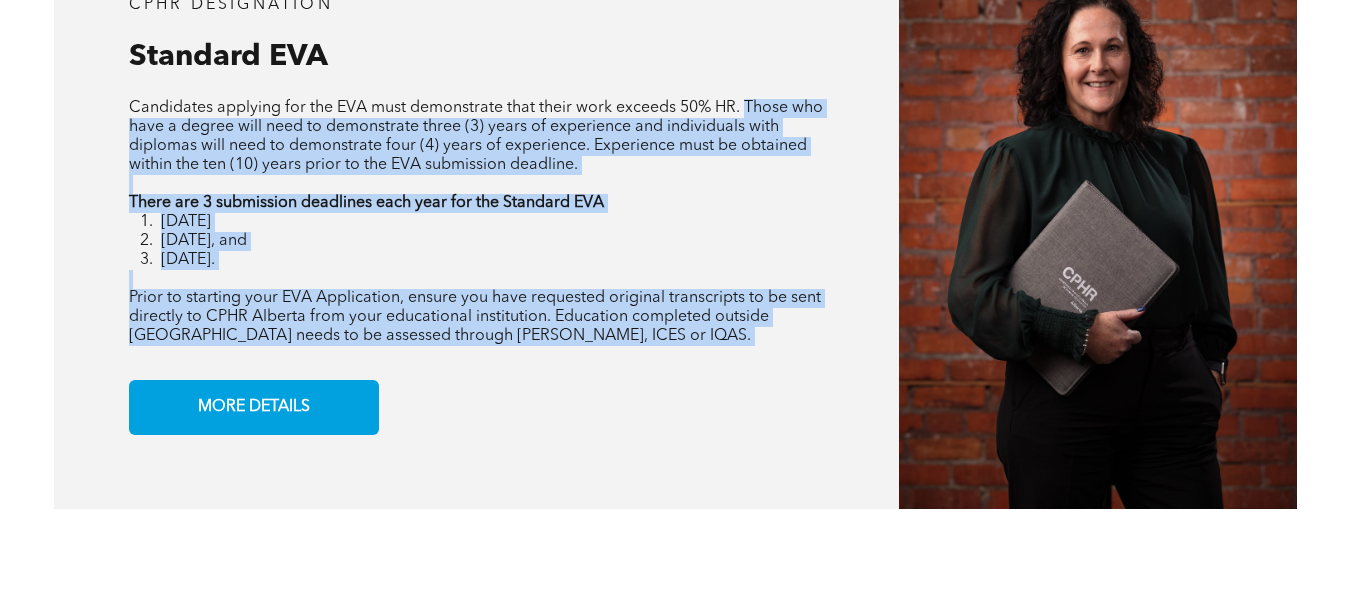 scroll, scrollTop: 1581, scrollLeft: 0, axis: vertical 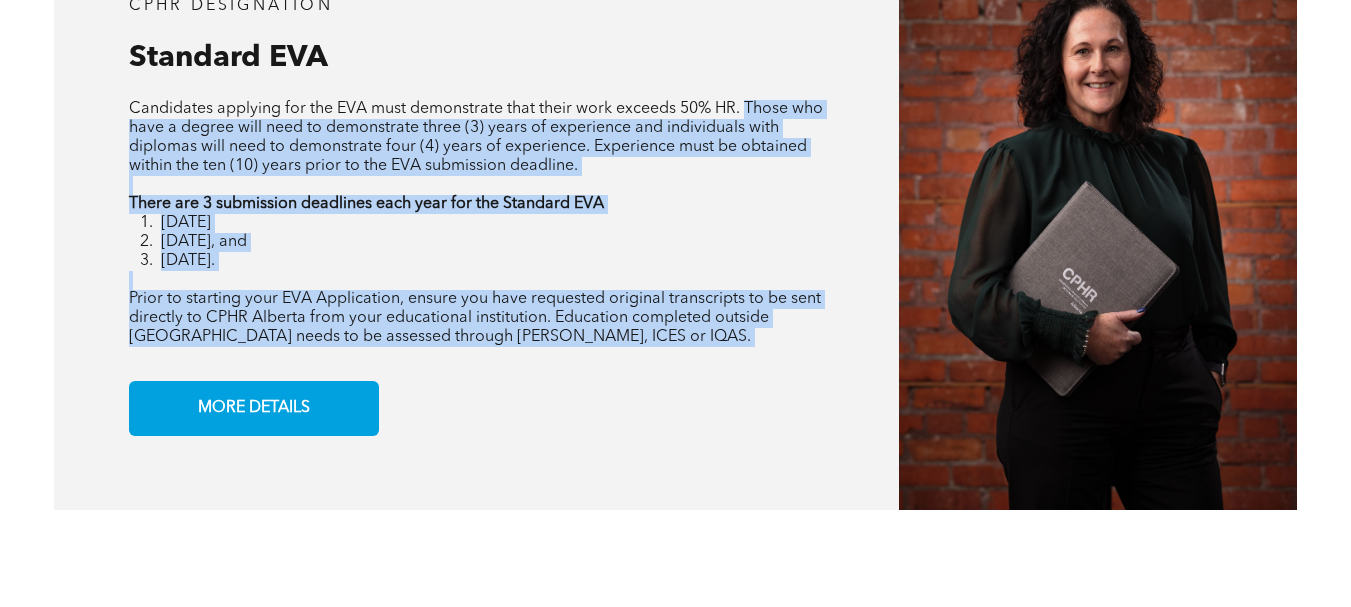 click on "CPHR DESIGNATION
Standard EVA
Candidates applying for the EVA must demonstrate that their work exceeds 50% HR. Those who have a degree will need to demonstrate three (3) years of experience and individuals with diplomas will need to demonstrate four (4) years of experience. Experience must be obtained within the ten (10) years prior to the EVA submission deadline. There are 3 submission deadlines each year for the Standard EVA   January 31st May 31st, and
September 30th.
Prior to starting your EVA Application, ensure you have requested original transcripts to be sent directly to CPHR Alberta from your educational institution. Education completed outside Canada needs to be assessed through WES, ICES or IQAS.
MORE DETAILS" at bounding box center [476, 216] 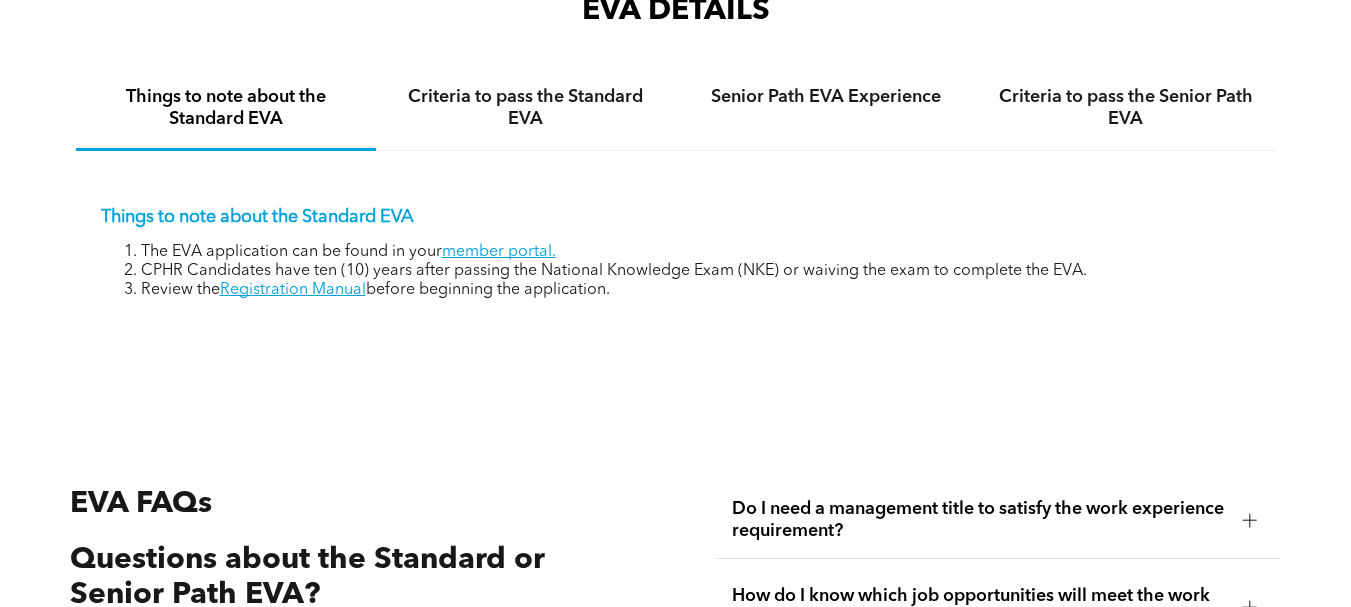 scroll, scrollTop: 2833, scrollLeft: 0, axis: vertical 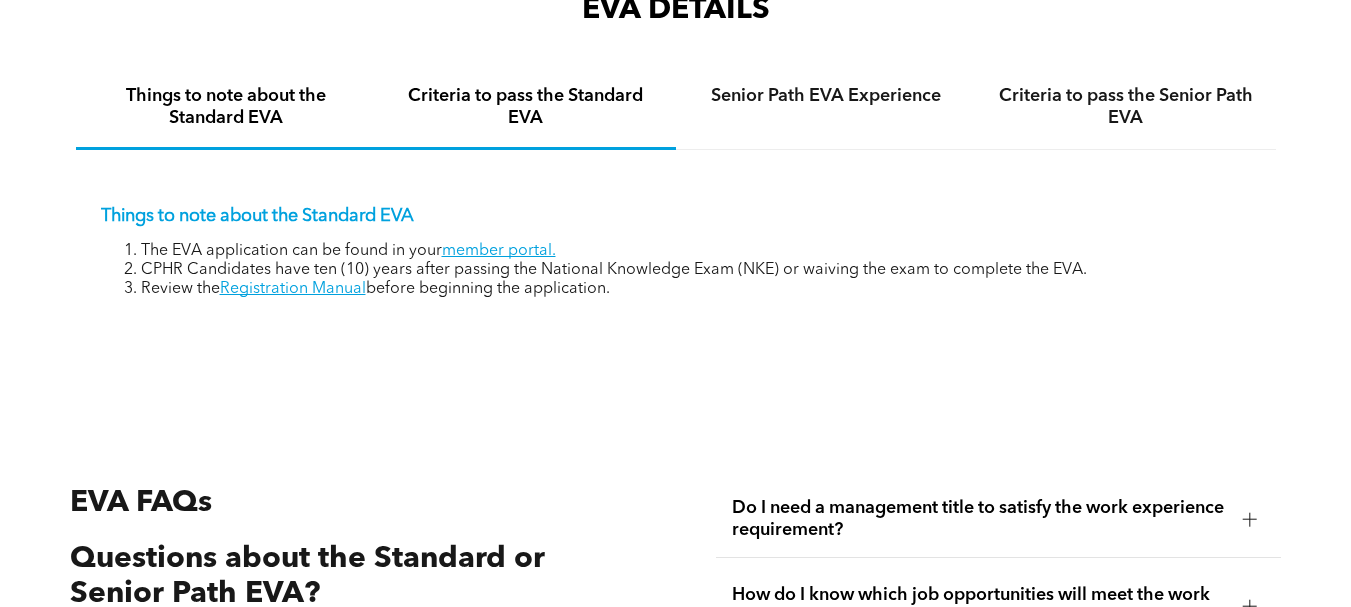 click on "Criteria to pass the Standard EVA" at bounding box center (526, 108) 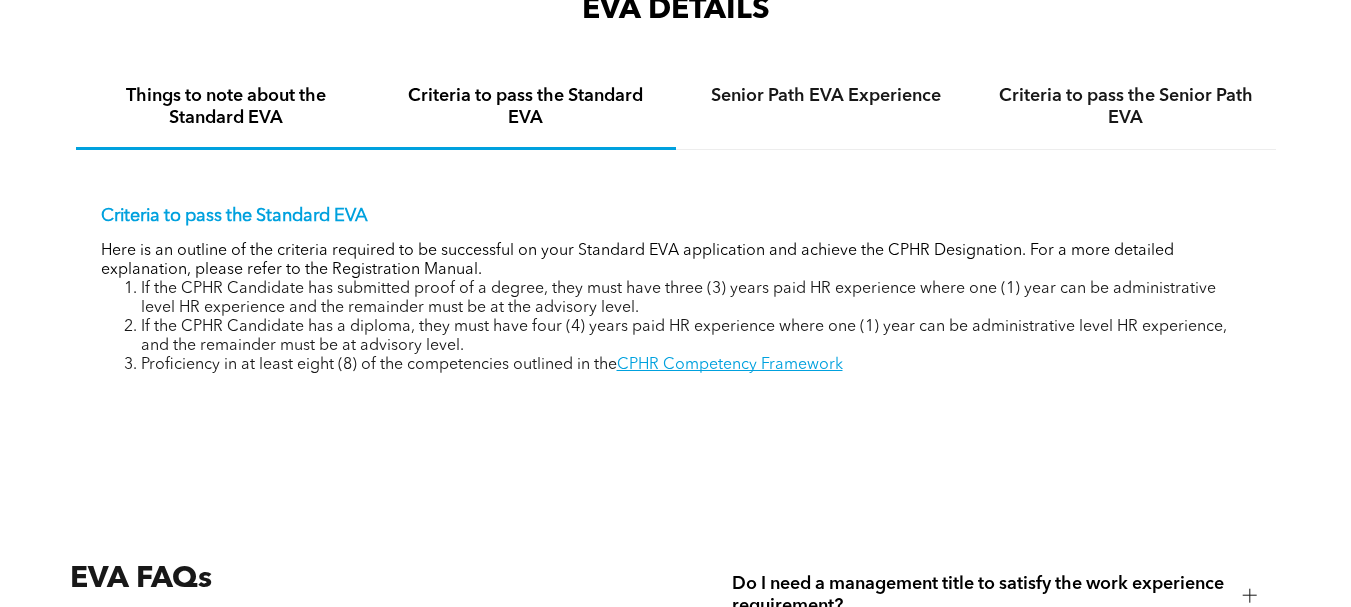 click on "Things to note about the Standard EVA" at bounding box center (226, 107) 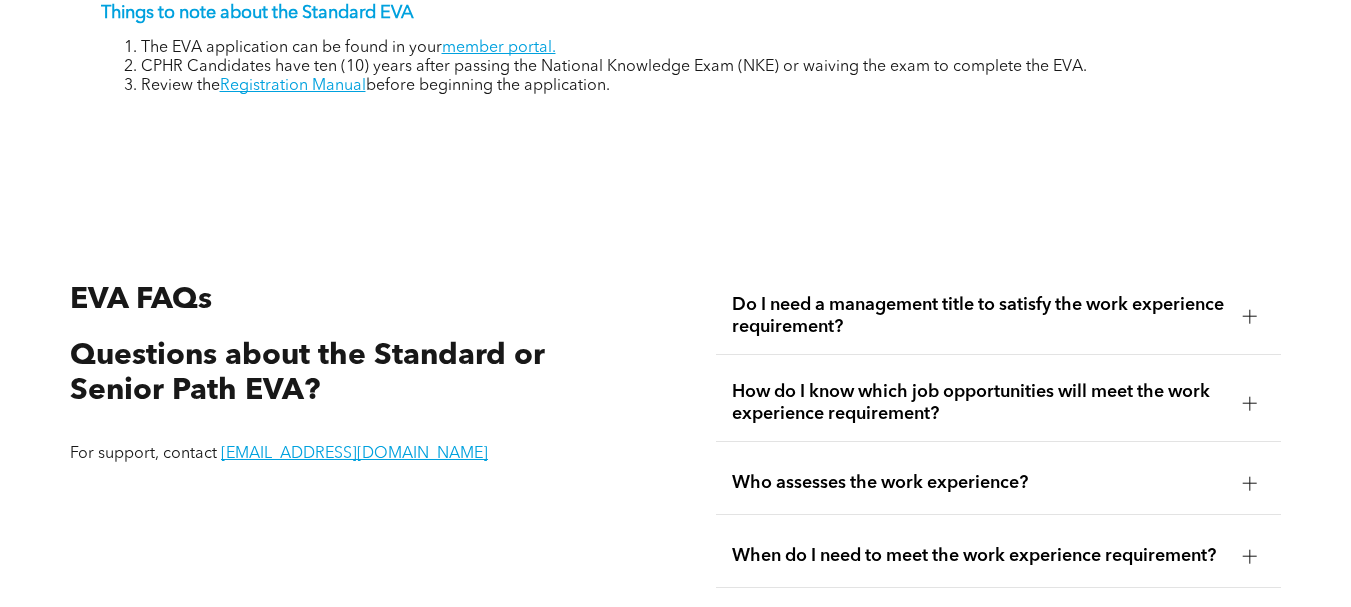 scroll, scrollTop: 3037, scrollLeft: 0, axis: vertical 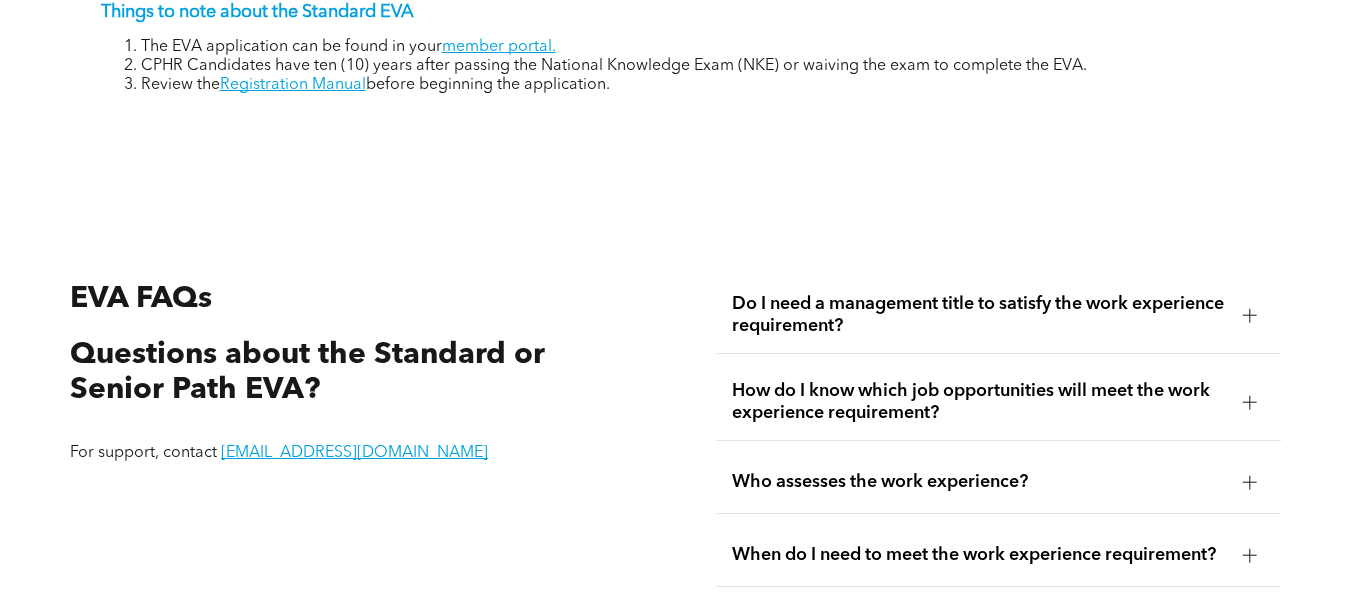 click on "Do I need a management title to satisfy the work experience requirement?" at bounding box center (979, 315) 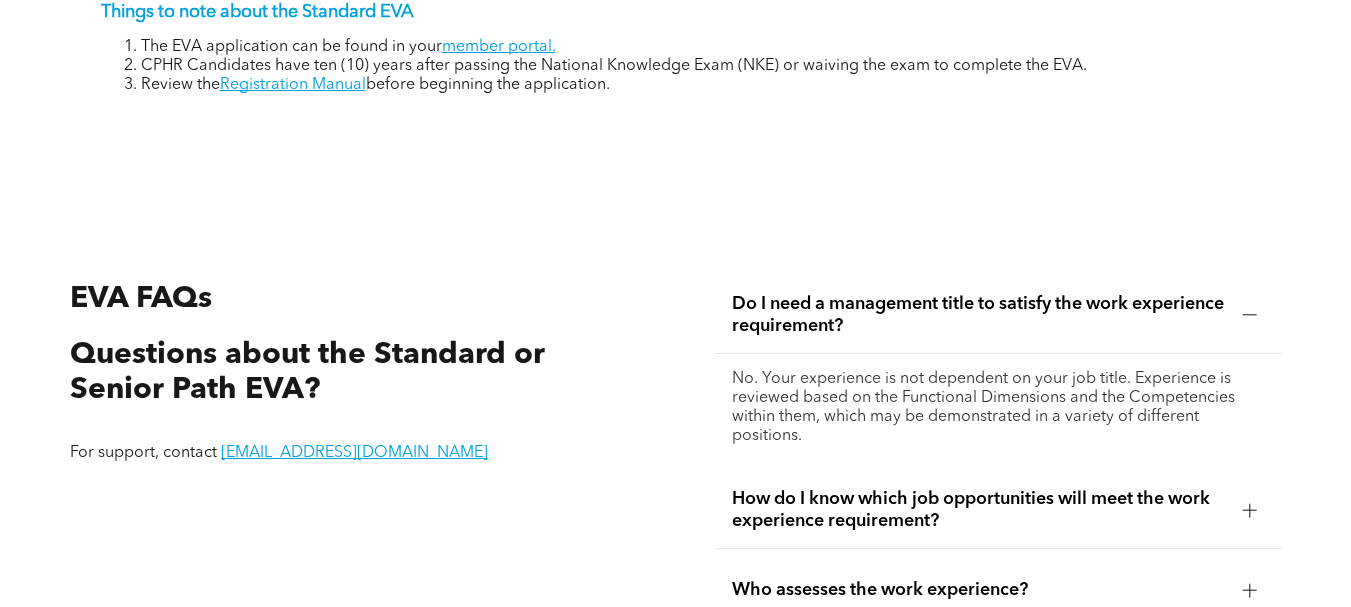 scroll, scrollTop: 3147, scrollLeft: 0, axis: vertical 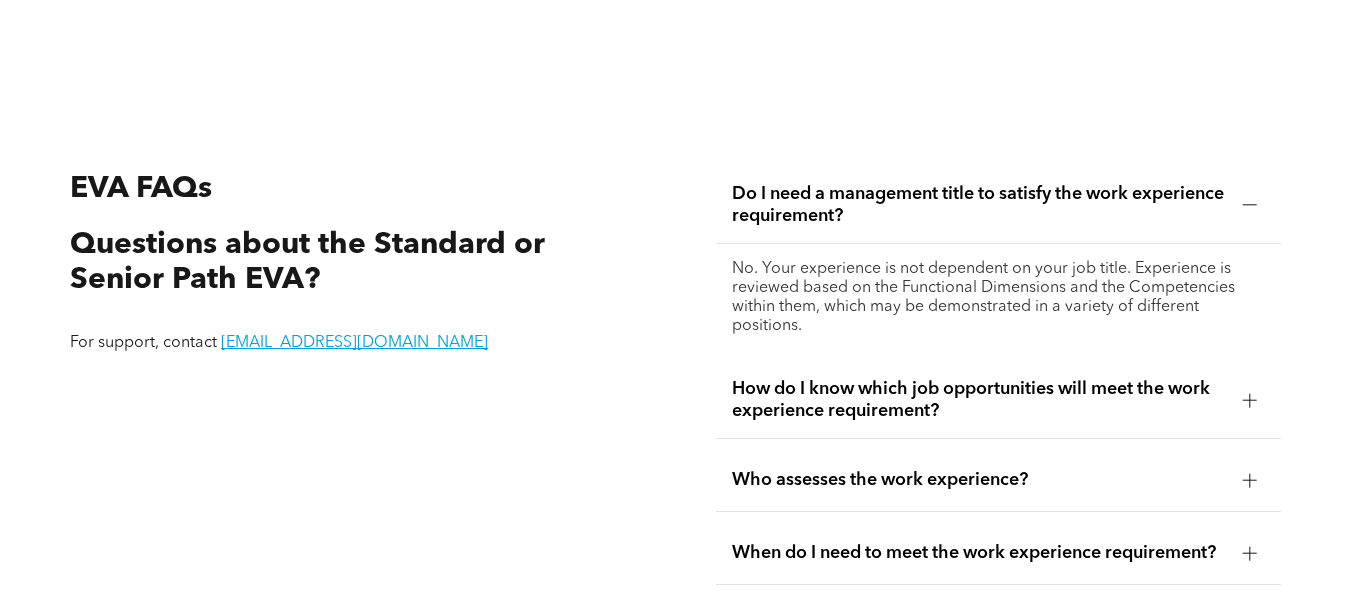 click on "How do I know which job opportunities will meet the work experience requirement?" at bounding box center [979, 400] 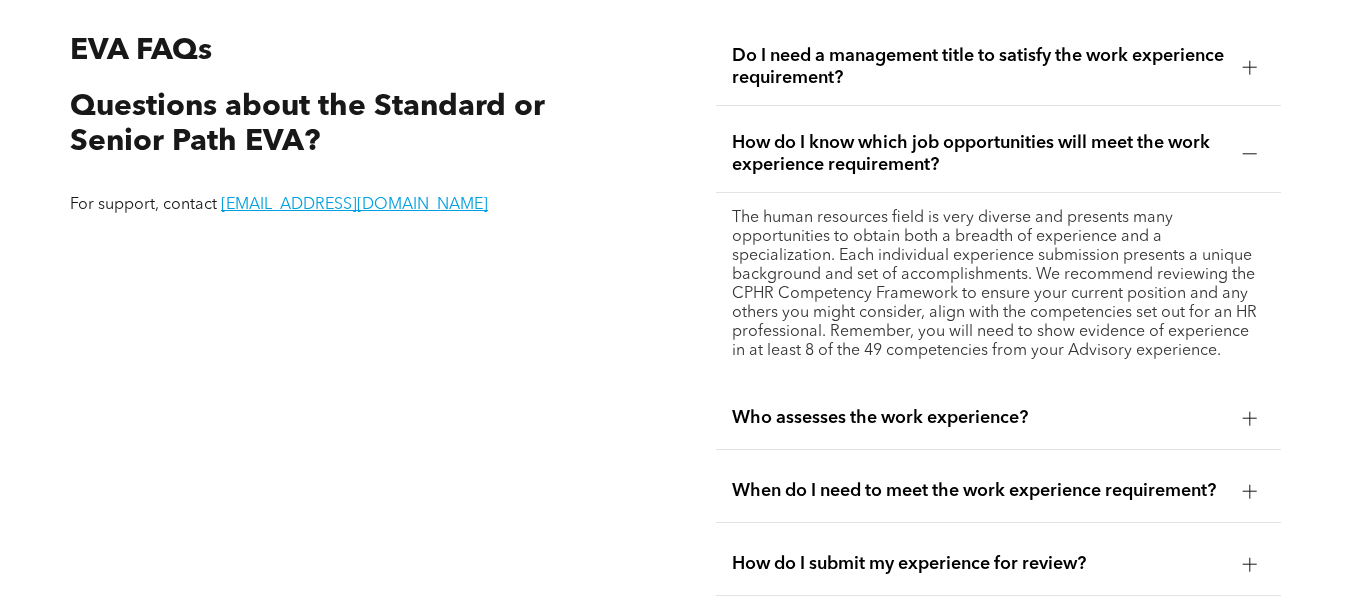 scroll, scrollTop: 3286, scrollLeft: 0, axis: vertical 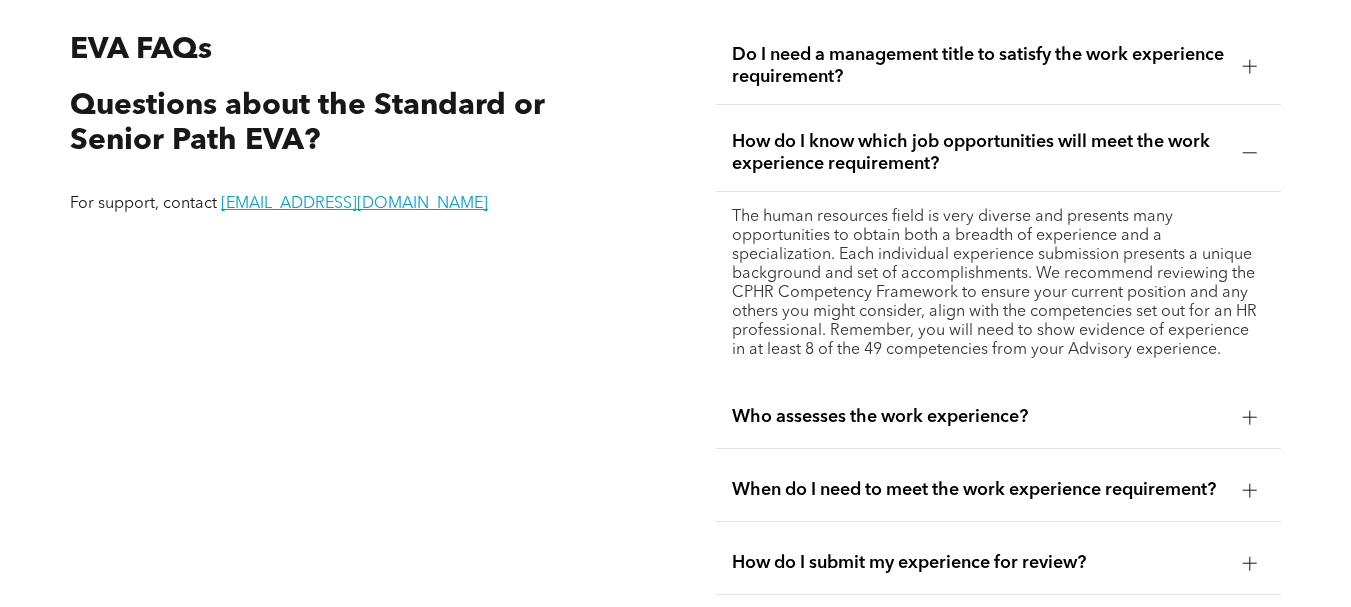 click on "Who assesses the work experience?" at bounding box center [998, 417] 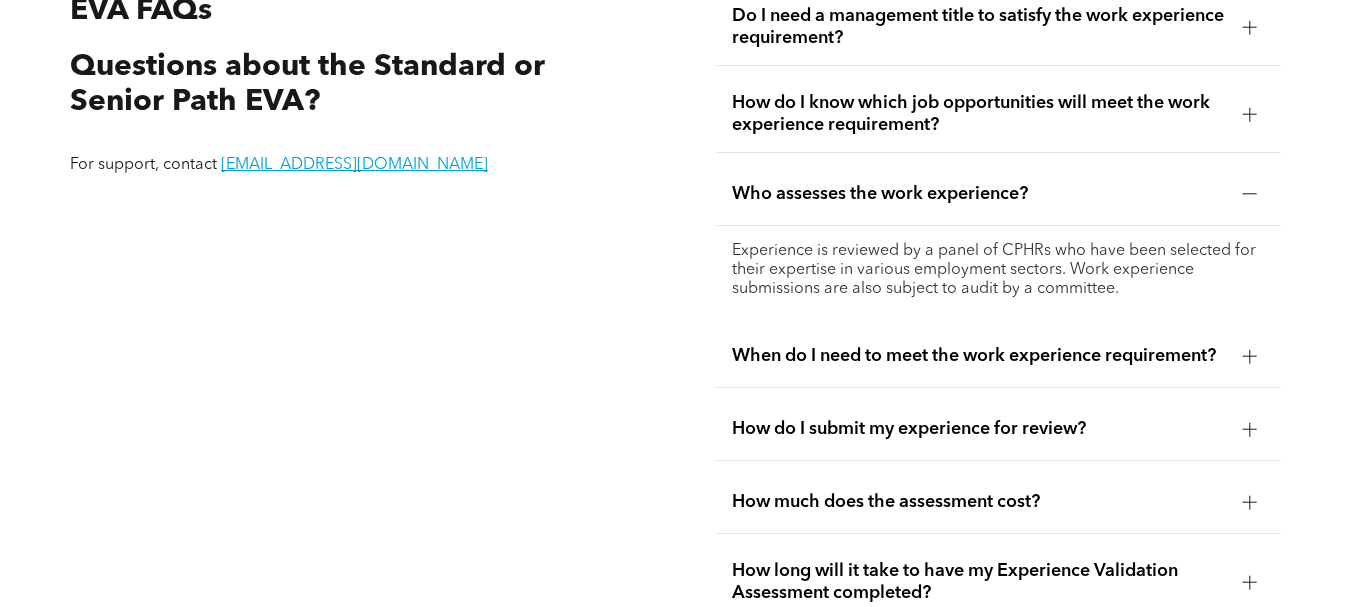 scroll, scrollTop: 3326, scrollLeft: 0, axis: vertical 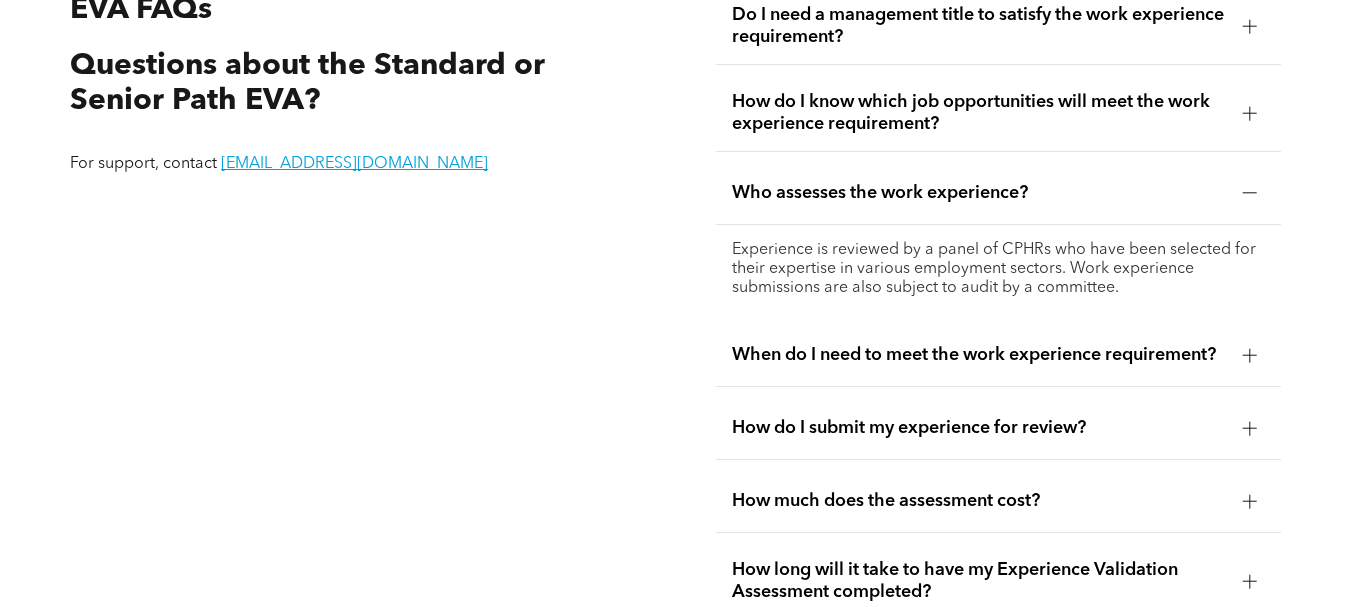 click on "When do I need to meet the work experience requirement?" at bounding box center (979, 355) 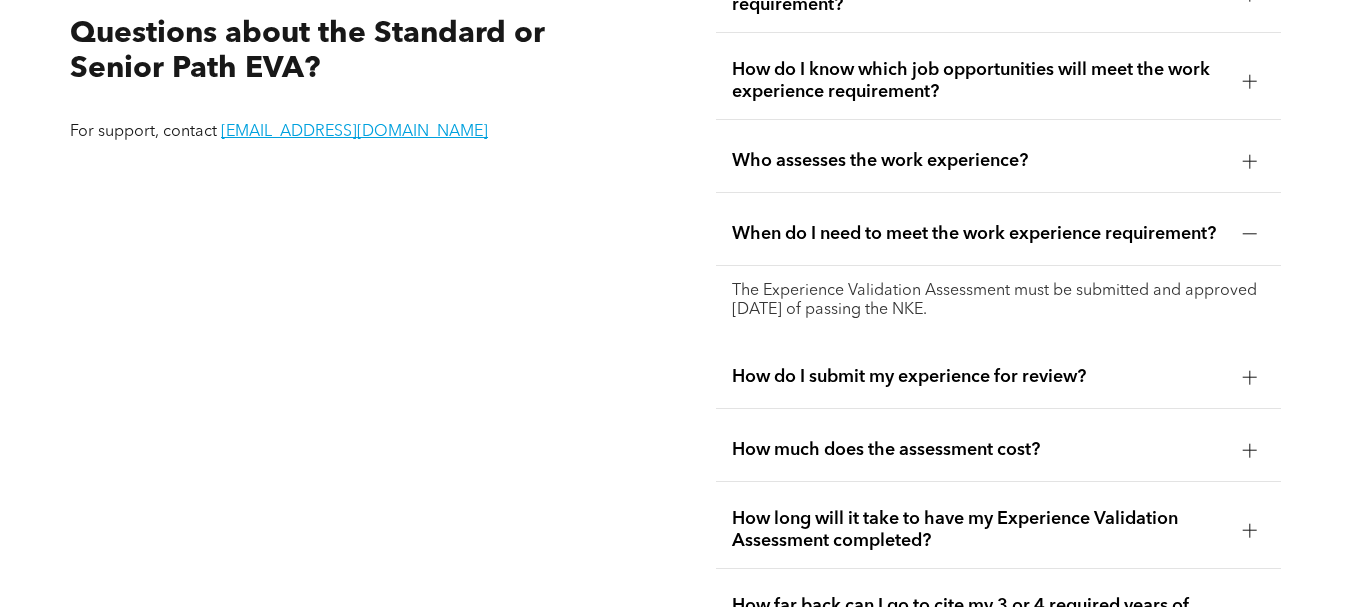 scroll, scrollTop: 3371, scrollLeft: 0, axis: vertical 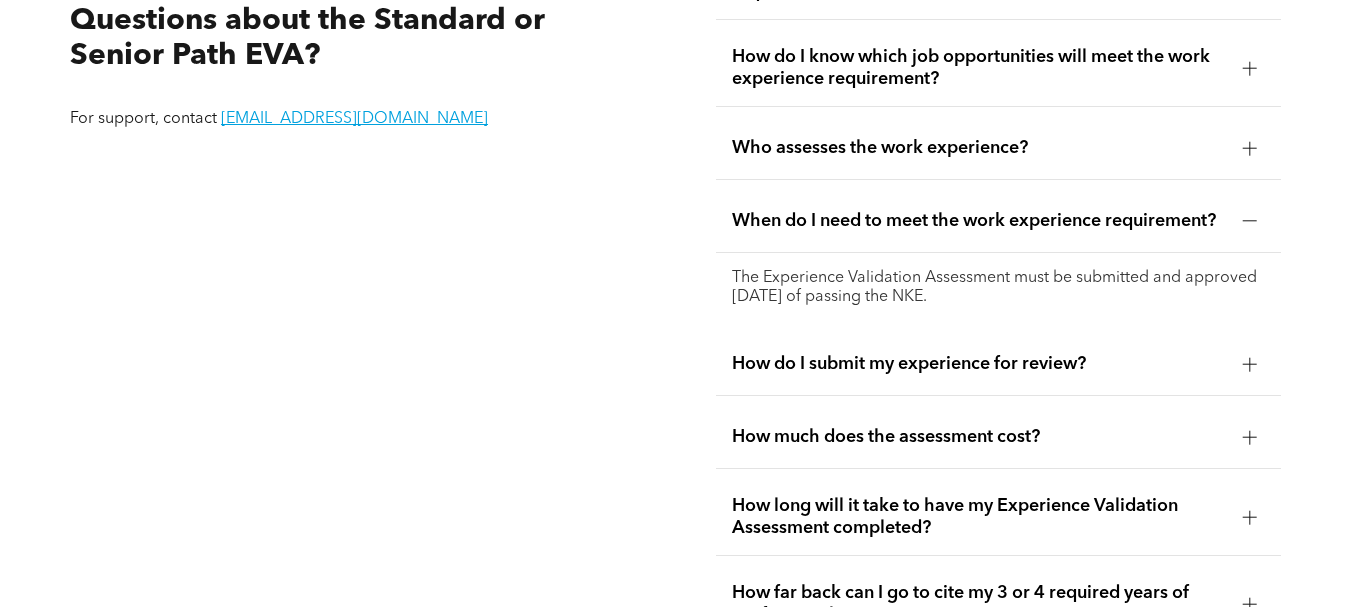 click on "How do I submit my experience for review?" at bounding box center [979, 364] 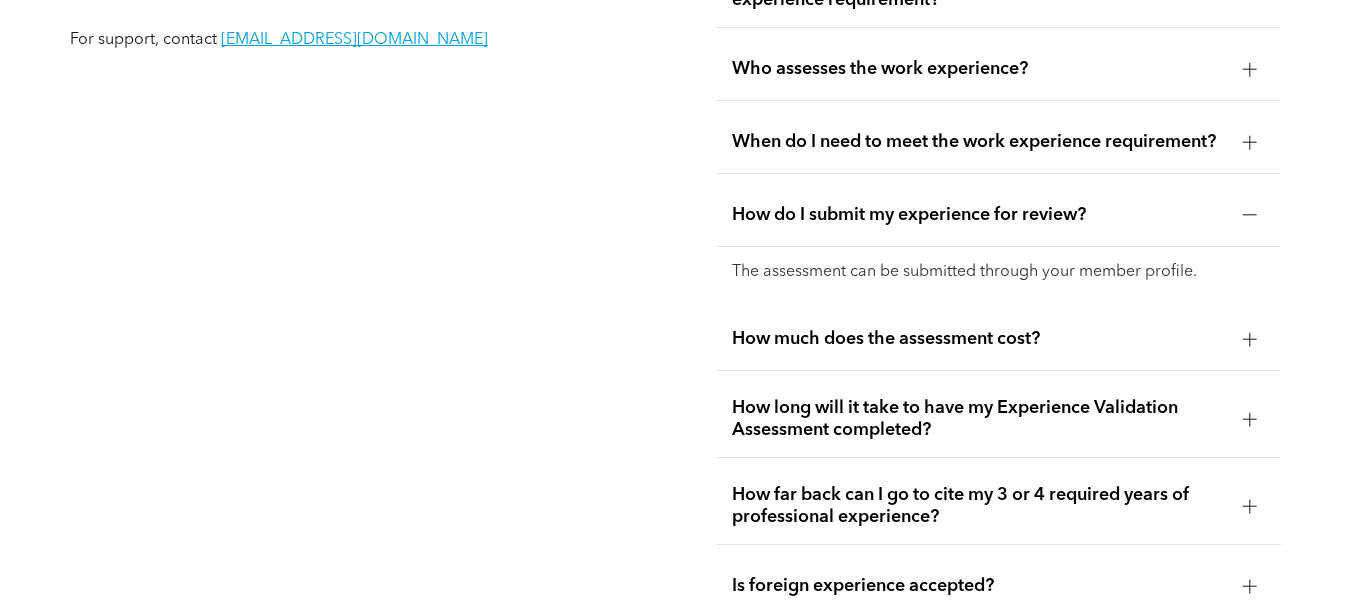scroll, scrollTop: 3456, scrollLeft: 0, axis: vertical 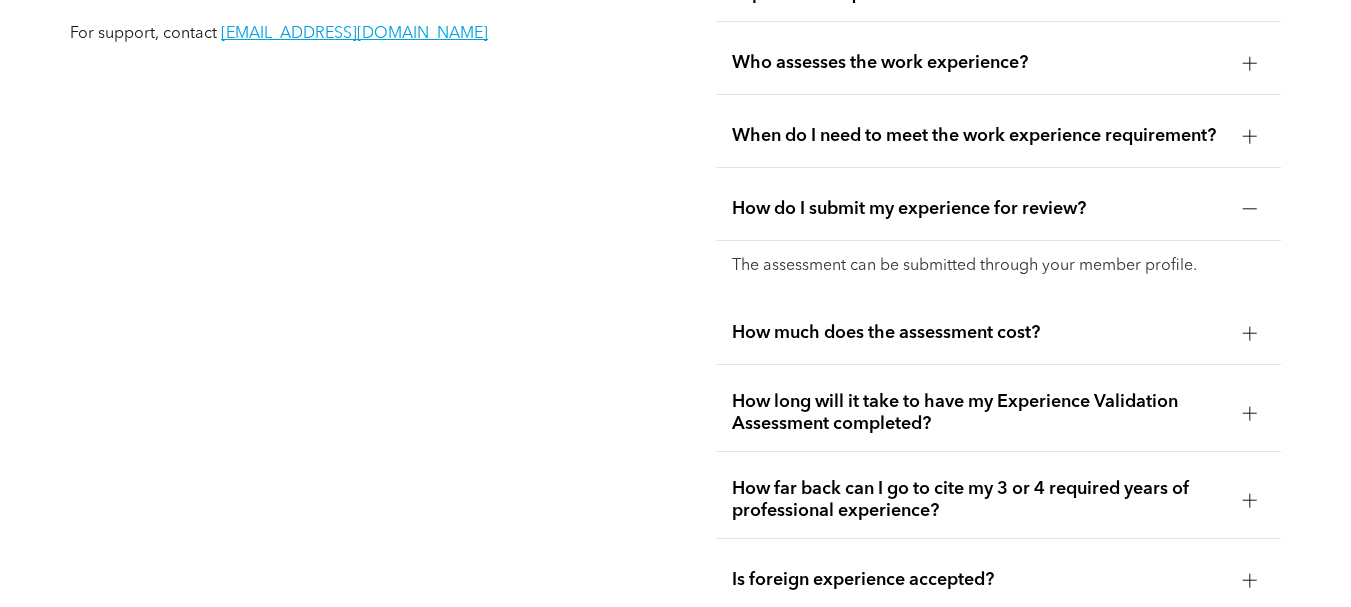 click on "How much does the assessment cost?" at bounding box center [998, 333] 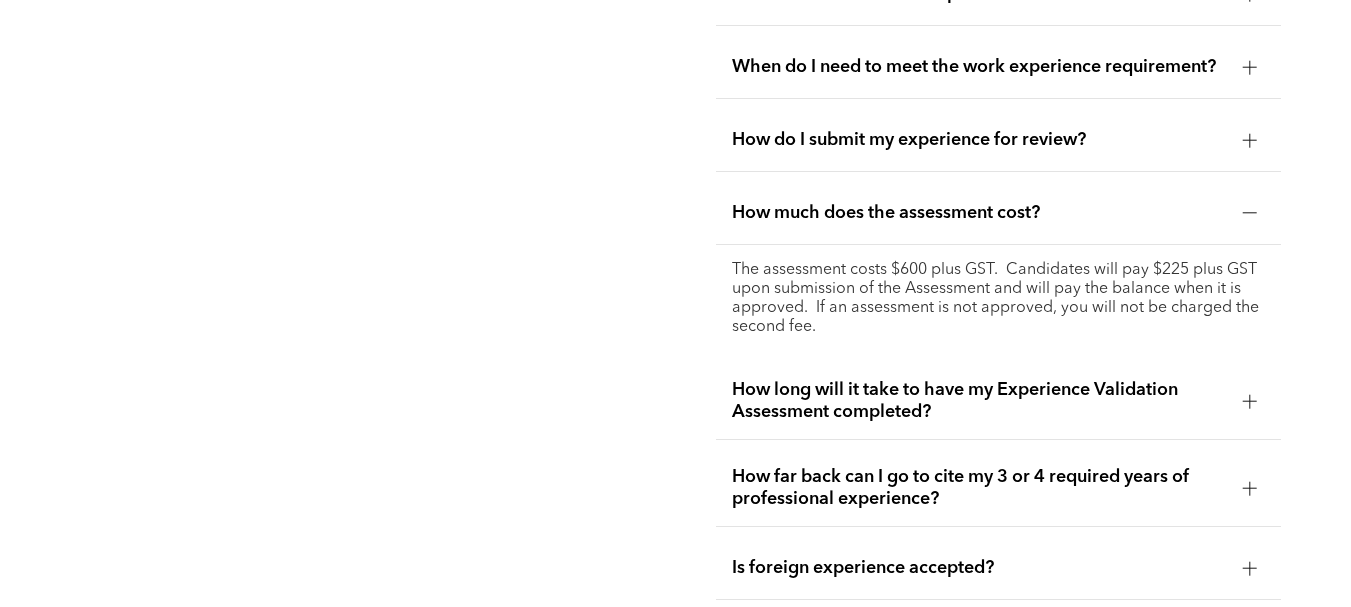 scroll, scrollTop: 3529, scrollLeft: 0, axis: vertical 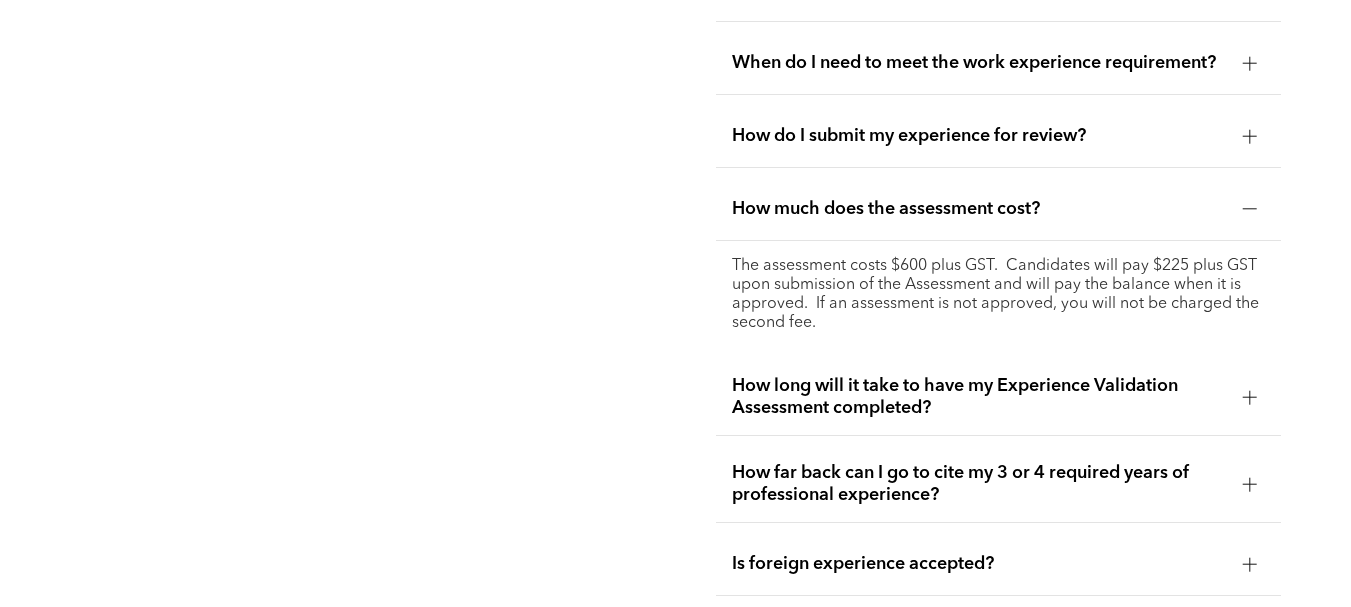 click on "Do I need a management title to satisfy the work experience requirement? No. Your experience is not dependent on your job title. Experience is reviewed based on the Functional Dimensions and the Competencies within them, which may be demonstrated in a variety of different positions. How do I know which job opportunities will meet the work experience requirement? The human resources field is very diverse and presents many opportunities to obtain both a breadth of experience and a specialization. Each individual experience submission presents a unique background and set of accomplishments. We recommend reviewing the  CPHR Competency Framework to ensure your current position and any others you might consider, align with the competencies set out for an HR professional. Remember, you will need to show evidence of experience in at least 8 of the 49 competencies from your Advisory experience. Who assesses the work experience? When do I need to meet the work experience requirement? How much does the assessment cost?" at bounding box center (998, 307) 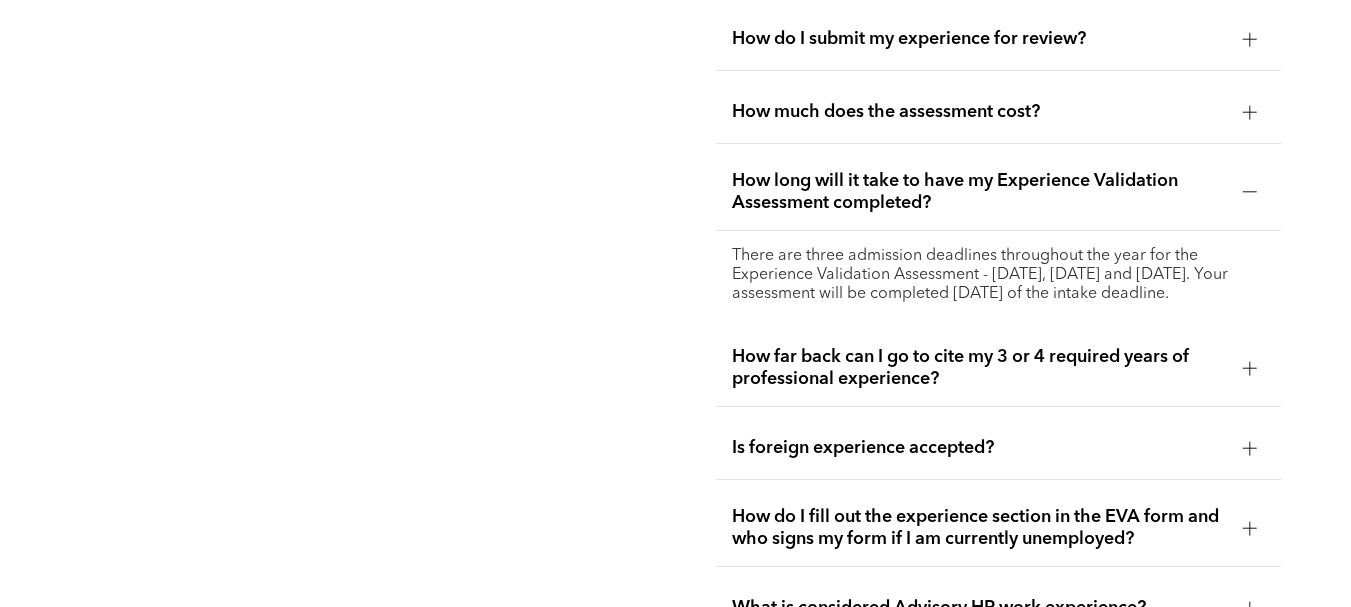 scroll, scrollTop: 3627, scrollLeft: 0, axis: vertical 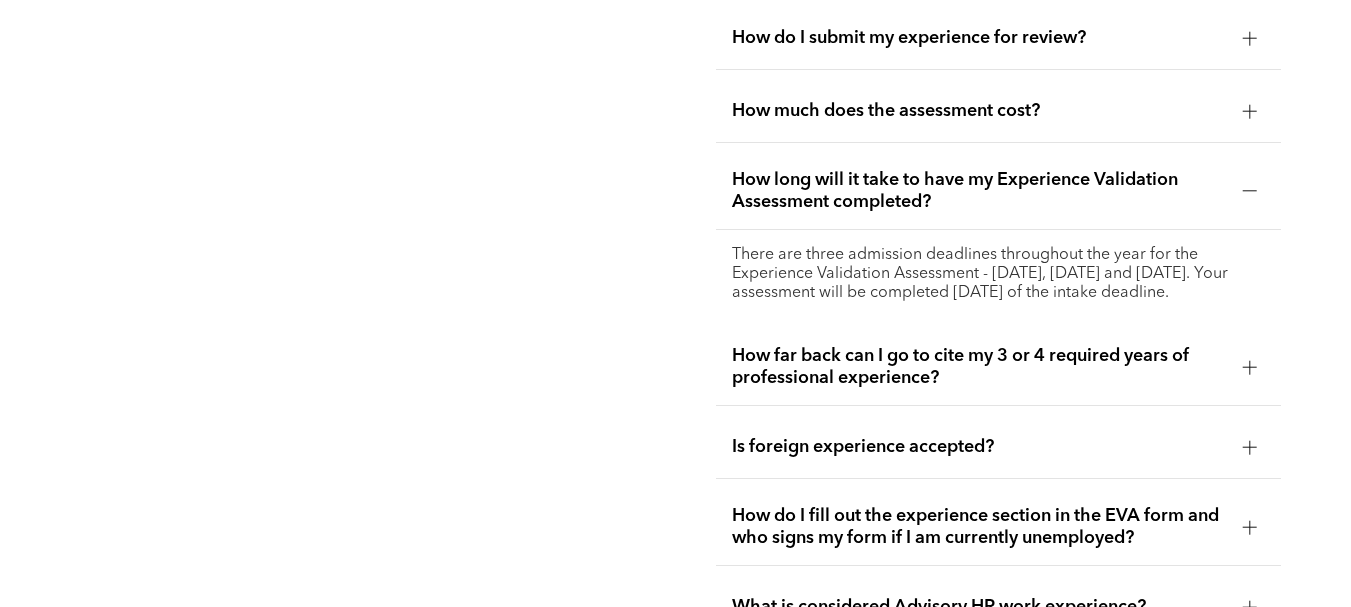 click on "How far back can I go to cite my 3 or 4 required years of professional experience?" at bounding box center [979, 367] 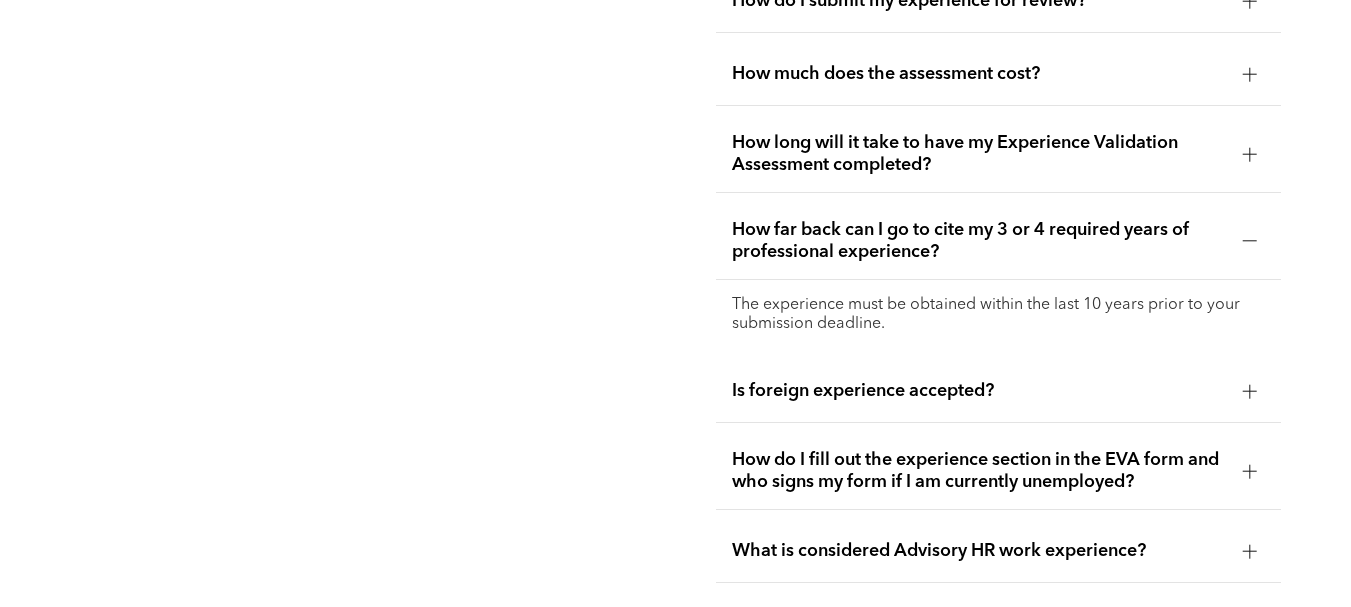 scroll, scrollTop: 3665, scrollLeft: 0, axis: vertical 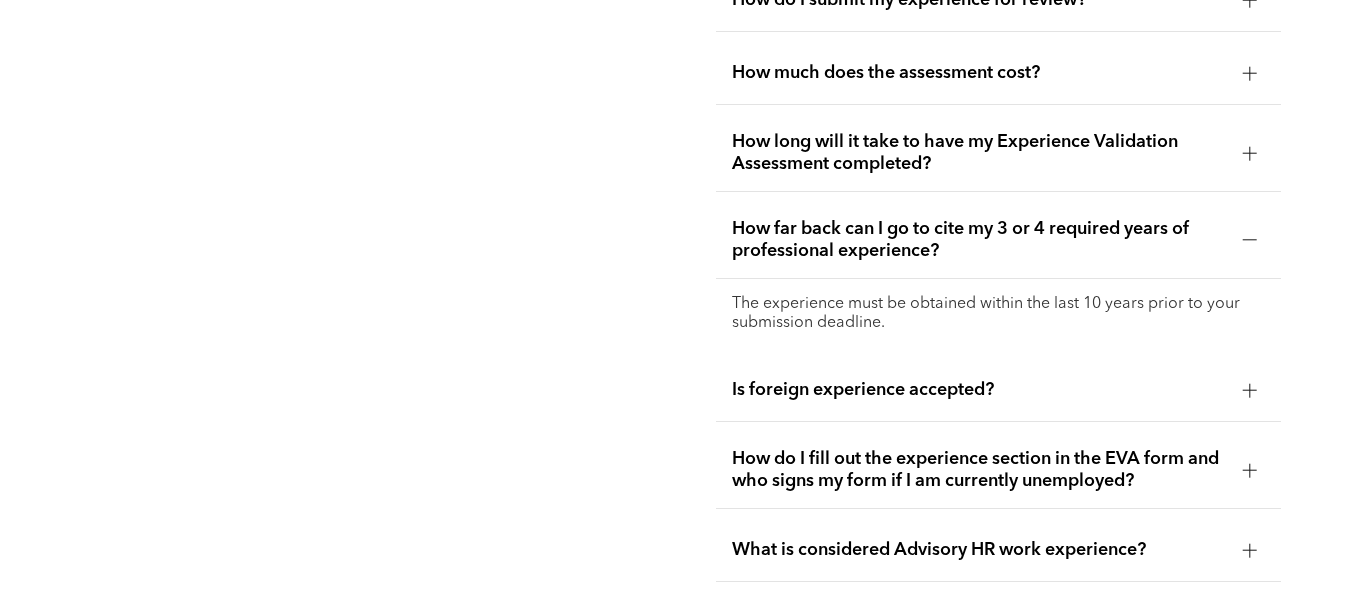 click on "Is foreign experience accepted?" at bounding box center [979, 390] 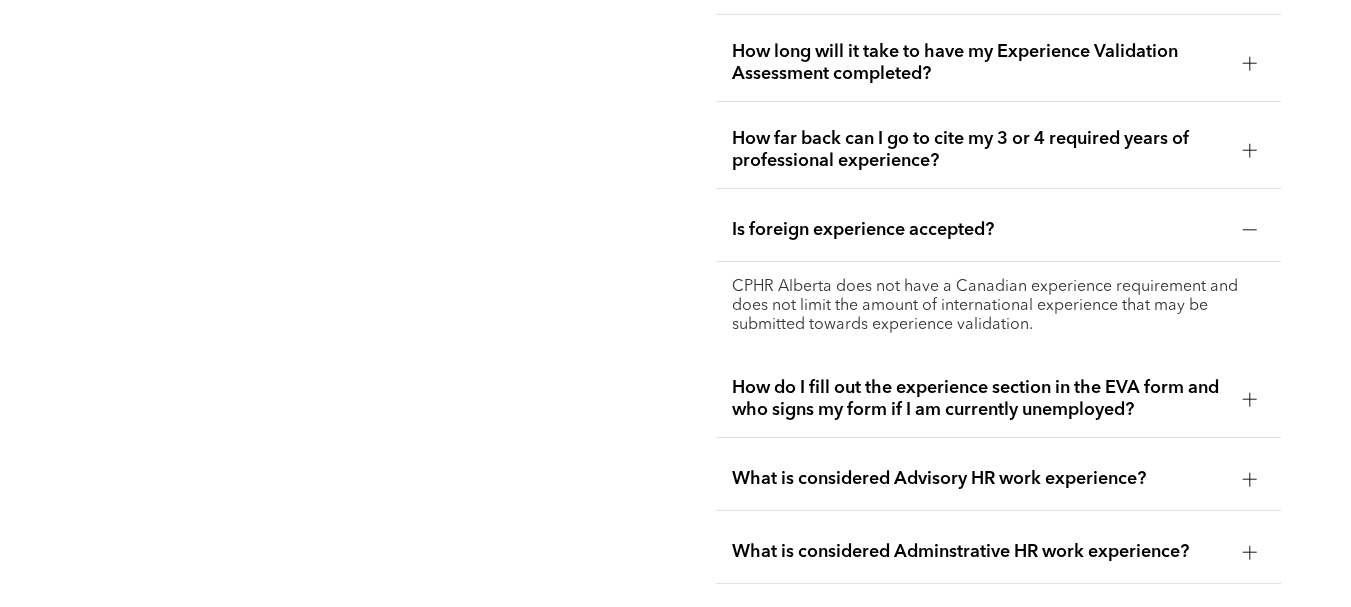 scroll, scrollTop: 3757, scrollLeft: 0, axis: vertical 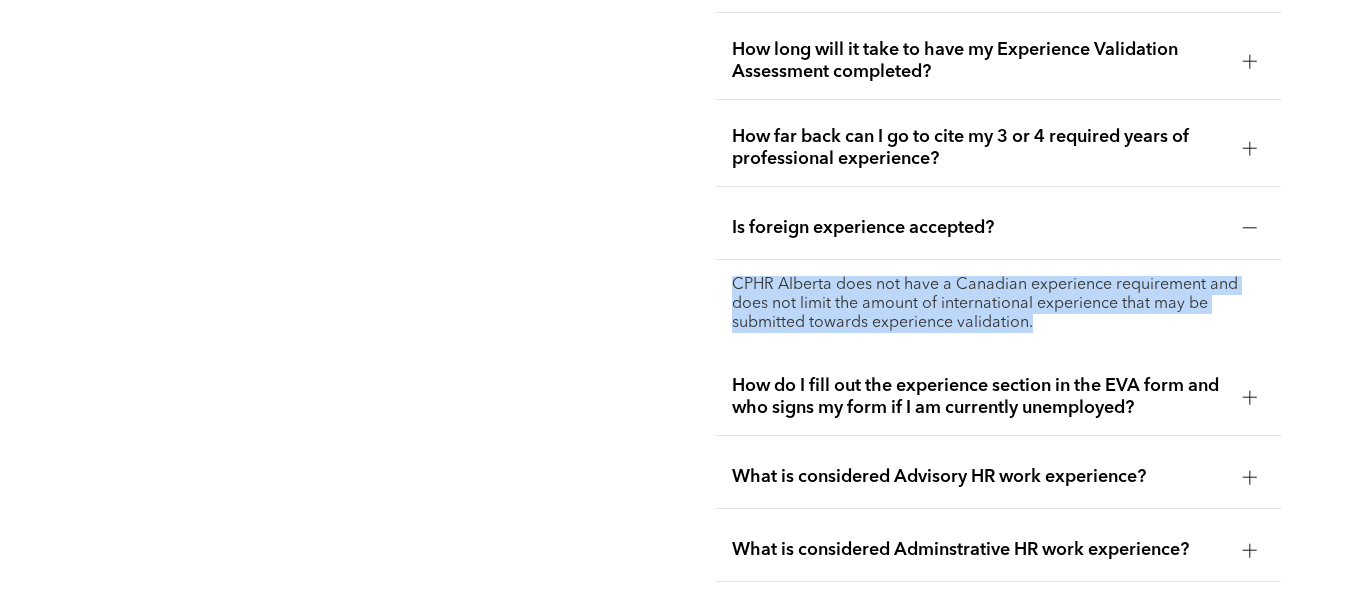drag, startPoint x: 720, startPoint y: 270, endPoint x: 1035, endPoint y: 316, distance: 318.341 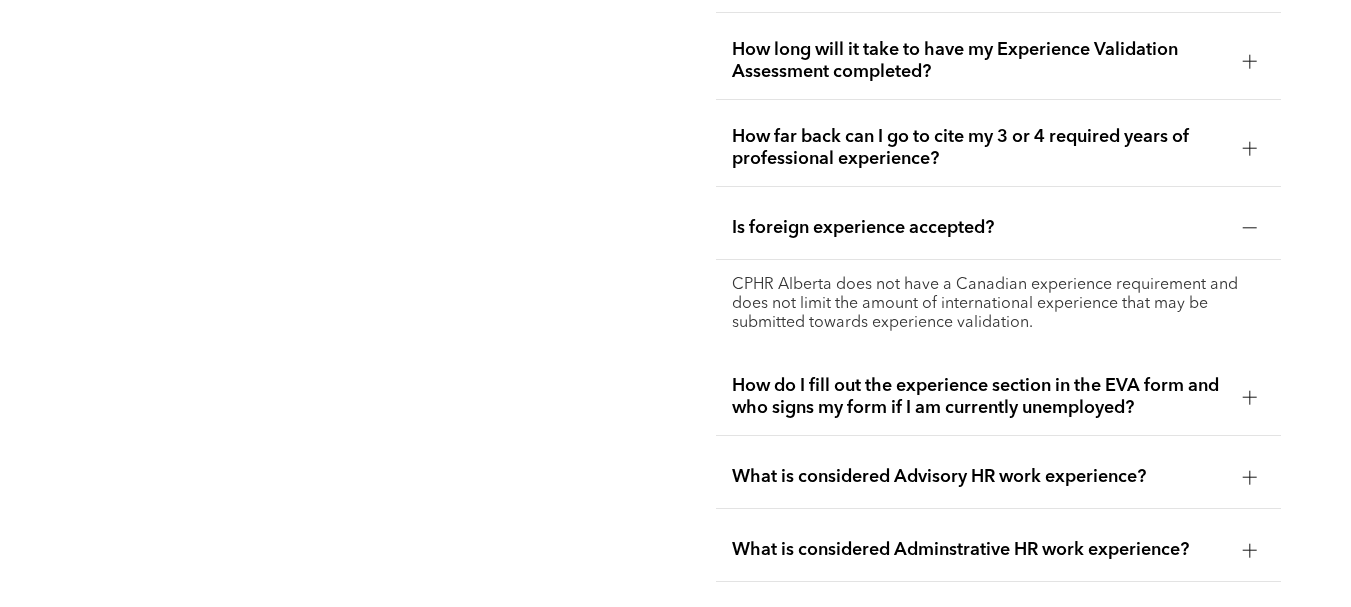click on "How do I fill out the experience section in the EVA form and who signs my form if I am currently unemployed?" at bounding box center [979, 397] 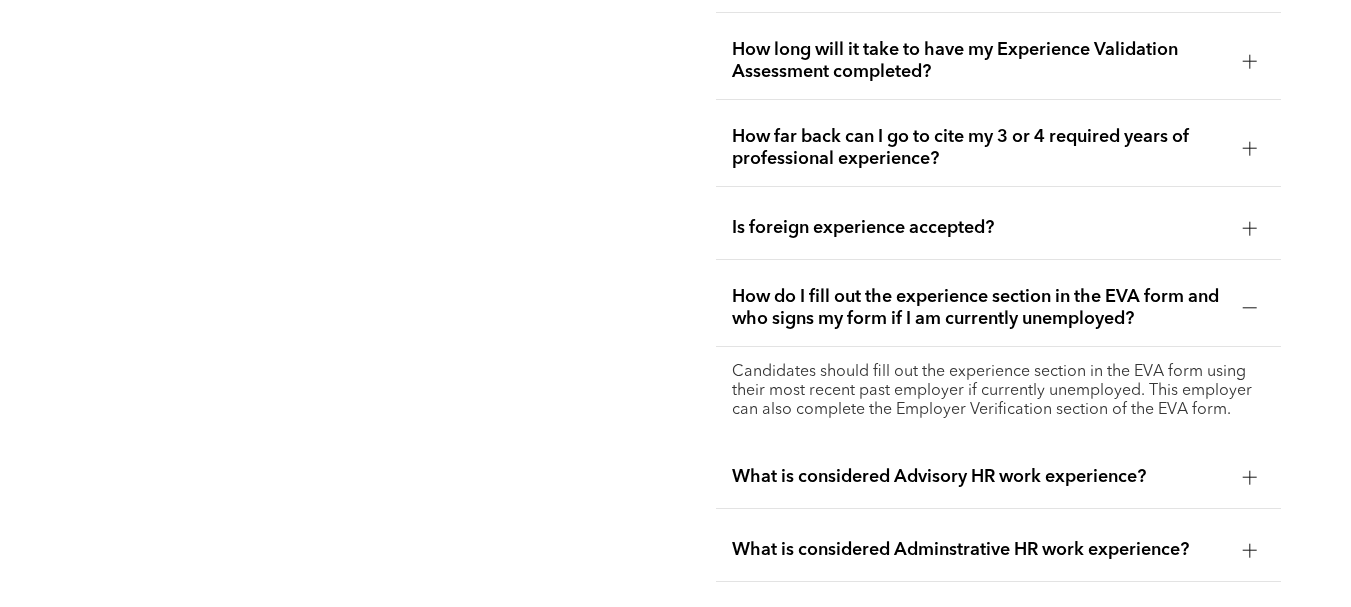 scroll, scrollTop: 3824, scrollLeft: 0, axis: vertical 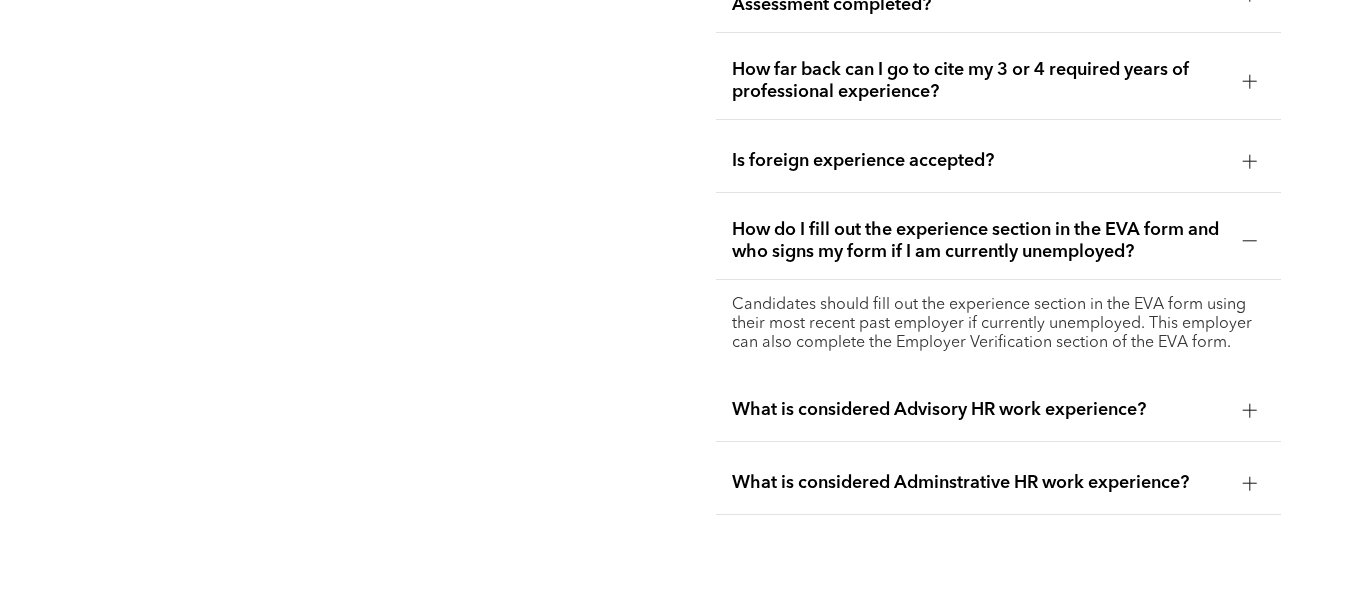 click on "What is considered Advisory HR work experience?" at bounding box center [979, 410] 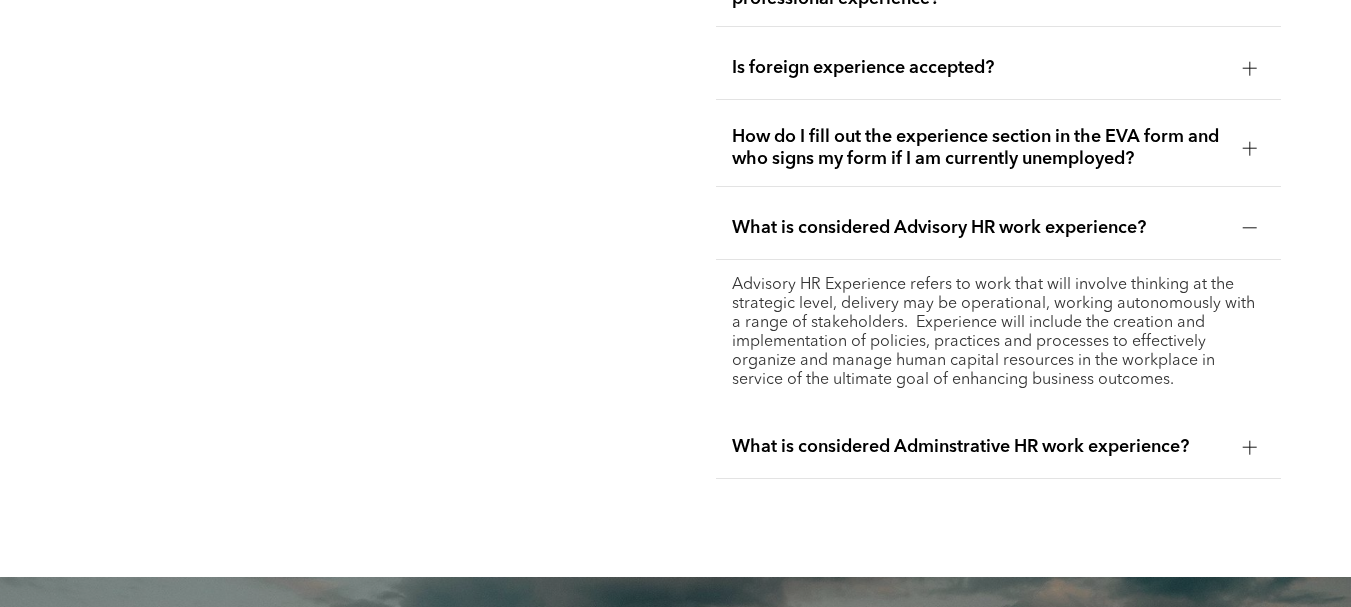 scroll, scrollTop: 3919, scrollLeft: 0, axis: vertical 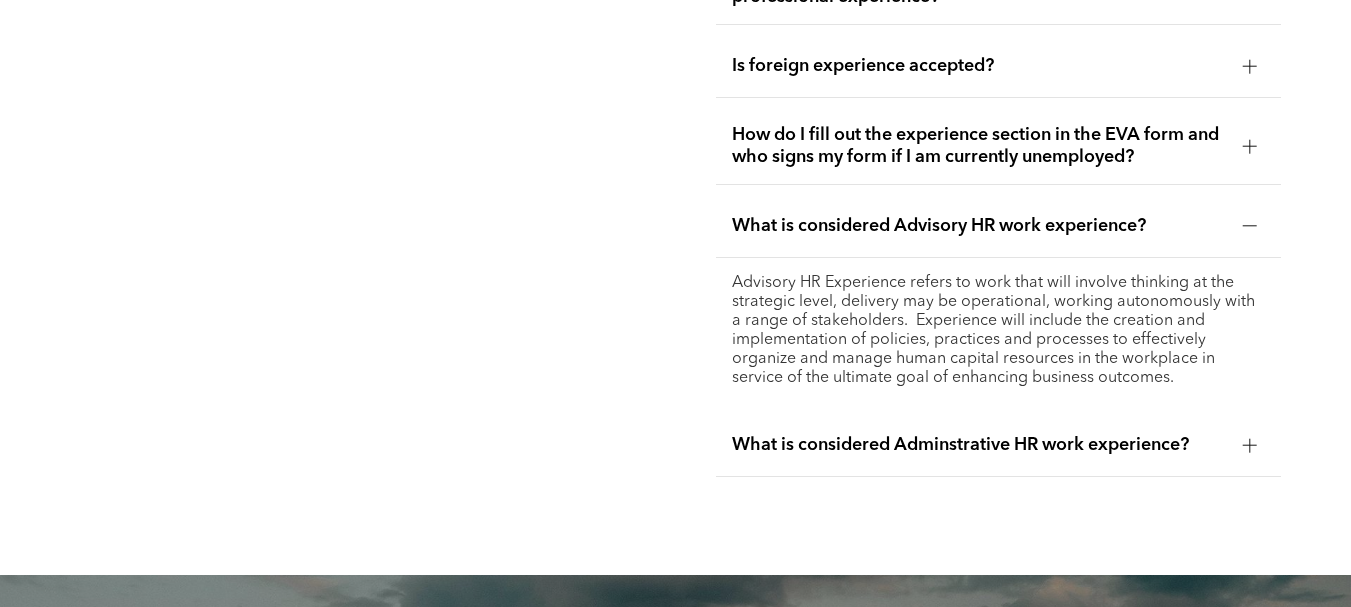 click on "What is considered Adminstrative HR work experience?" at bounding box center [998, 445] 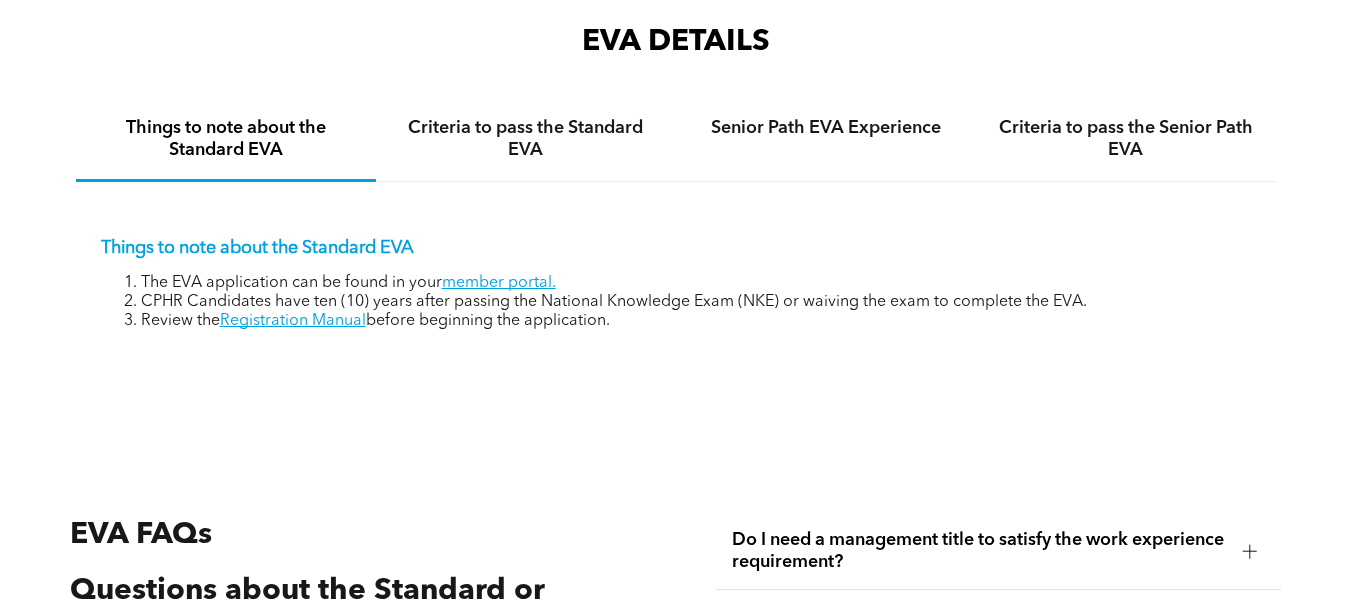 scroll, scrollTop: 2800, scrollLeft: 0, axis: vertical 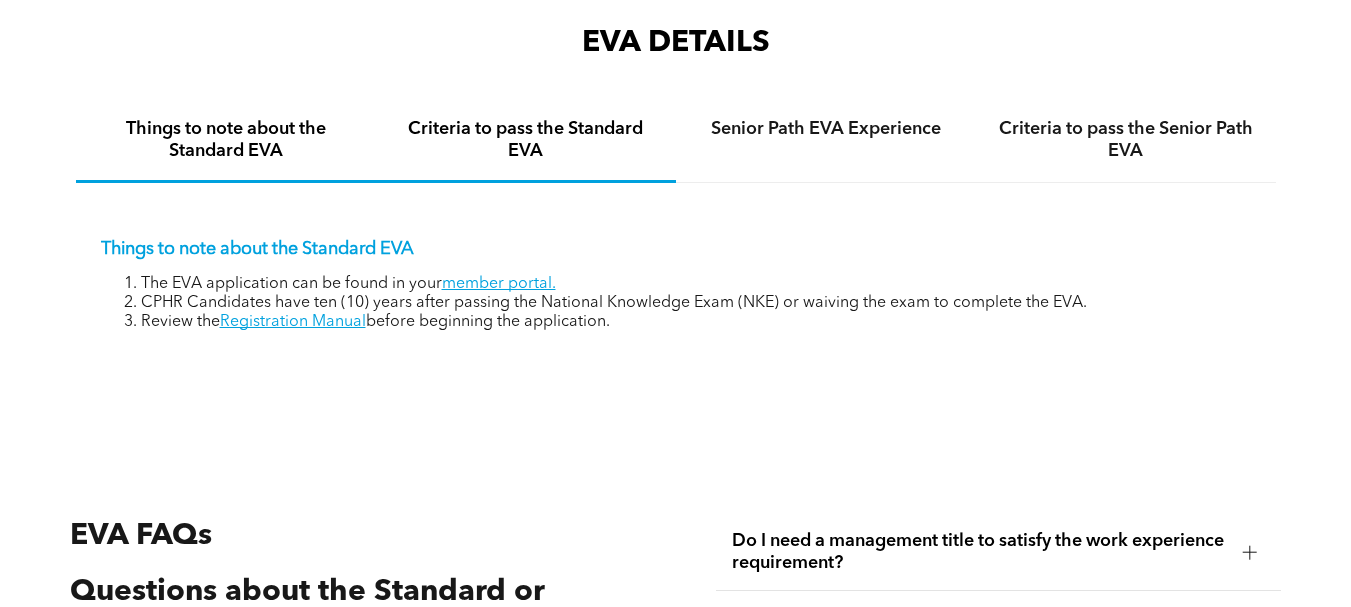 click on "Criteria to pass the Standard EVA" at bounding box center [526, 140] 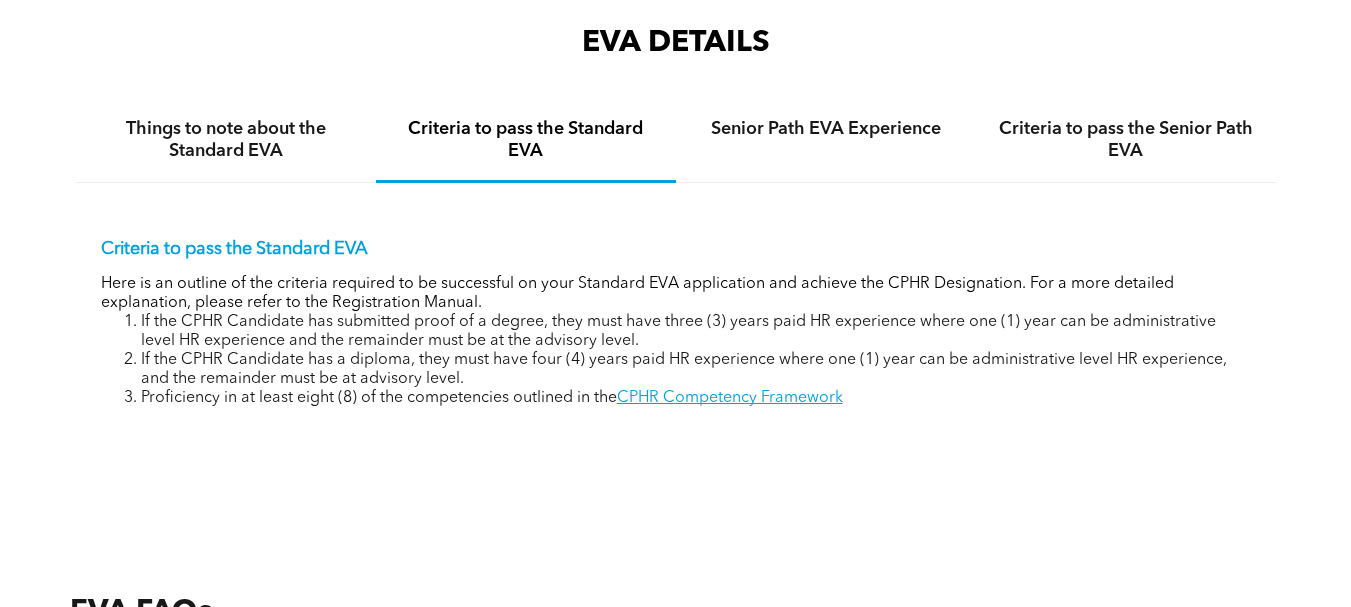 click on "Criteria to pass the Standard EVA" at bounding box center [526, 140] 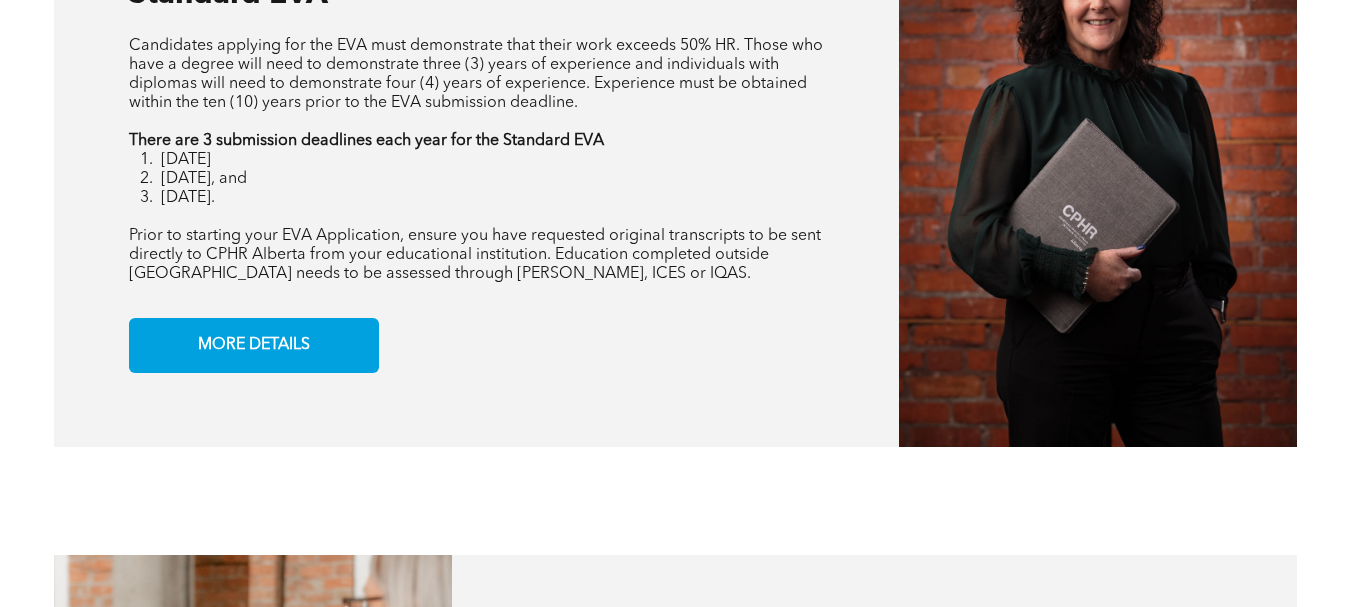 scroll, scrollTop: 1542, scrollLeft: 0, axis: vertical 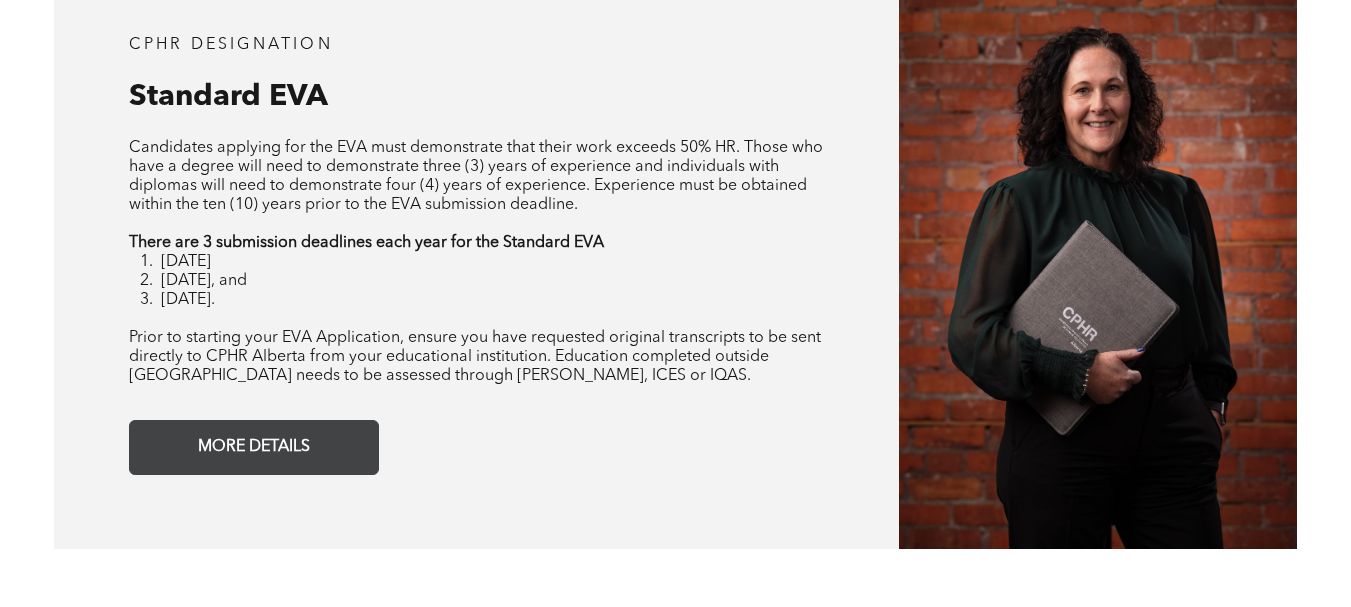 drag, startPoint x: 235, startPoint y: 484, endPoint x: 294, endPoint y: 444, distance: 71.281136 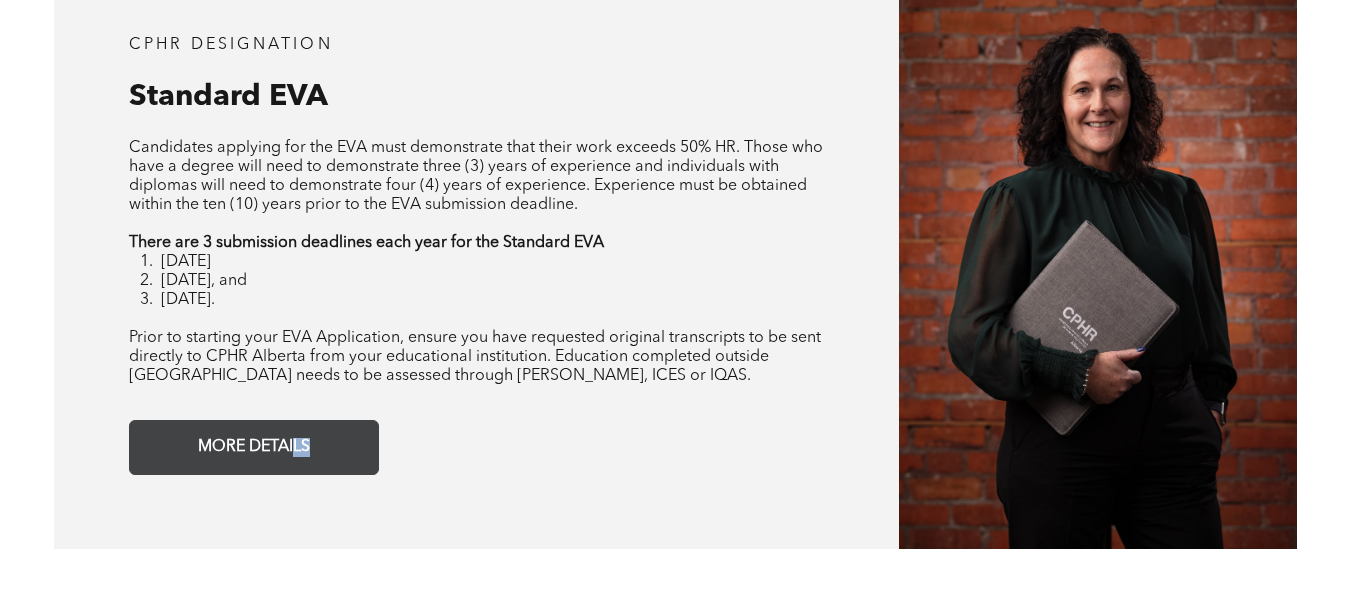 click on "MORE DETAILS" at bounding box center [254, 447] 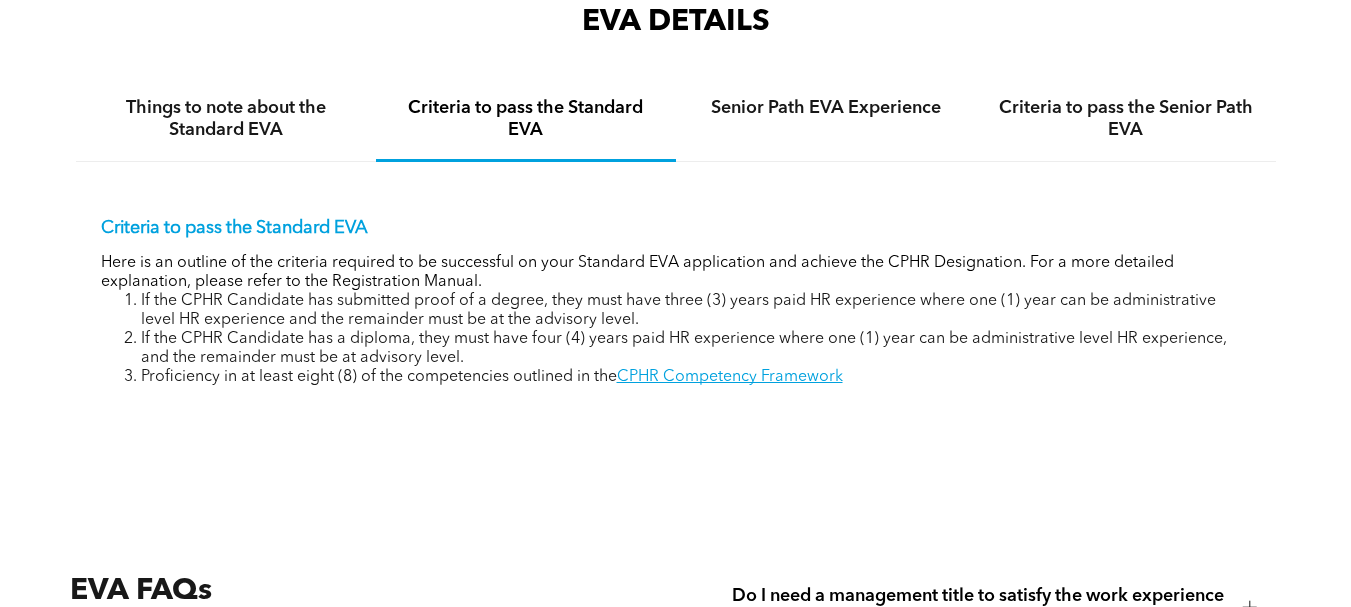 scroll, scrollTop: 2822, scrollLeft: 0, axis: vertical 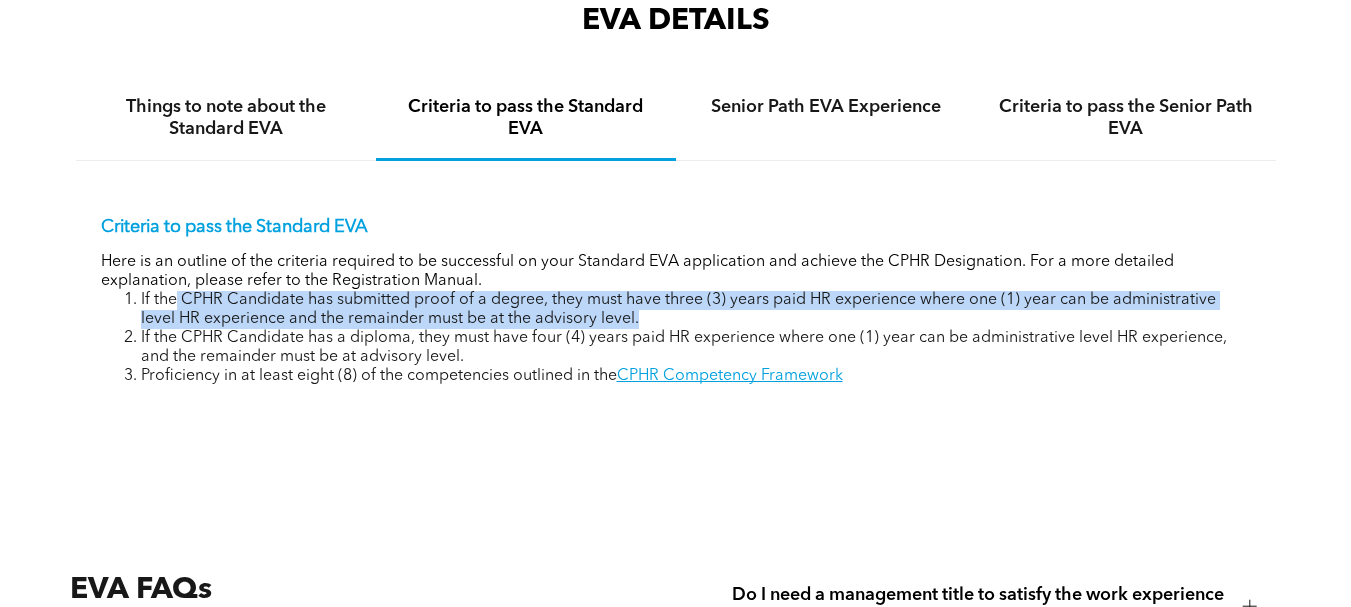 drag, startPoint x: 173, startPoint y: 292, endPoint x: 643, endPoint y: 314, distance: 470.51462 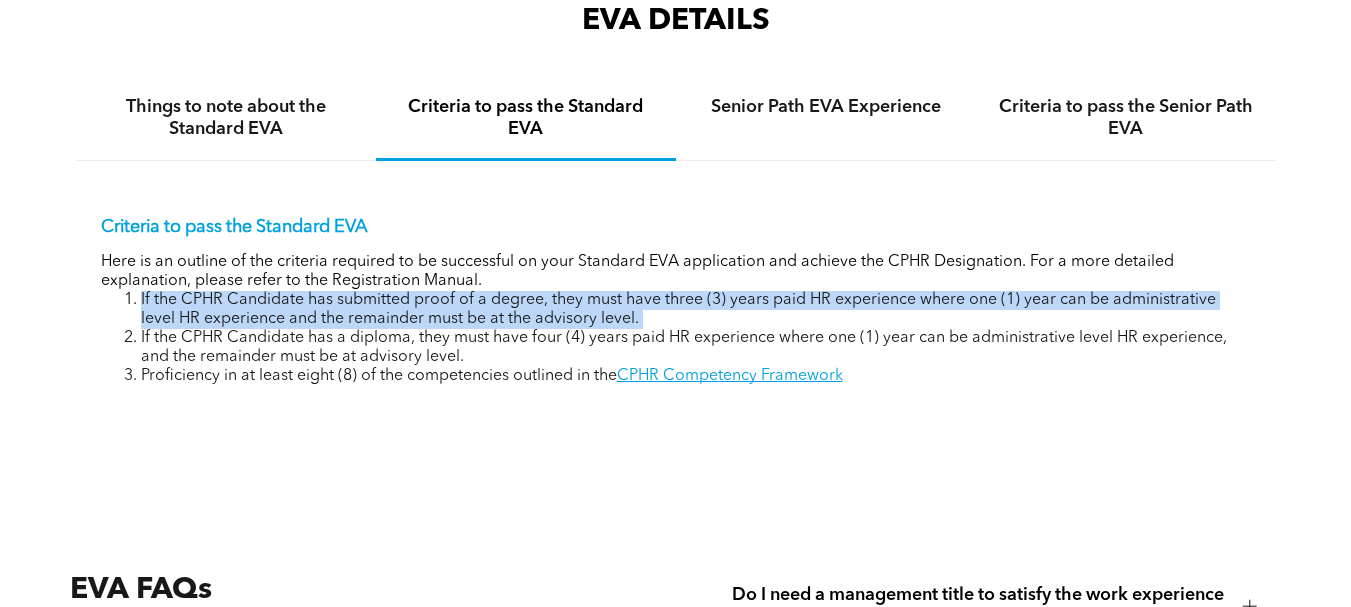 drag, startPoint x: 643, startPoint y: 314, endPoint x: 131, endPoint y: 291, distance: 512.51636 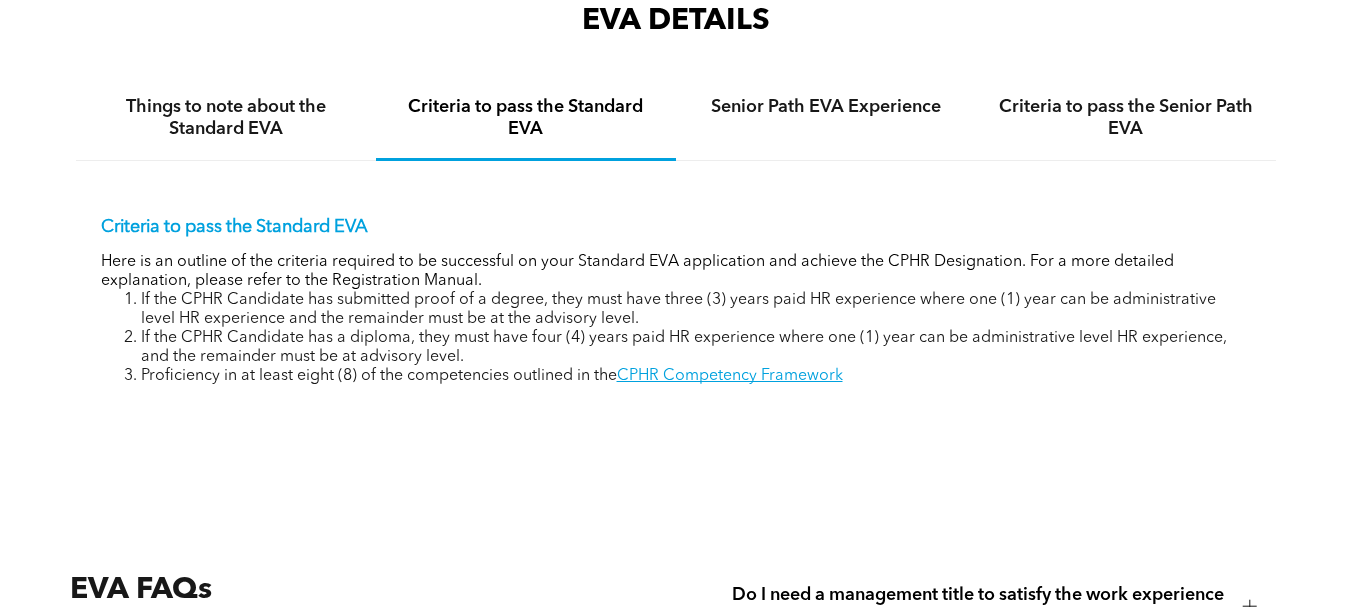 click on "Criteria to pass the Standard EVA
Here is an outline of the criteria required to be successful on your Standard EVA application and achieve the CPHR Designation. For a more detailed explanation, please refer to the Registration Manual.   If the CPHR Candidate has submitted proof of a degree, they must have three (3) years paid HR experience where one (1) year can be administrative level HR experience and the remainder must be at the advisory level. If the CPHR Candidate has a diploma, they must have four (4) years paid HR experience where one (1) year can be administrative level HR experience, and the remainder must be at advisory level. Proficiency in at least eight (8) of the competencies outlined in the  CPHR Competency Framework" at bounding box center (676, 301) 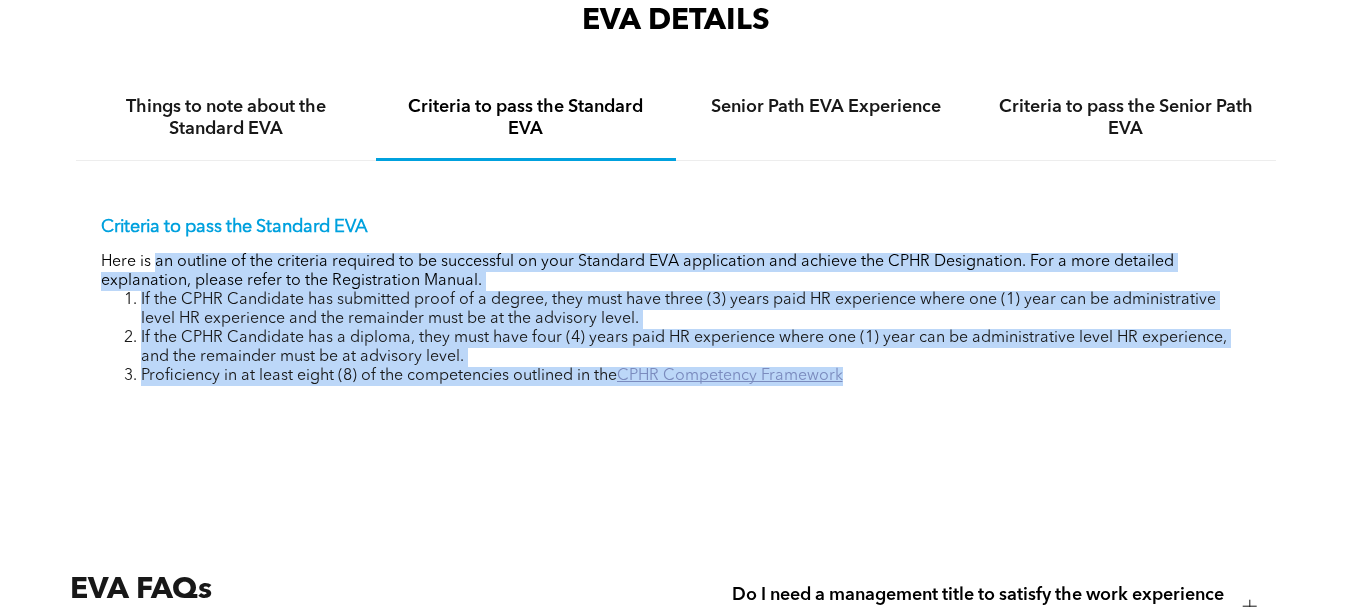 drag, startPoint x: 159, startPoint y: 248, endPoint x: 848, endPoint y: 375, distance: 700.6069 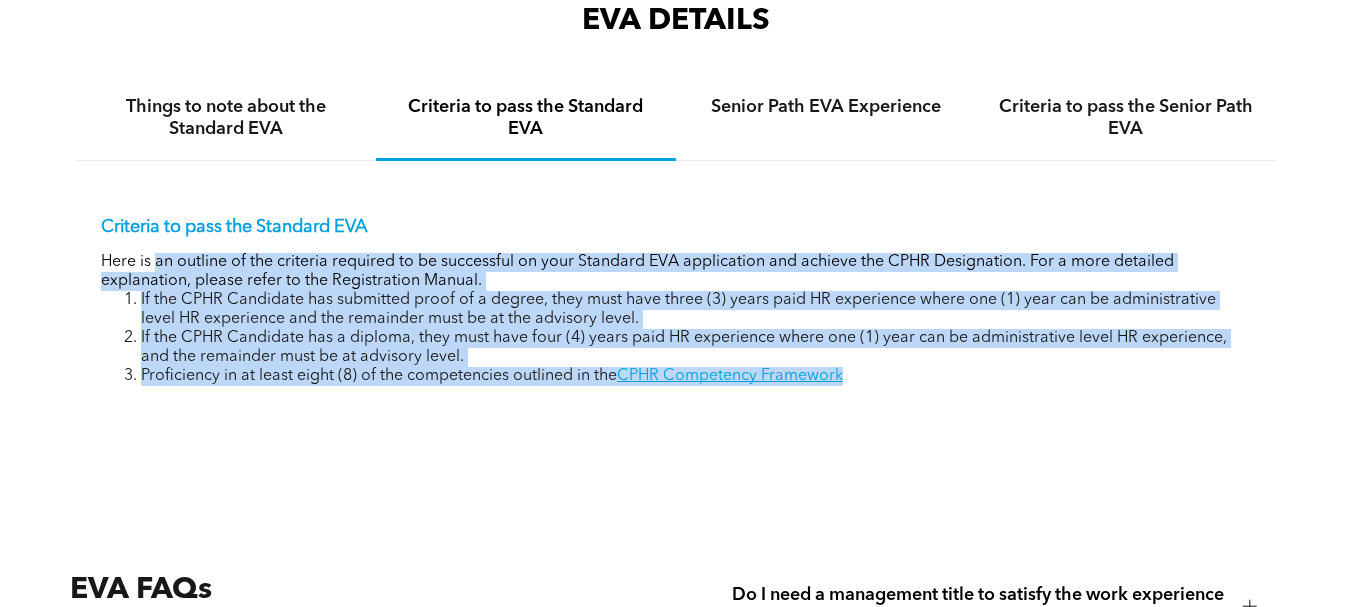 copy on "an outline of the criteria required to be successful on your Standard EVA application and achieve the CPHR Designation. For a more detailed explanation, please refer to the Registration Manual.   If the CPHR Candidate has submitted proof of a degree, they must have three (3) years paid HR experience where one (1) year can be administrative level HR experience and the remainder must be at the advisory level. If the CPHR Candidate has a diploma, they must have four (4) years paid HR experience where one (1) year can be administrative level HR experience, and the remainder must be at advisory level. Proficiency in at least eight (8) of the competencies outlined in the  CPHR Competency Framework
Senior Path EVA Experience
The following are some of the qualities that would help to define senior level experience in Human Resources:   A very high amount of independence and accountability in their day-to-day work Considerable budgetary responsibility for the full organization Senior leadership influ..." 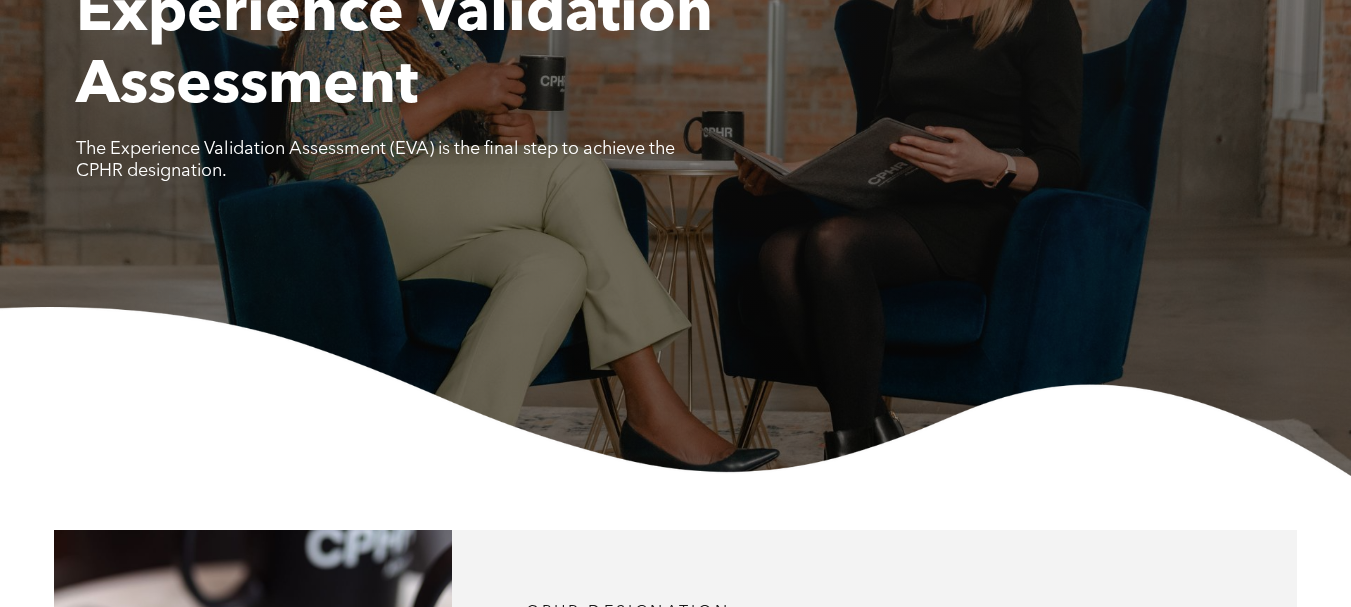 scroll, scrollTop: 0, scrollLeft: 0, axis: both 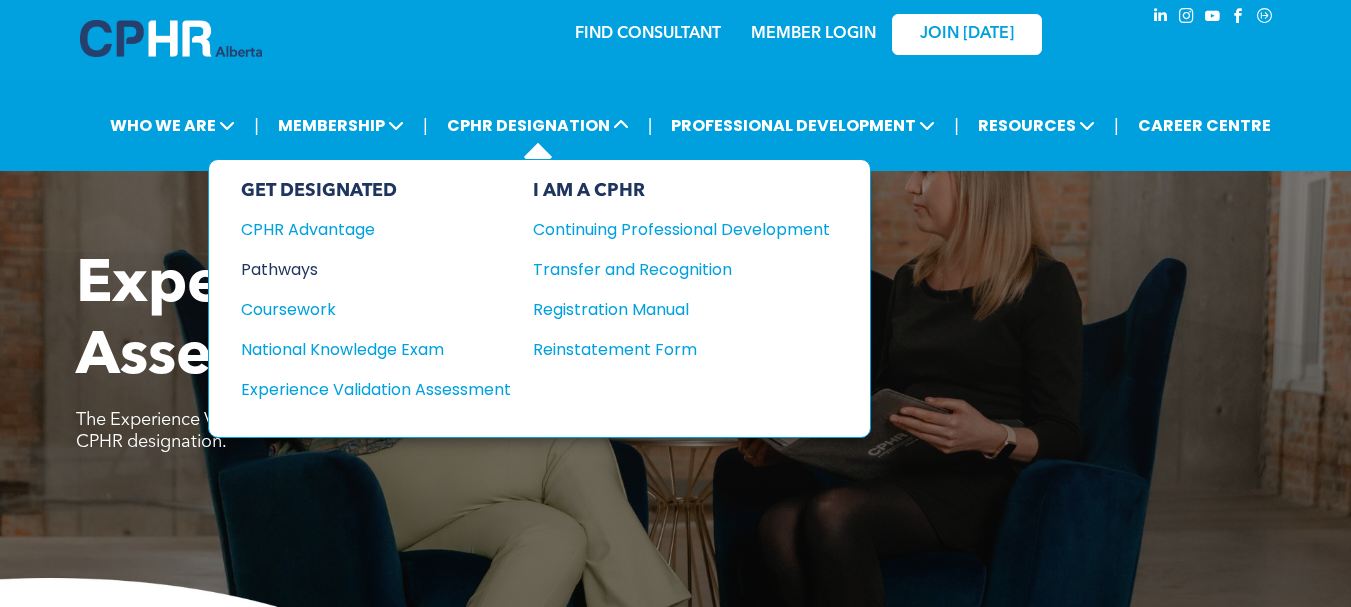 click on "Pathways" at bounding box center [362, 269] 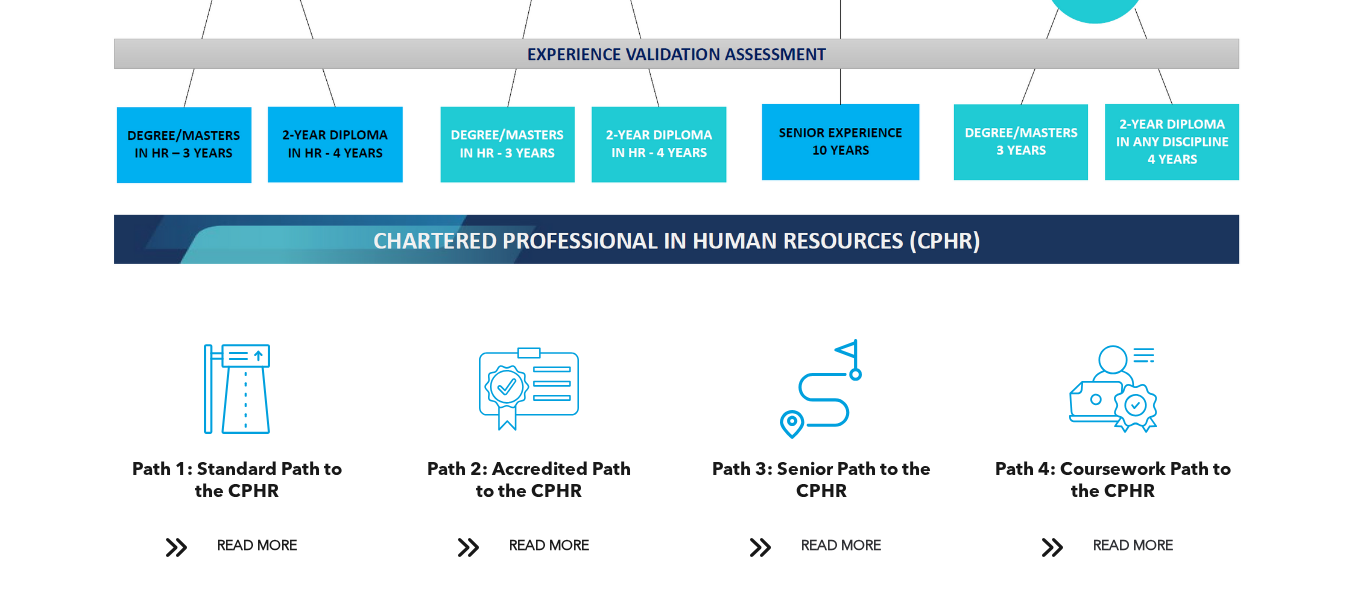 scroll, scrollTop: 2262, scrollLeft: 0, axis: vertical 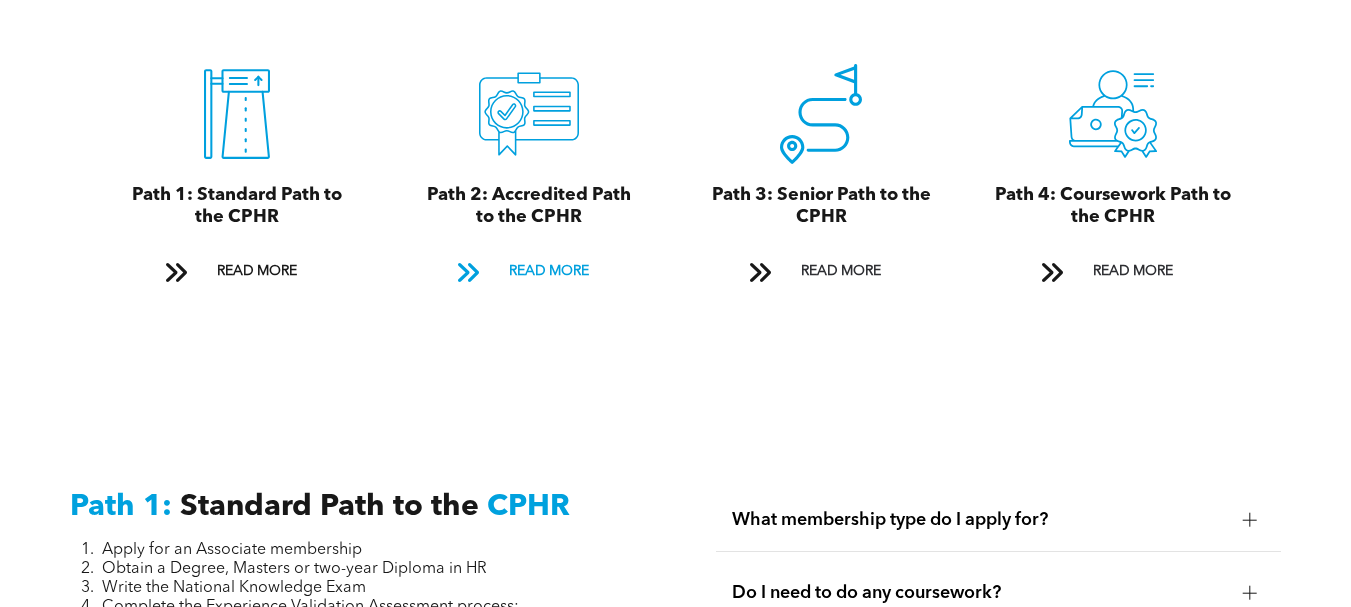 click at bounding box center [468, 272] 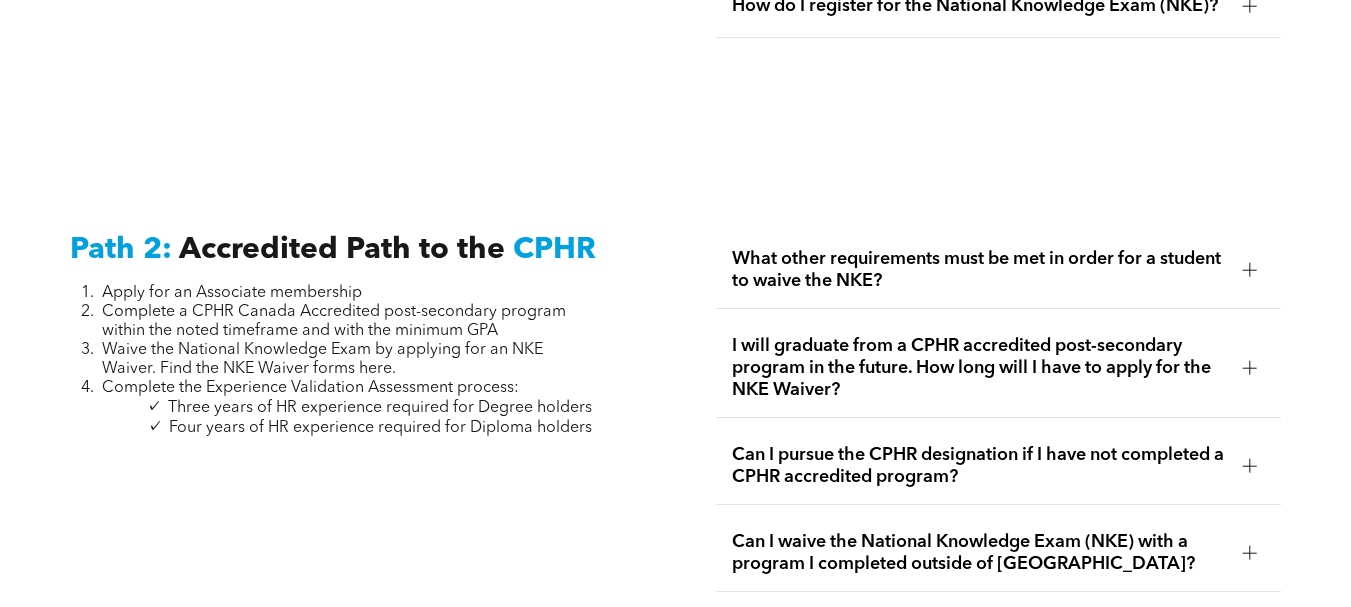 scroll, scrollTop: 3118, scrollLeft: 0, axis: vertical 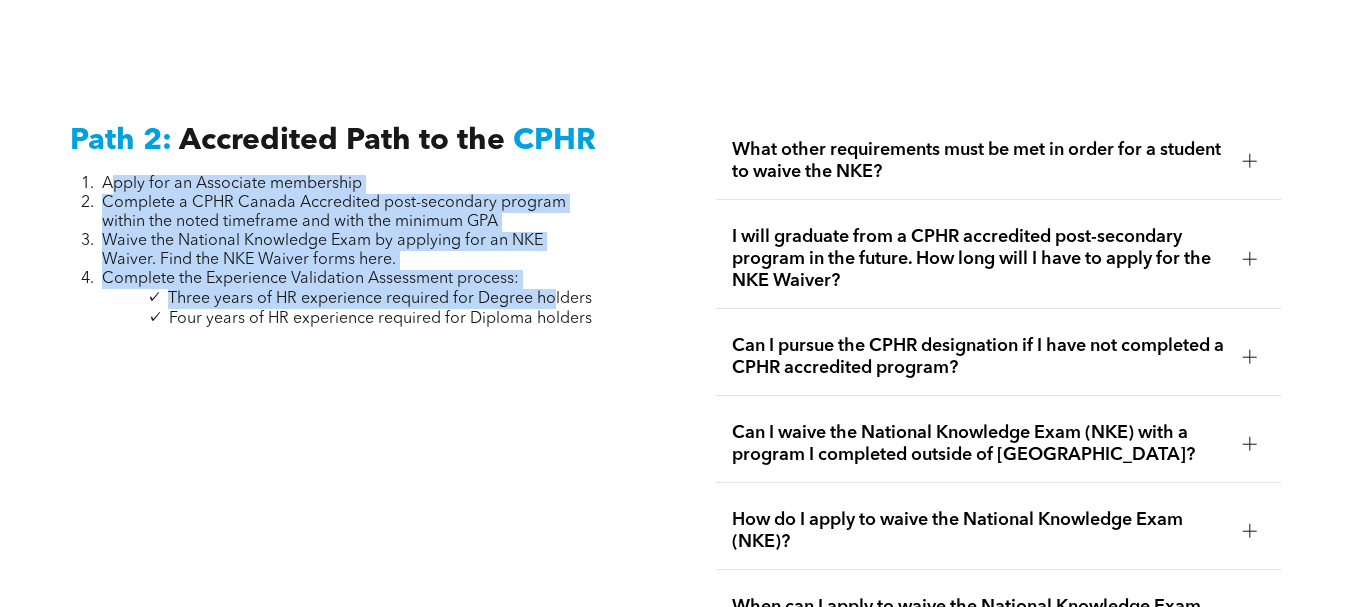 drag, startPoint x: 114, startPoint y: 156, endPoint x: 553, endPoint y: 268, distance: 453.0618 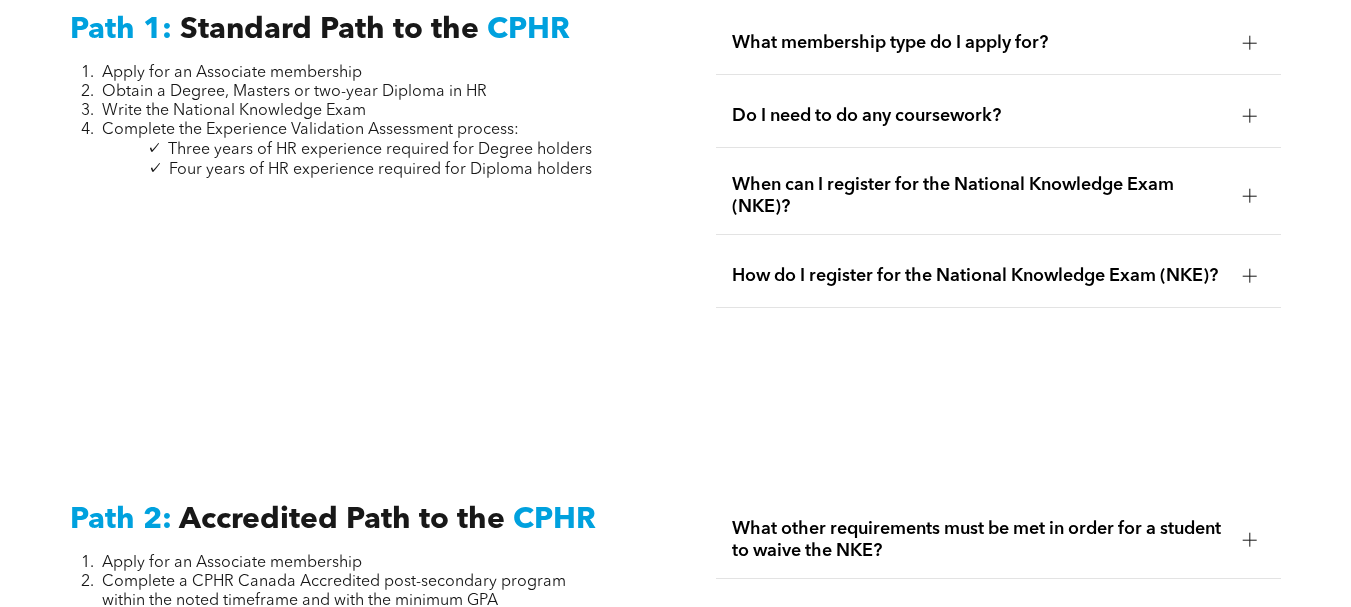 scroll, scrollTop: 2720, scrollLeft: 0, axis: vertical 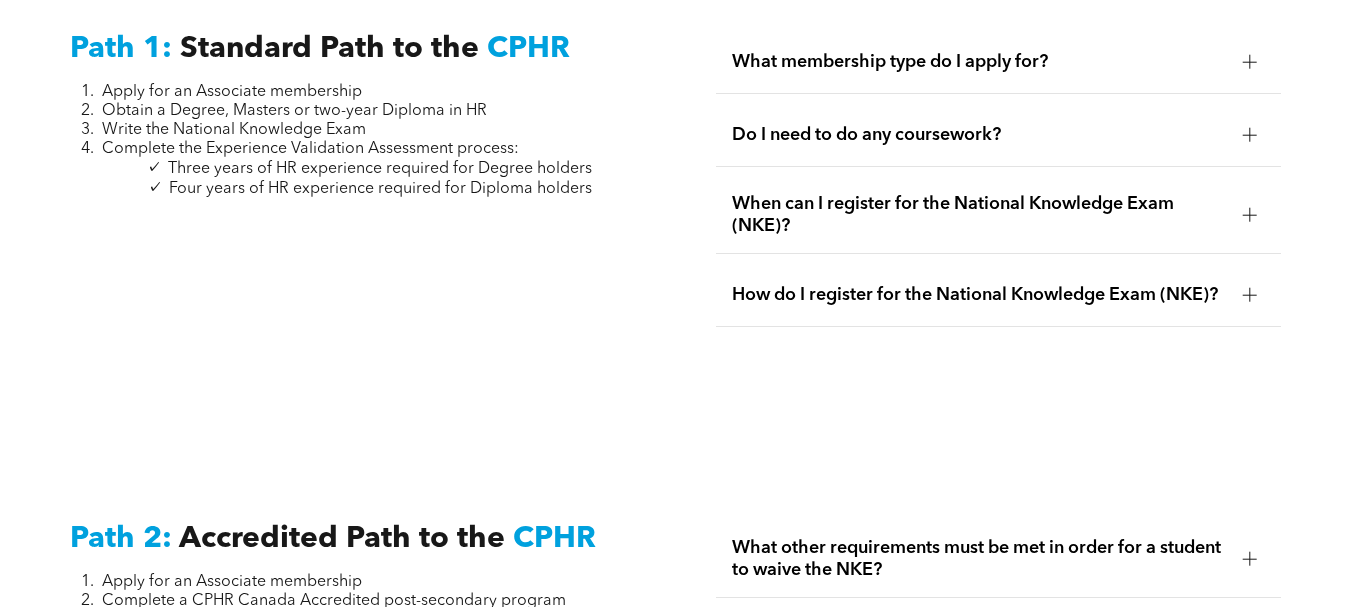 click at bounding box center [352, 242] 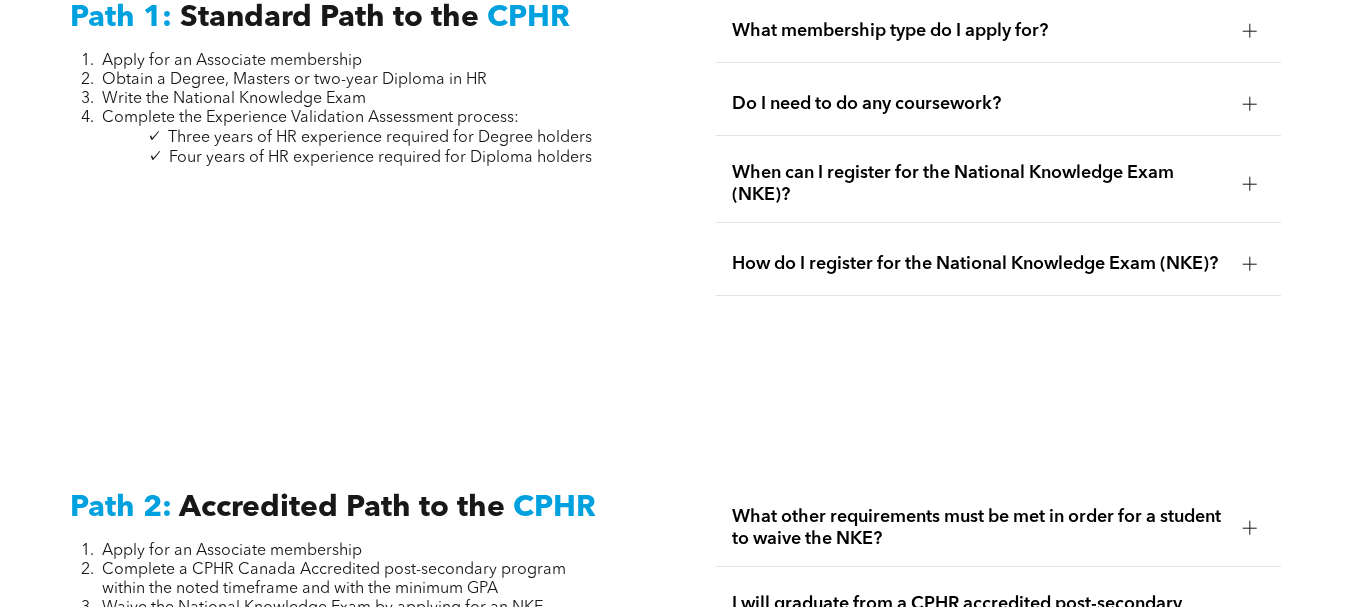 scroll, scrollTop: 2646, scrollLeft: 0, axis: vertical 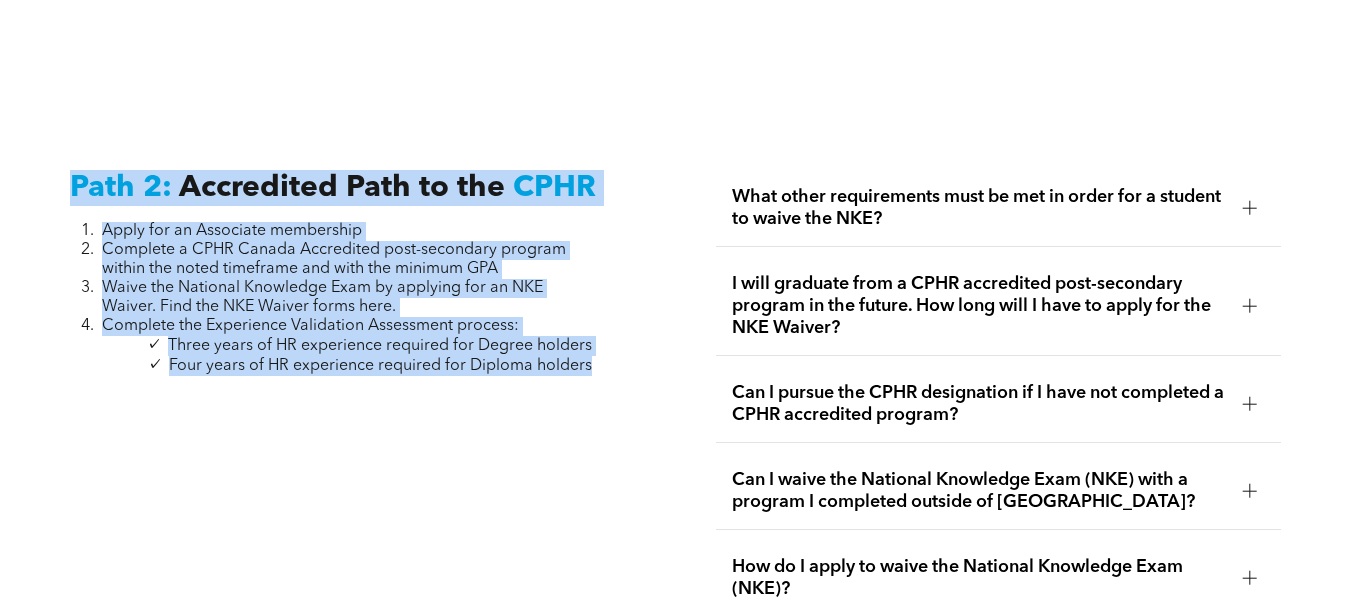 drag, startPoint x: 77, startPoint y: 78, endPoint x: 617, endPoint y: 333, distance: 597.18085 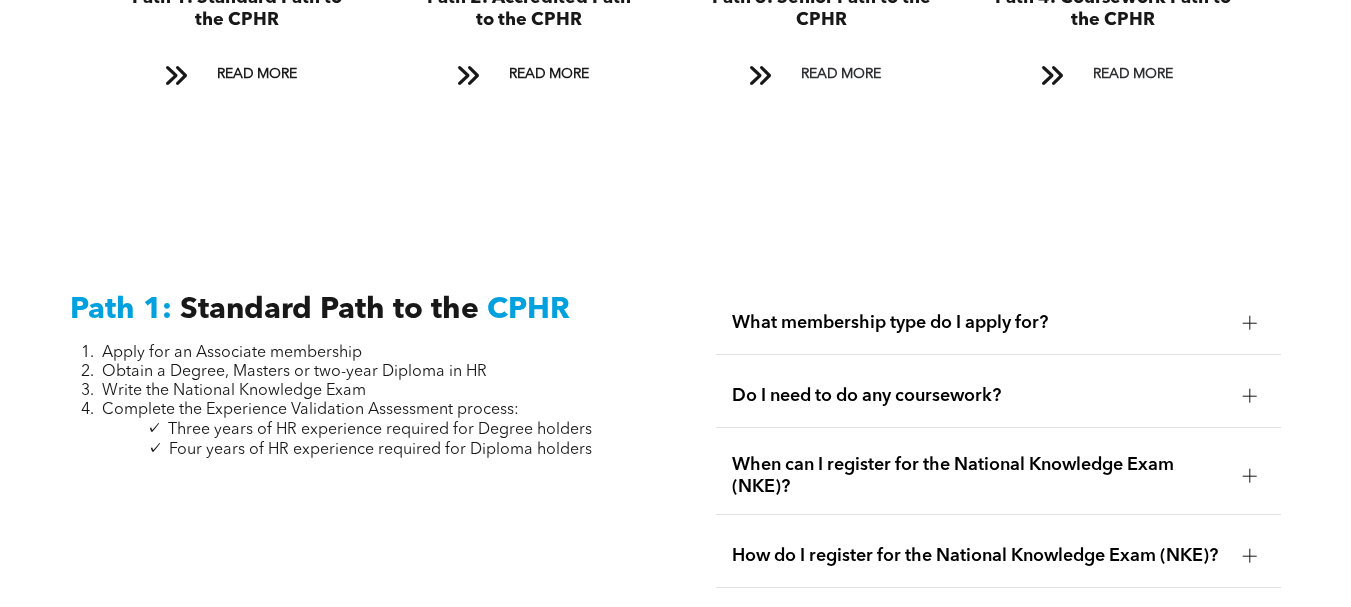 click on "A black and white drawing of a certificate with a check mark on it.
Path 2: Accredited Path to the CPHR
READ MORE" at bounding box center (530, -20) 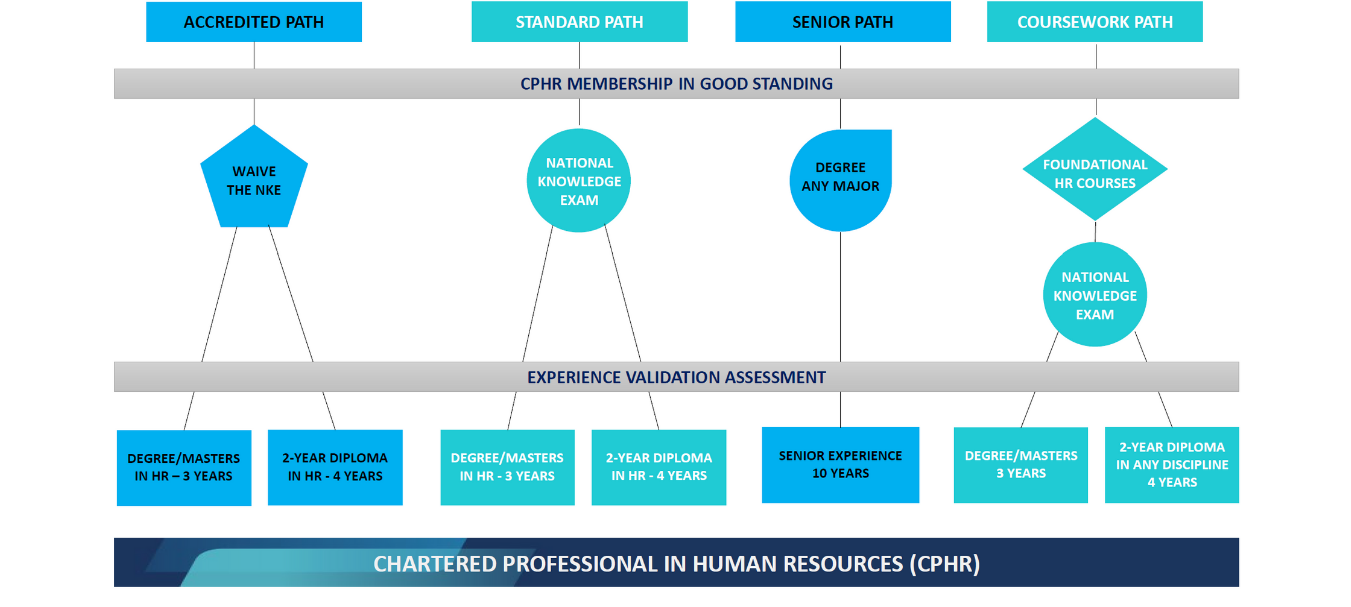 scroll, scrollTop: 1663, scrollLeft: 0, axis: vertical 